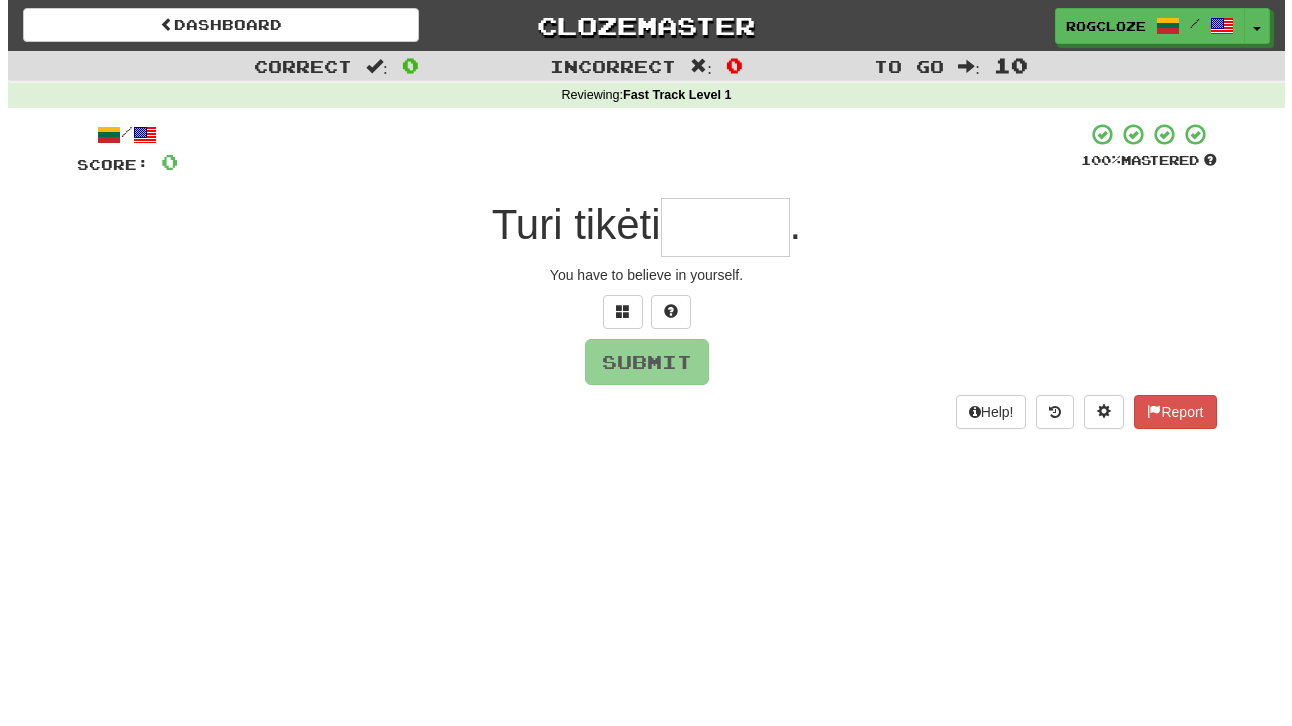 scroll, scrollTop: 0, scrollLeft: 0, axis: both 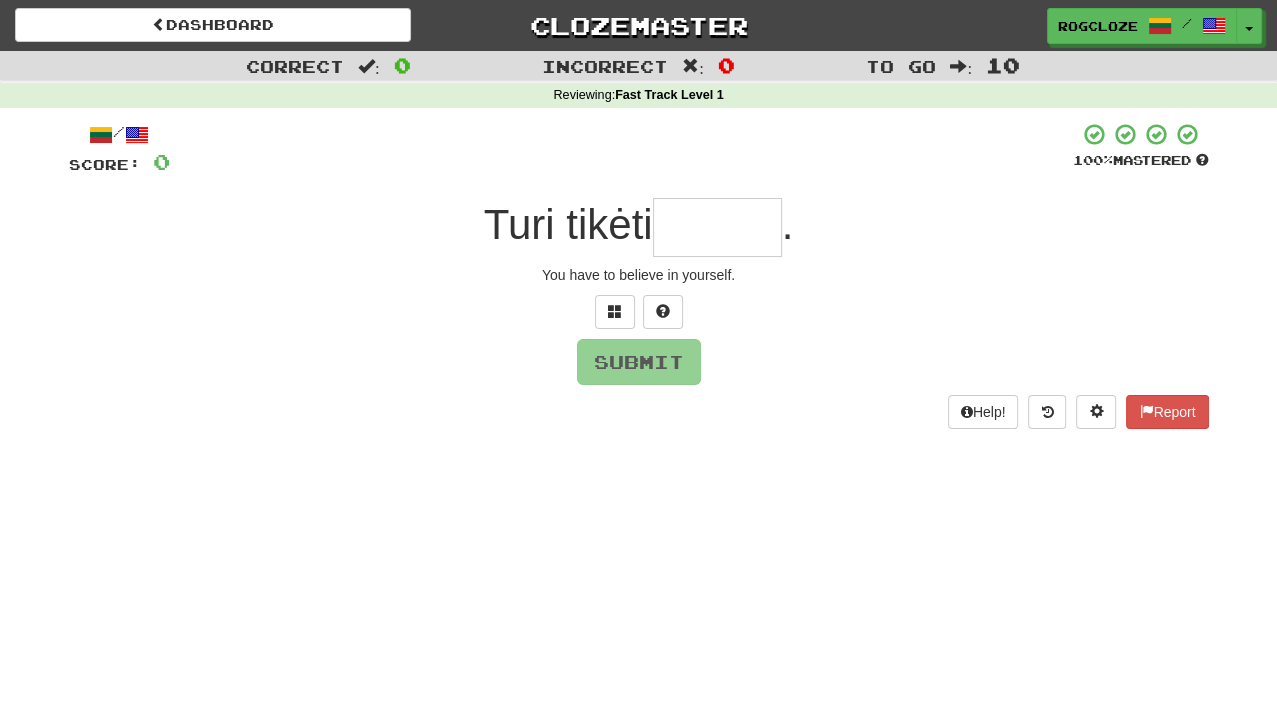type on "*" 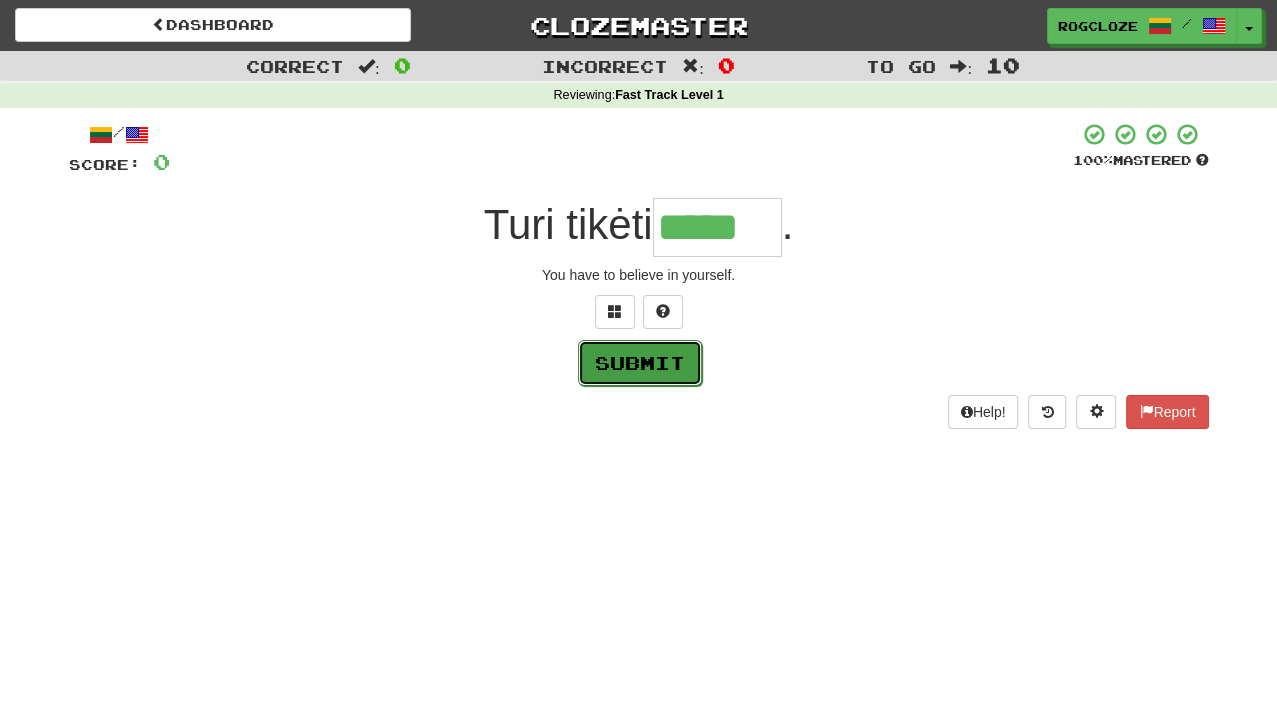 click on "Submit" at bounding box center (640, 363) 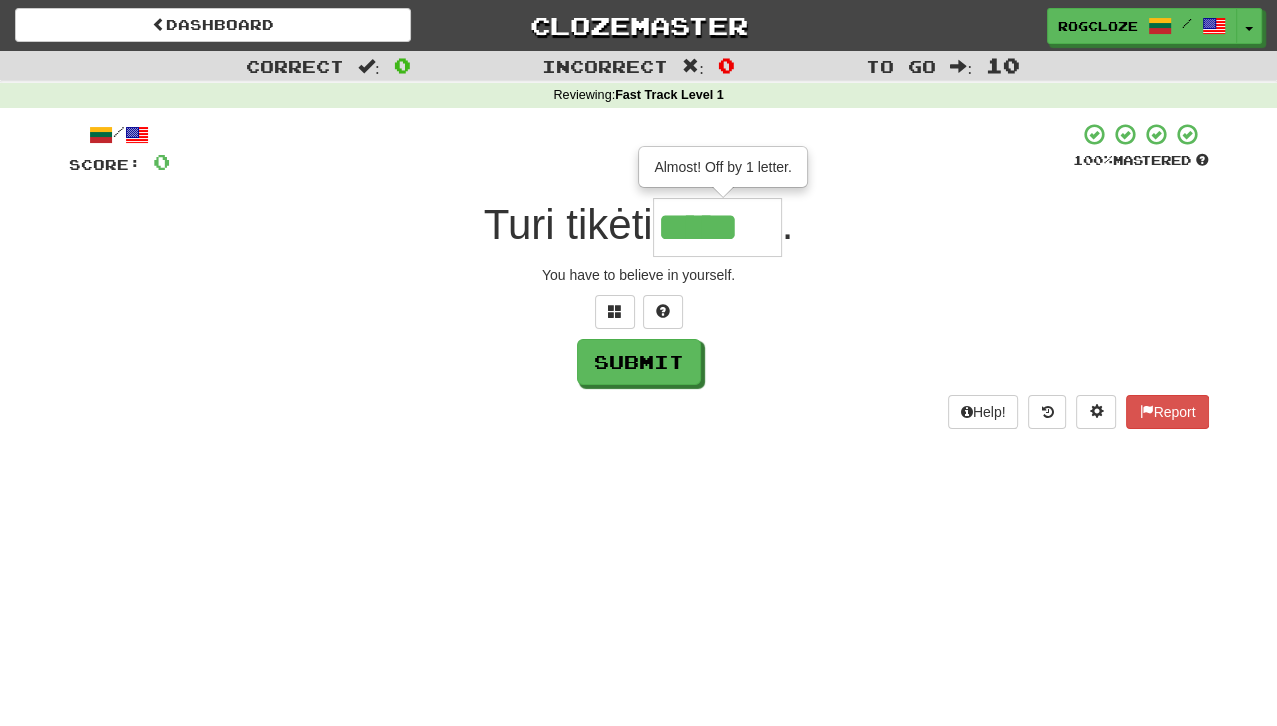 click on "*****" at bounding box center (717, 227) 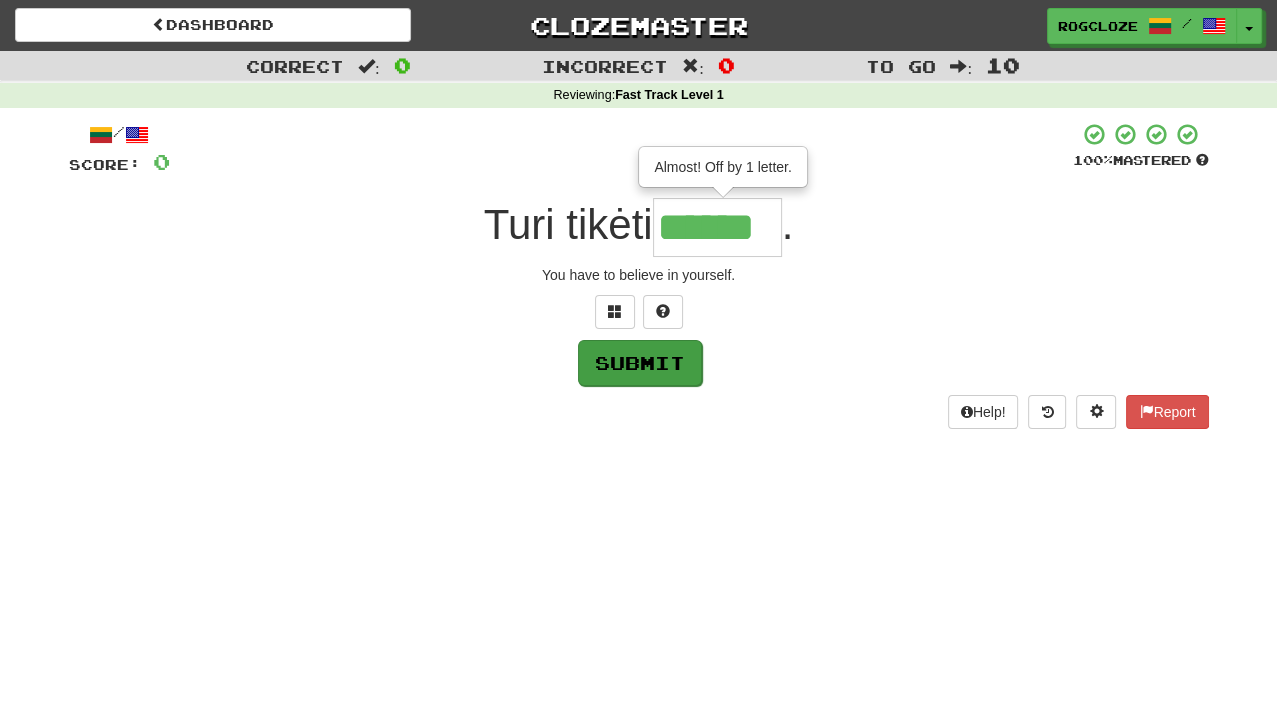type on "******" 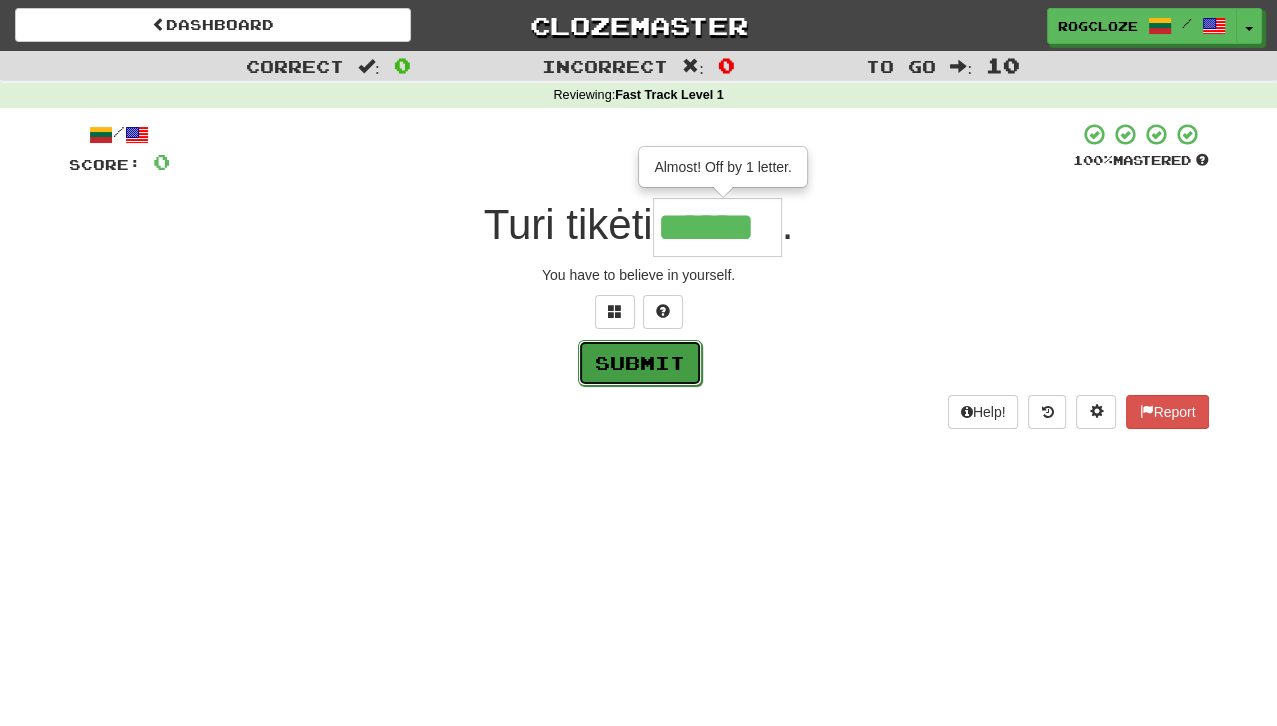 click on "Submit" at bounding box center (640, 363) 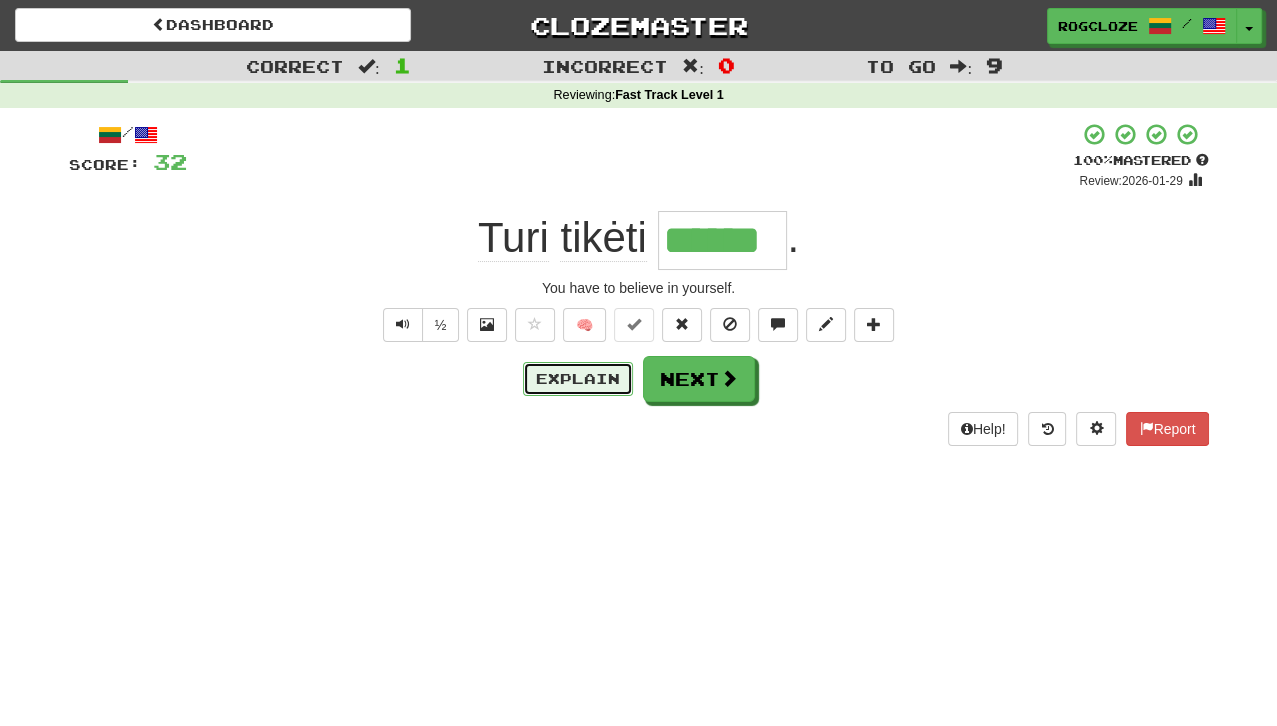 click on "Explain" at bounding box center (578, 379) 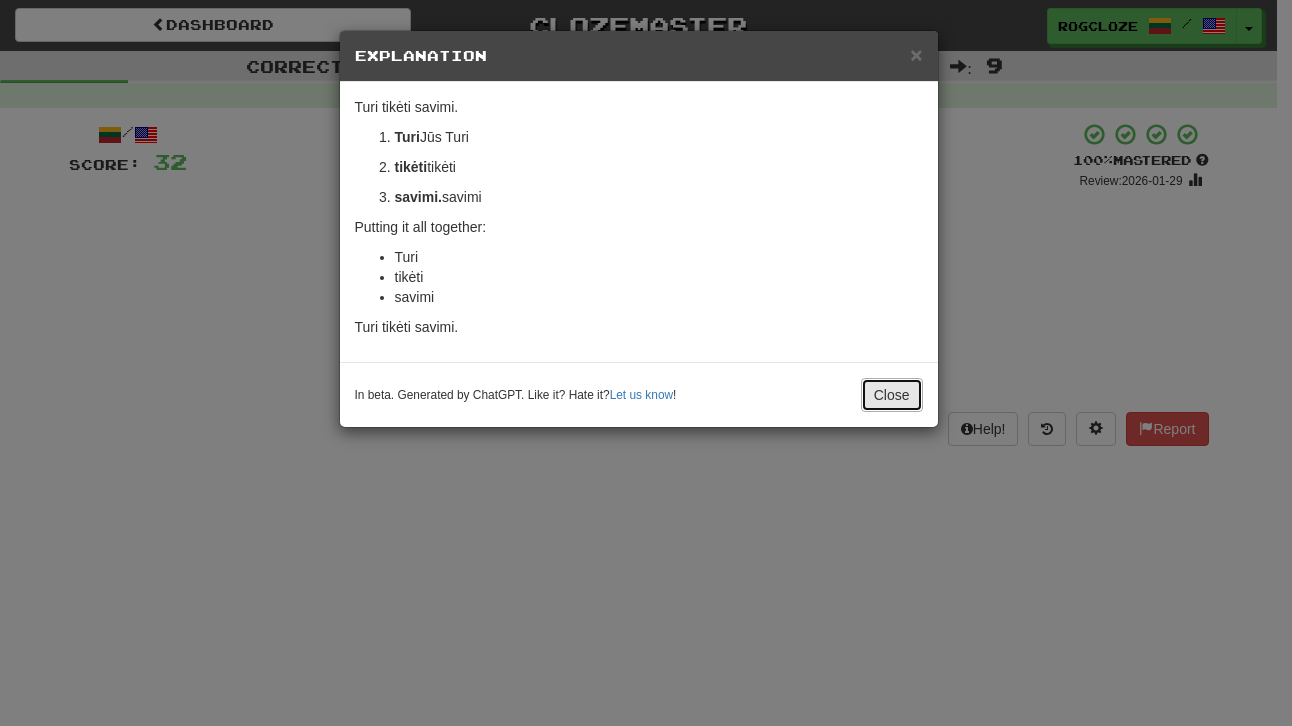 click on "Close" at bounding box center [892, 395] 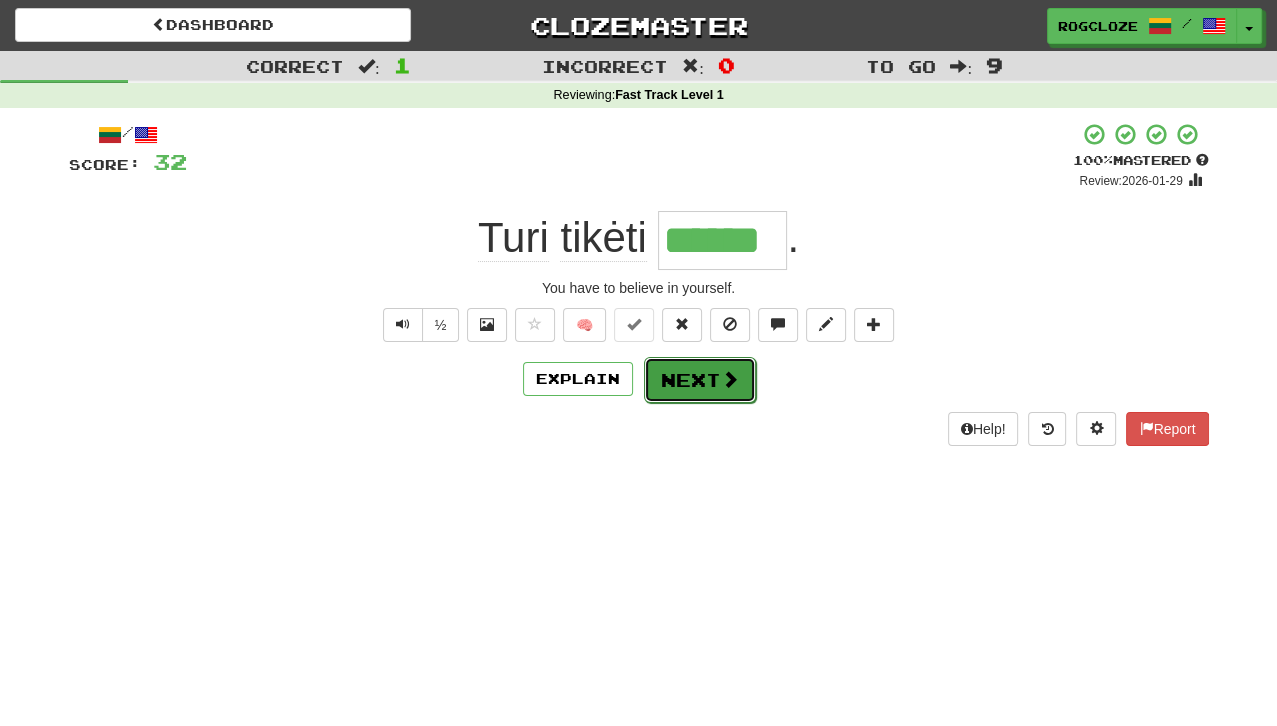 click on "Next" at bounding box center (700, 380) 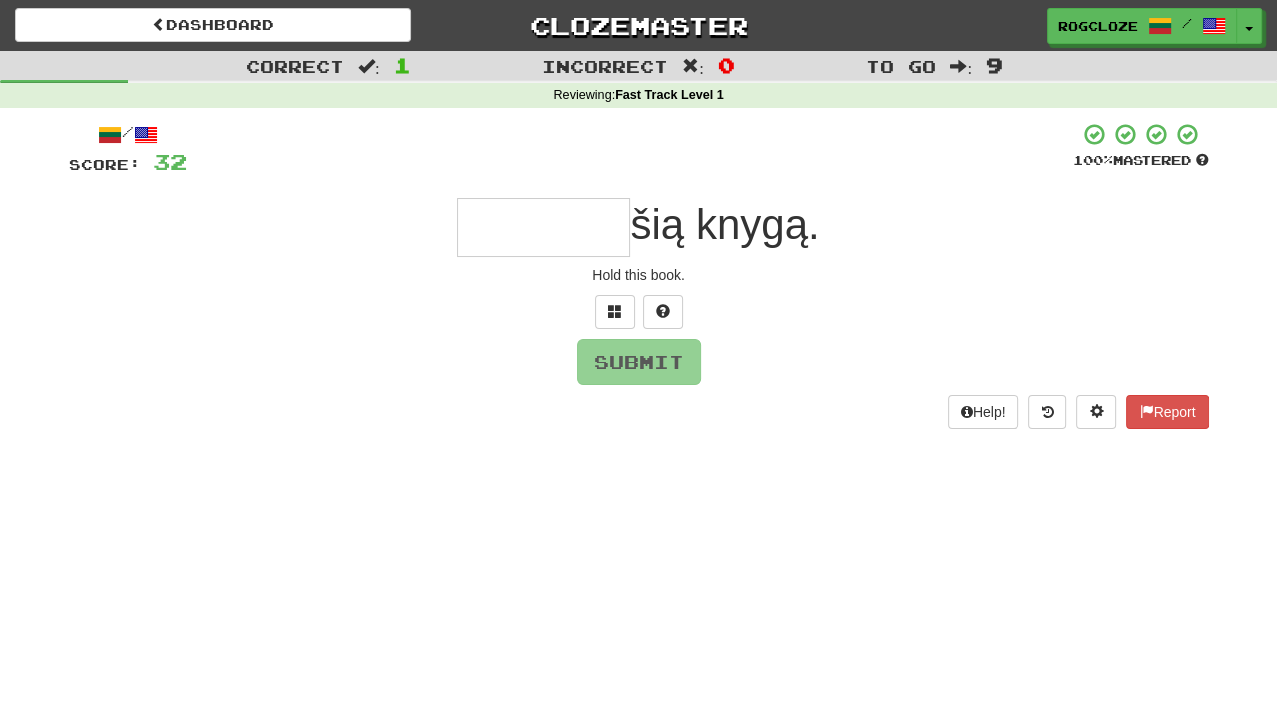 type on "*" 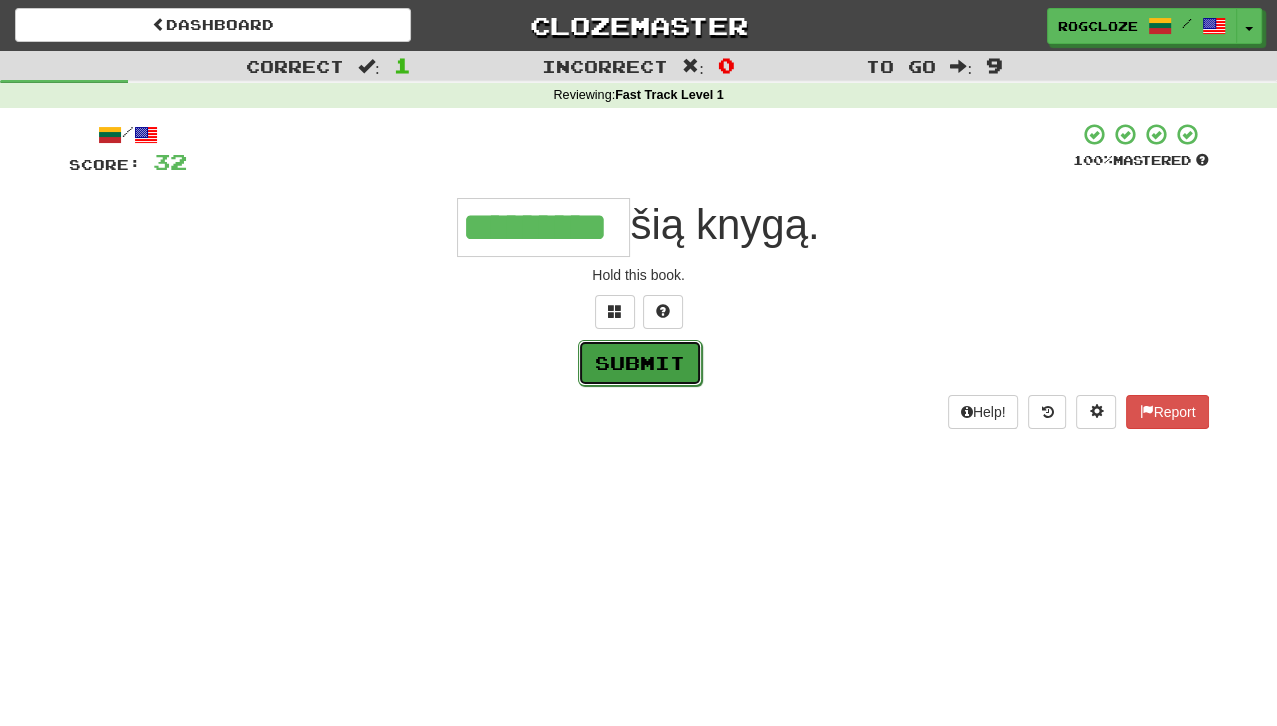 click on "Submit" at bounding box center [640, 363] 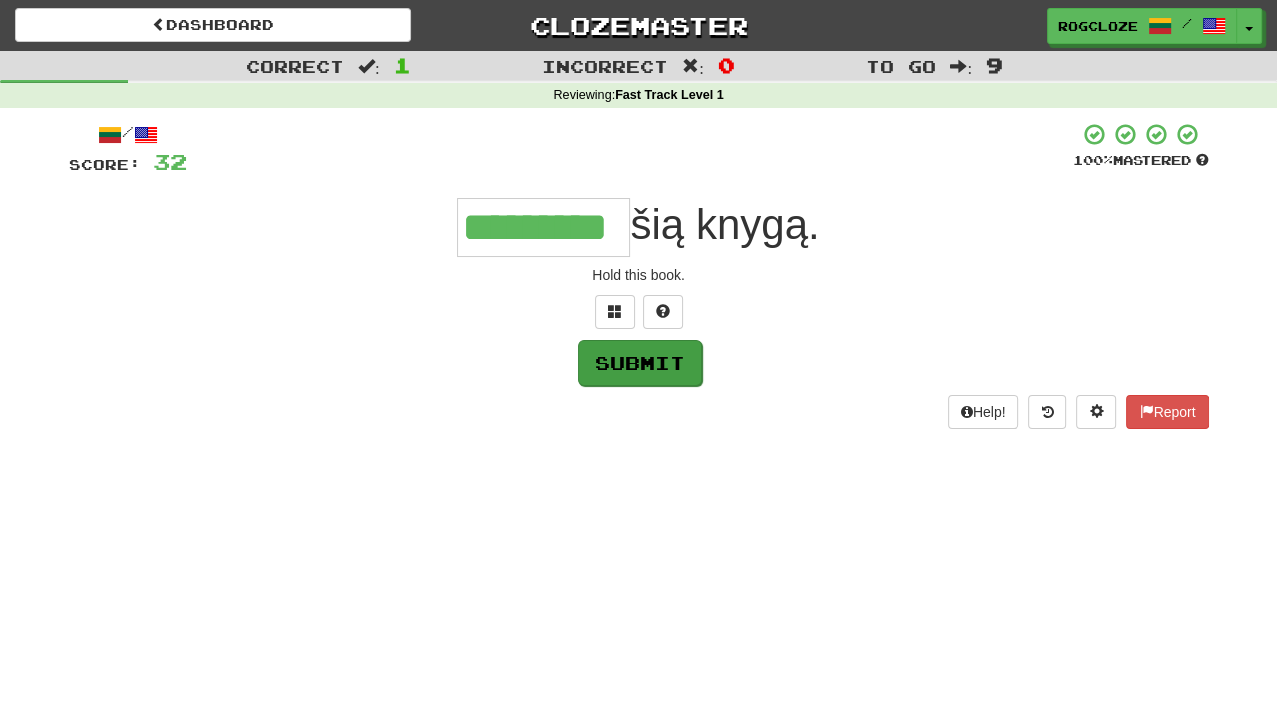 type on "*********" 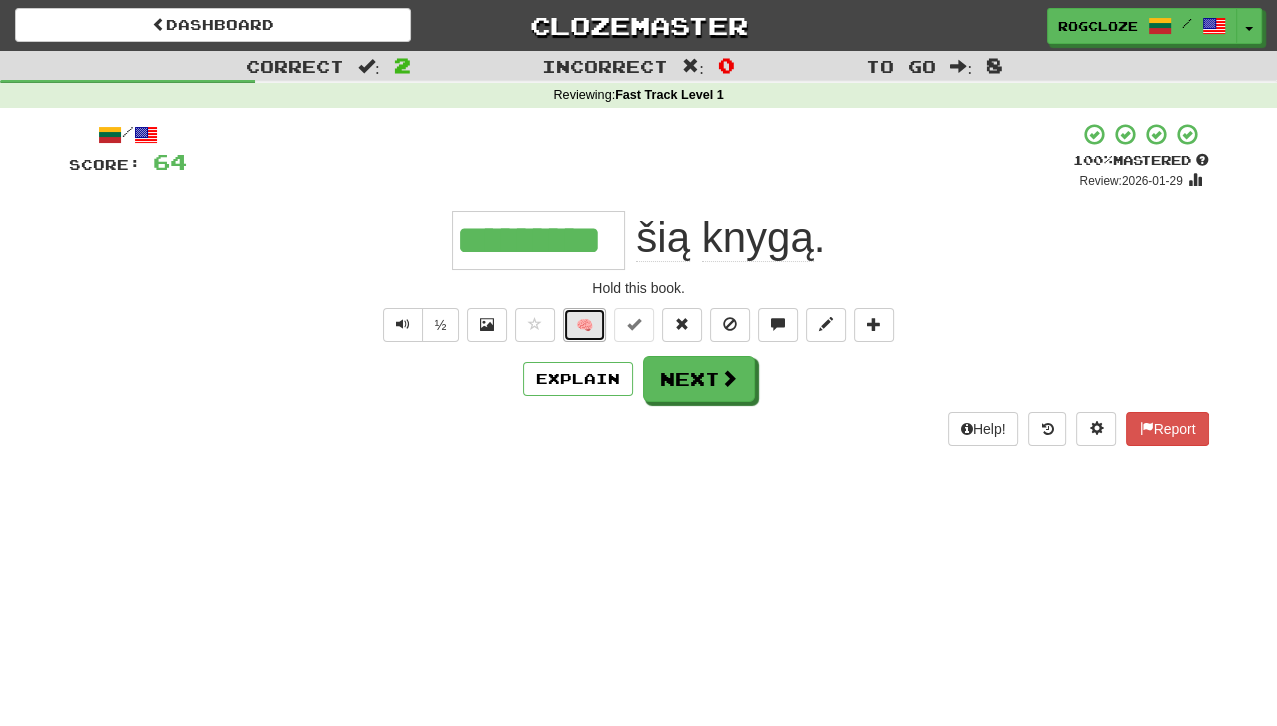 click on "🧠" at bounding box center [584, 325] 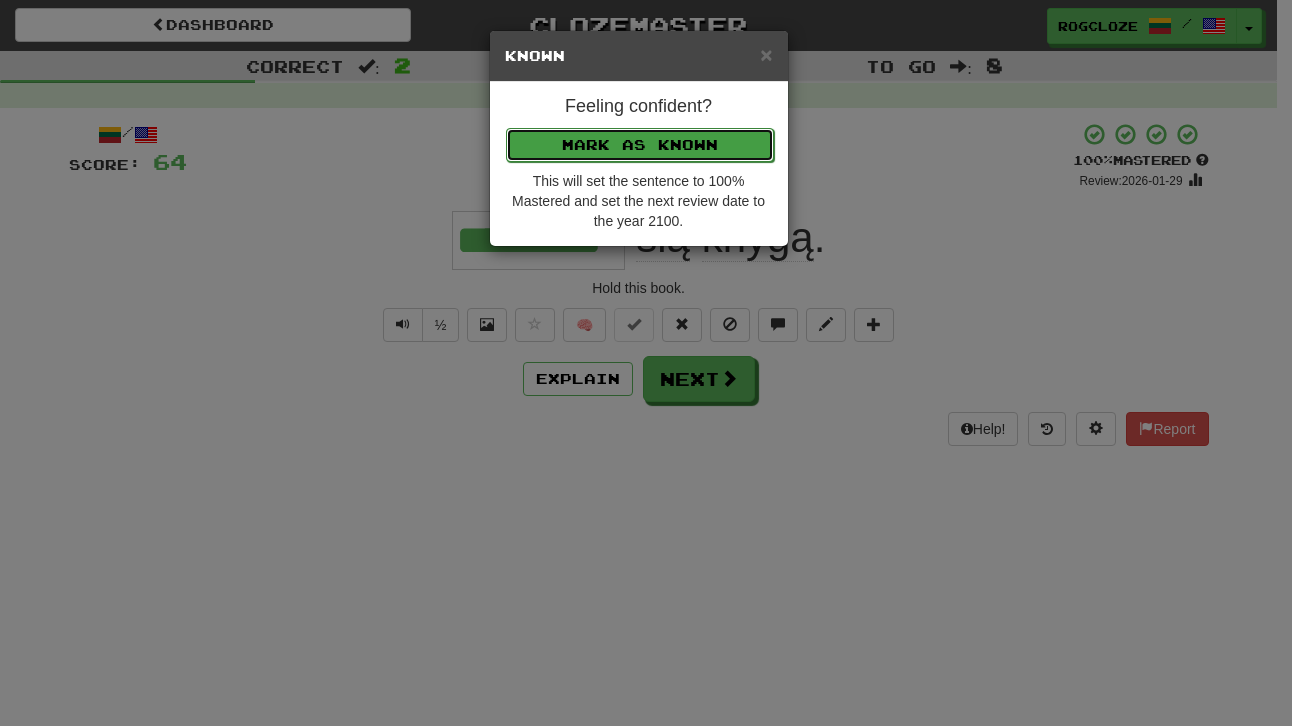 click on "Mark as Known" at bounding box center (640, 145) 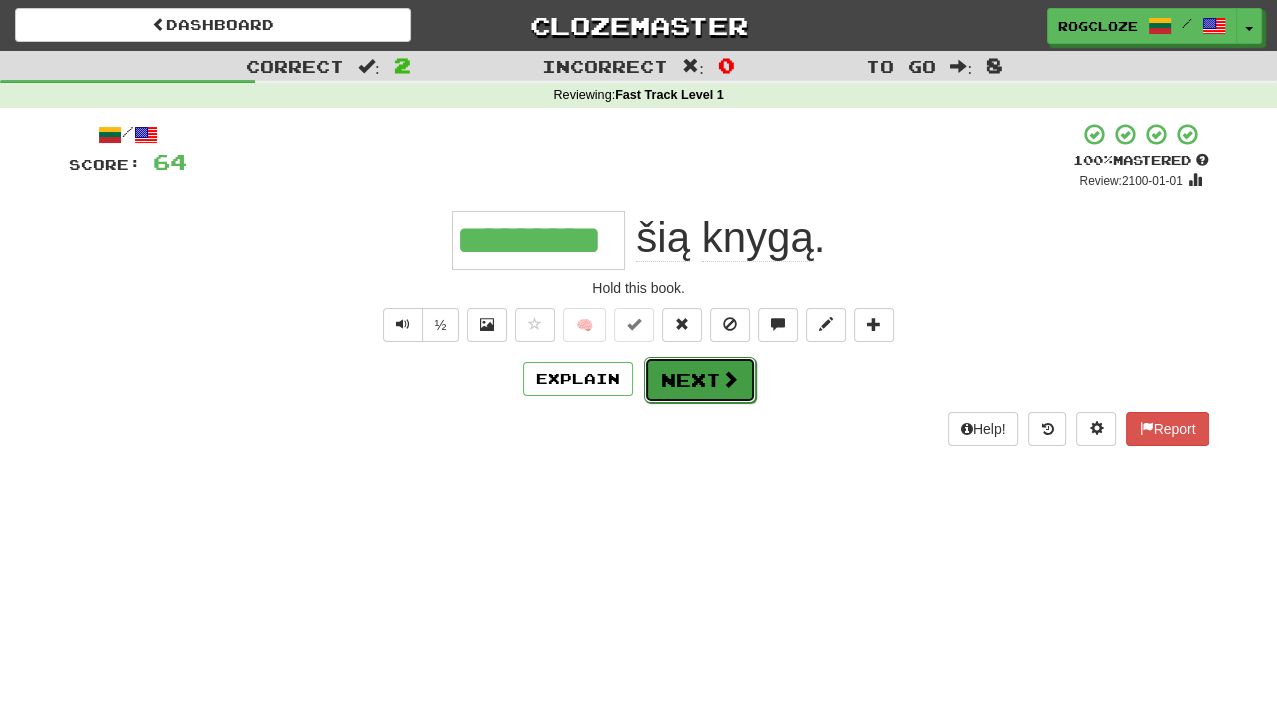 click on "Next" at bounding box center [700, 380] 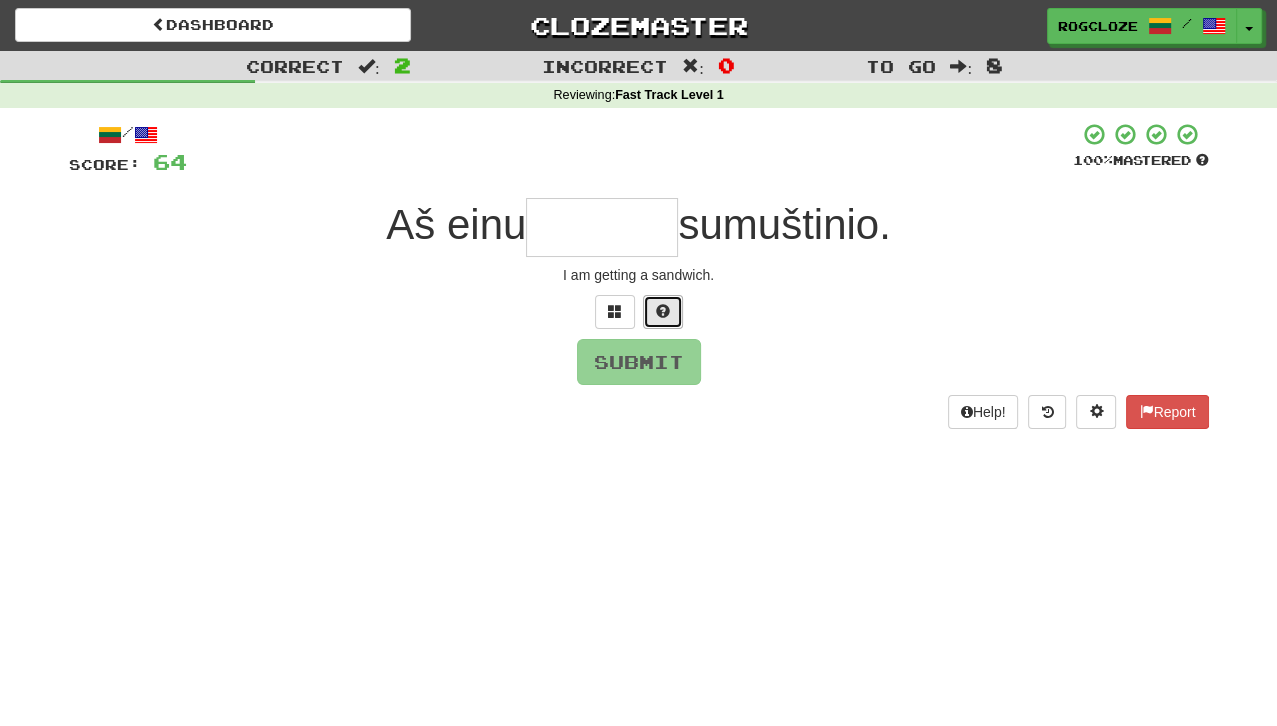 click at bounding box center (663, 311) 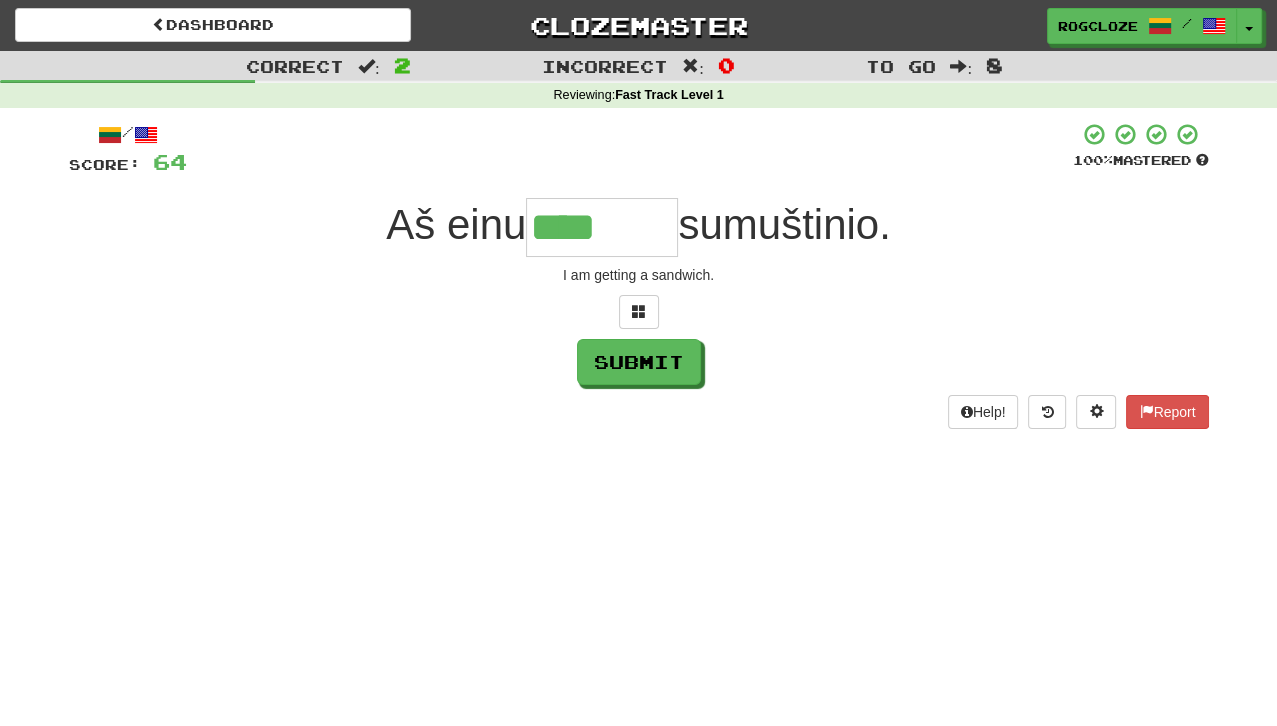 click on "/  Score:   64 100 %  Mastered Aš einu  ****  sumuštinio. I am getting a sandwich. Submit  Help!  Report" at bounding box center [639, 275] 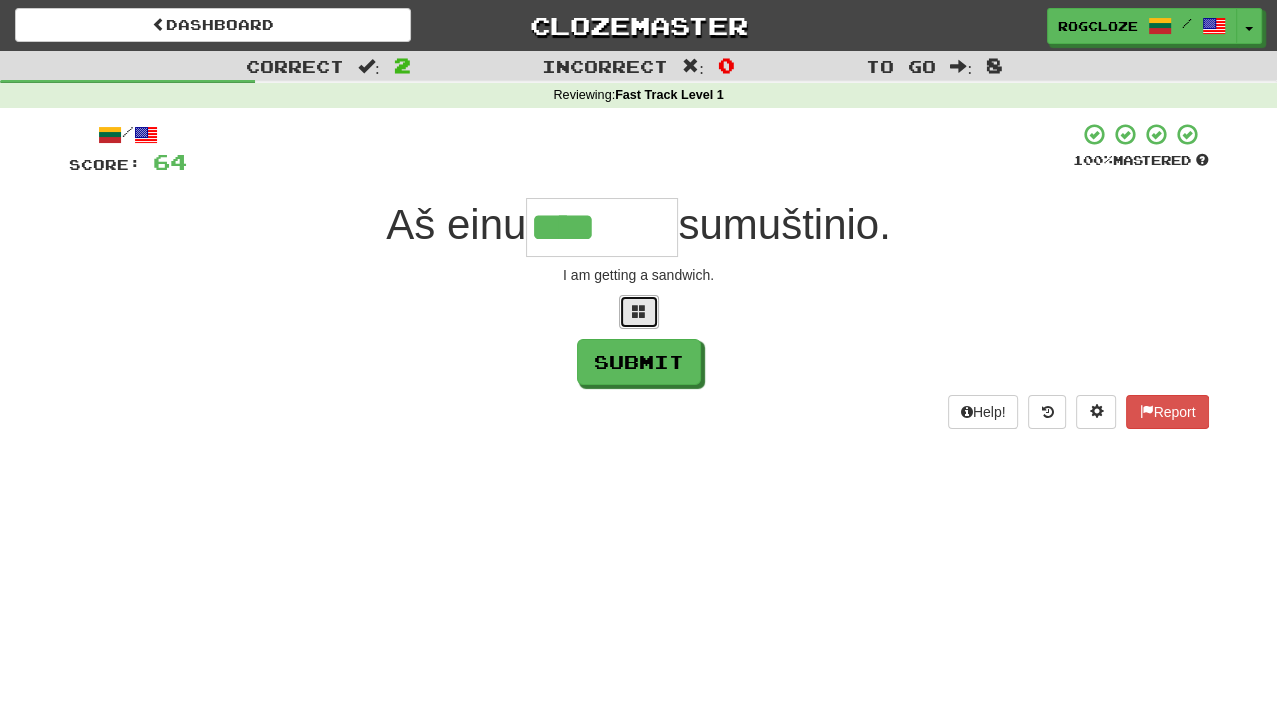 click at bounding box center [639, 312] 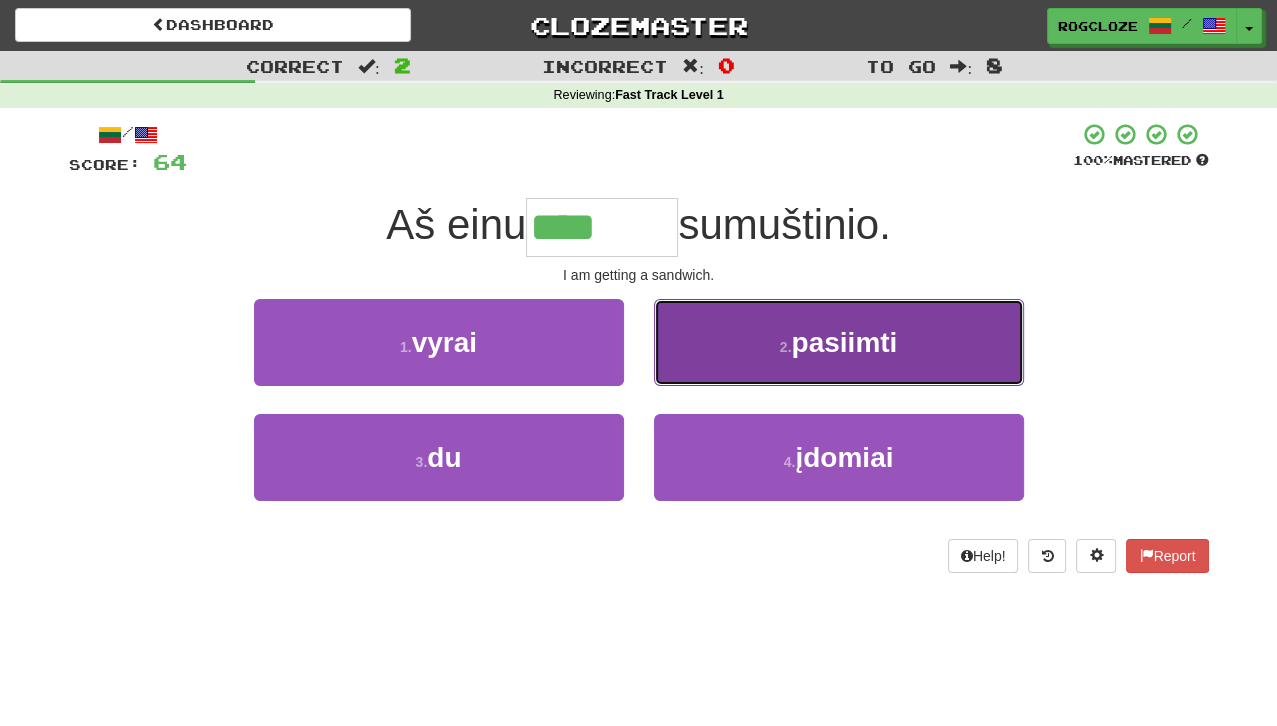 click on "pasiimti" at bounding box center [844, 342] 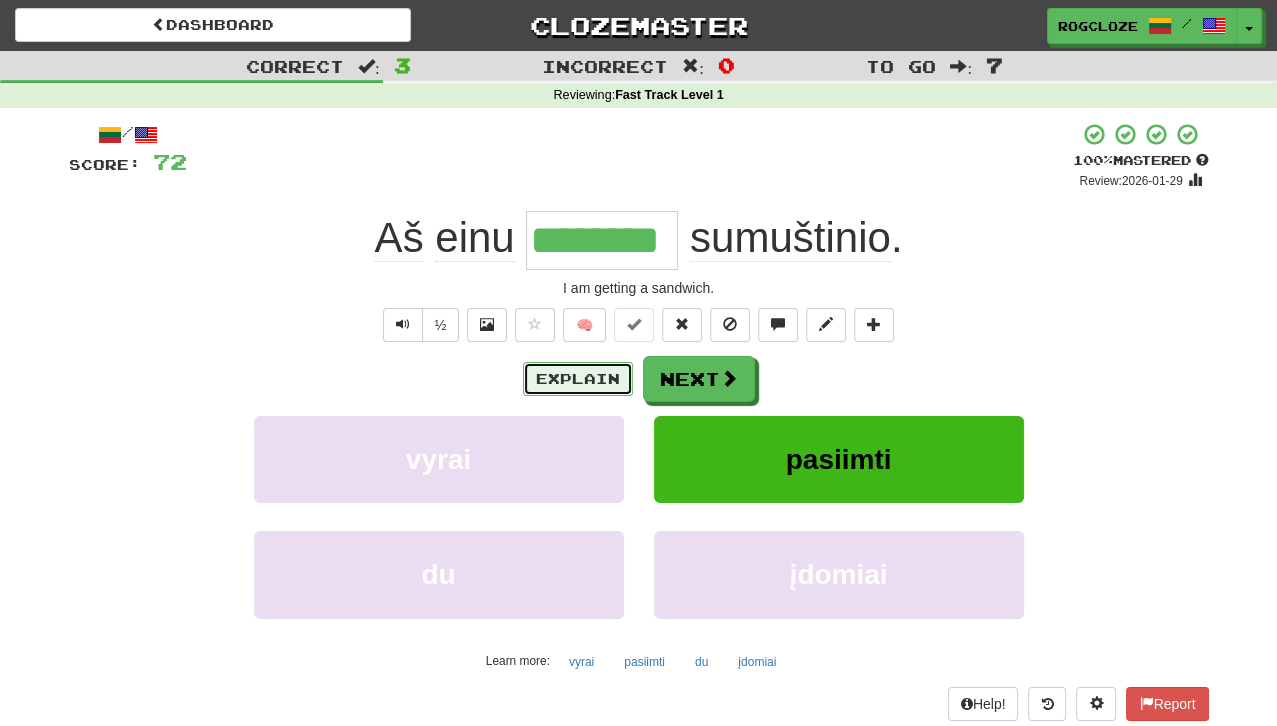 click on "Explain" at bounding box center [578, 379] 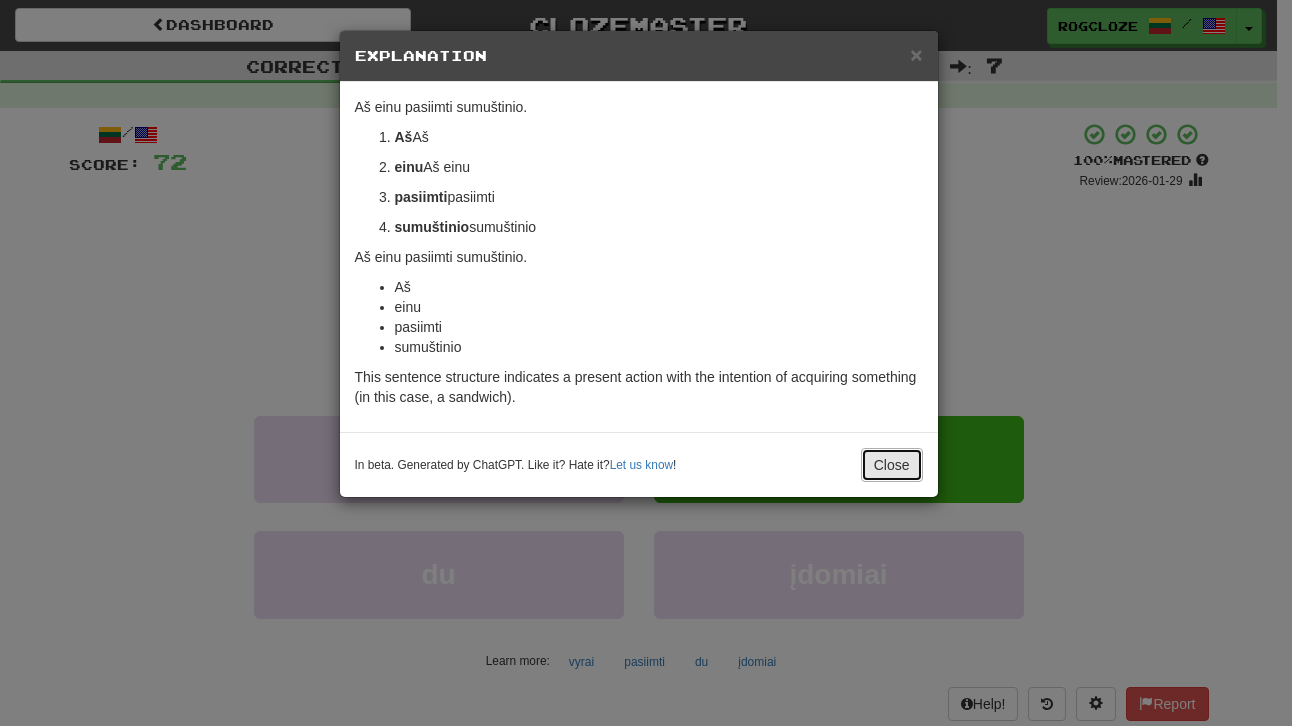 click on "Close" at bounding box center (892, 465) 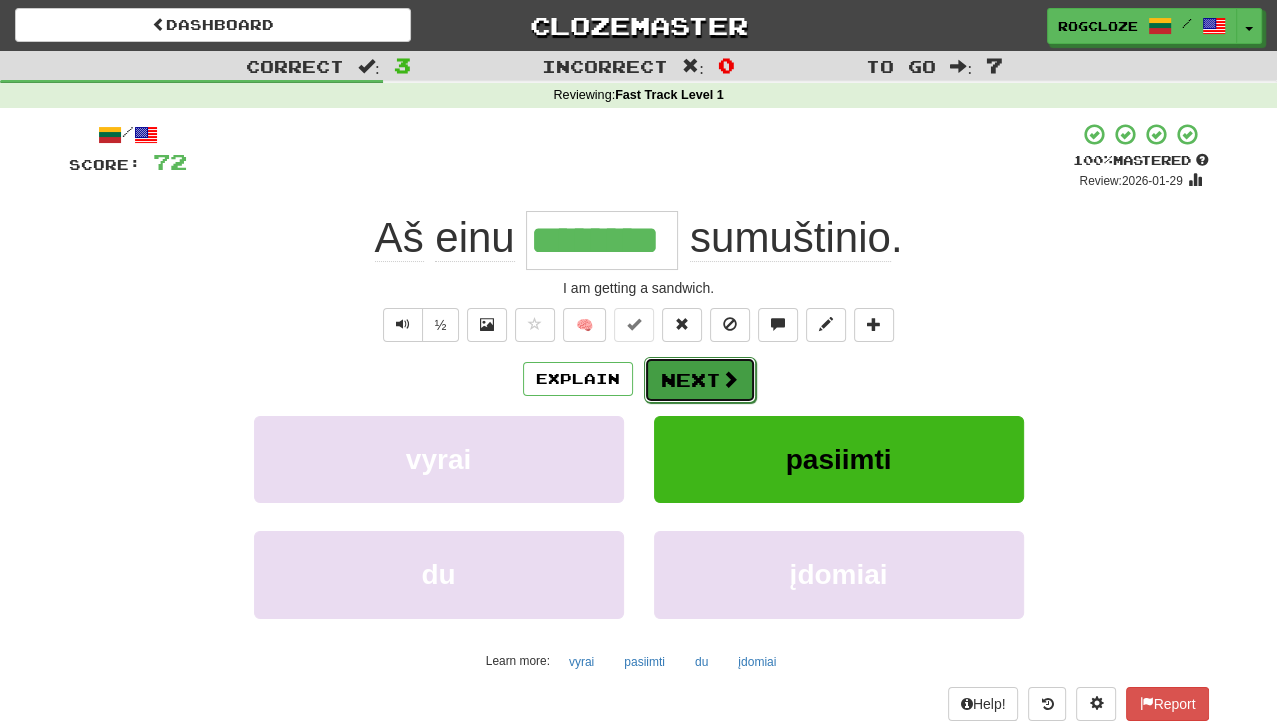 click on "Next" at bounding box center (700, 380) 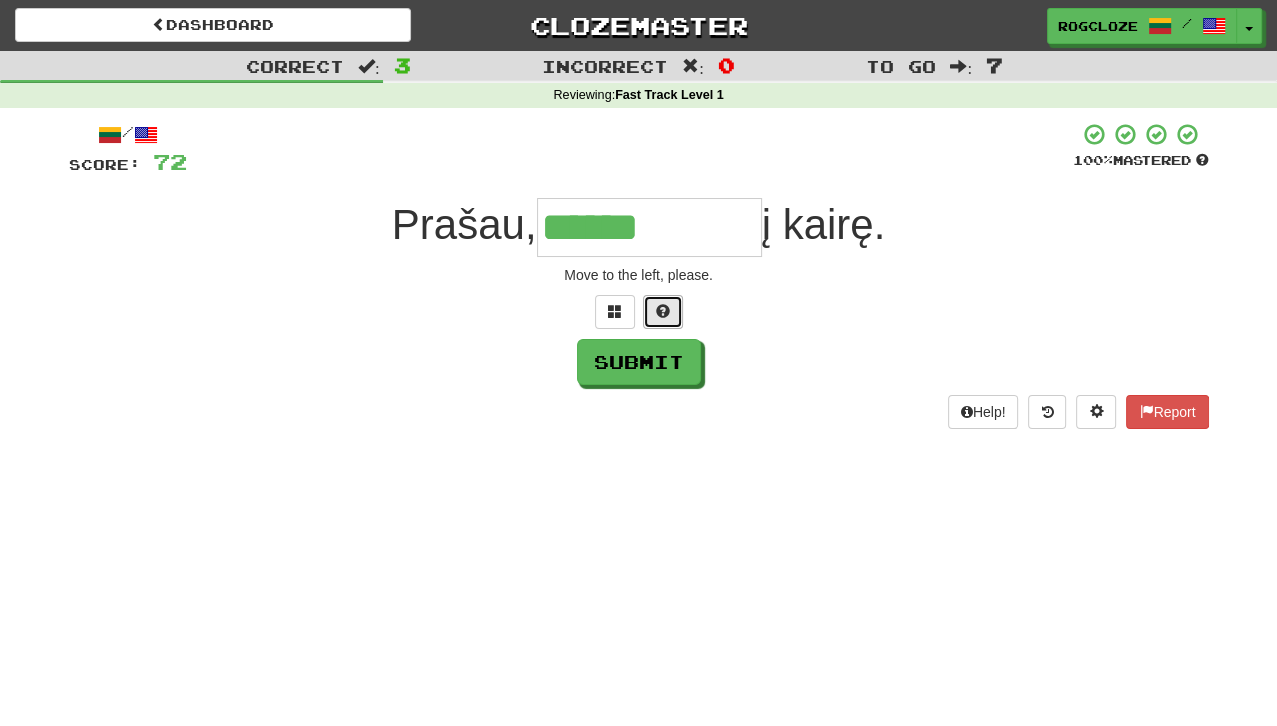 click at bounding box center [663, 312] 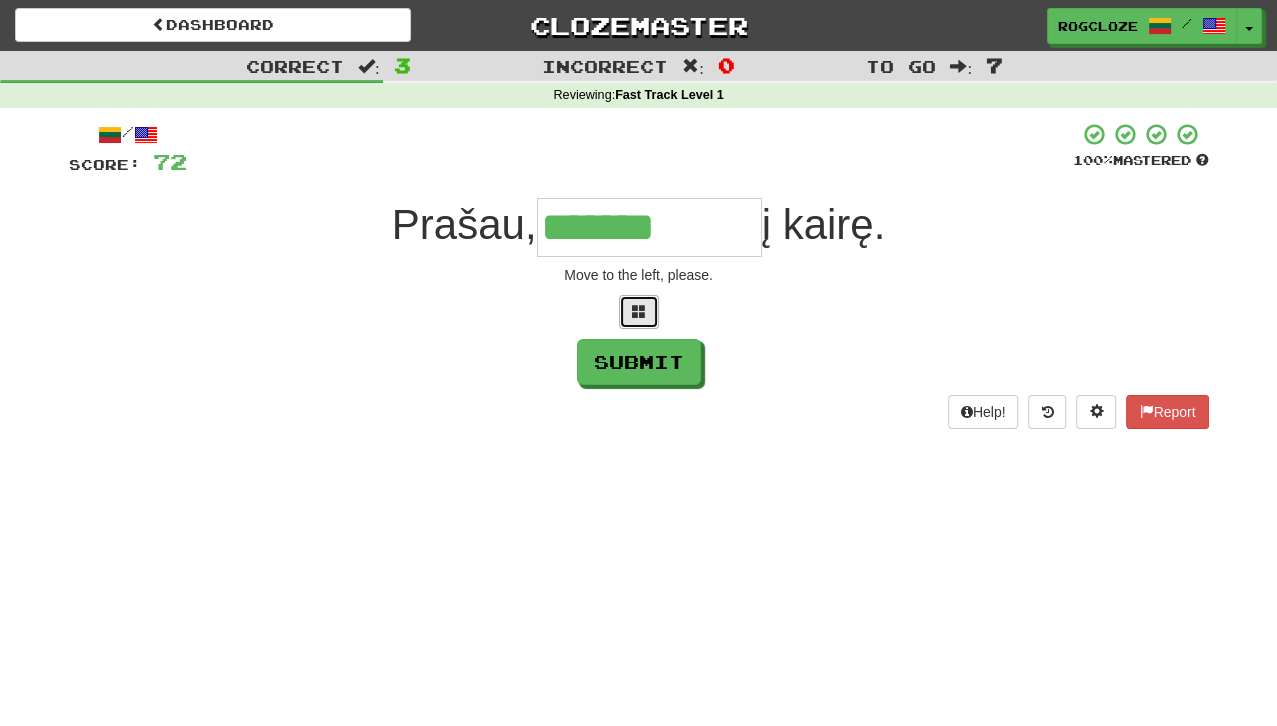 click at bounding box center [639, 311] 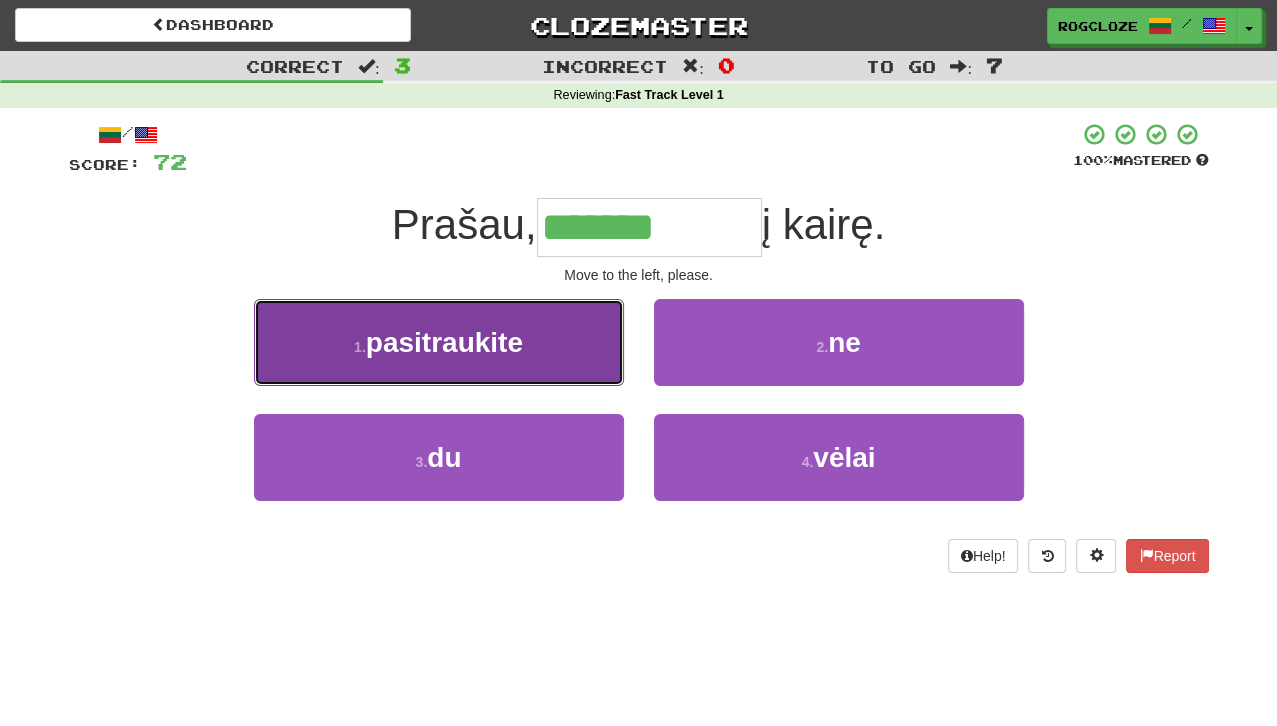 click on "1 .  pasitraukite" at bounding box center [439, 342] 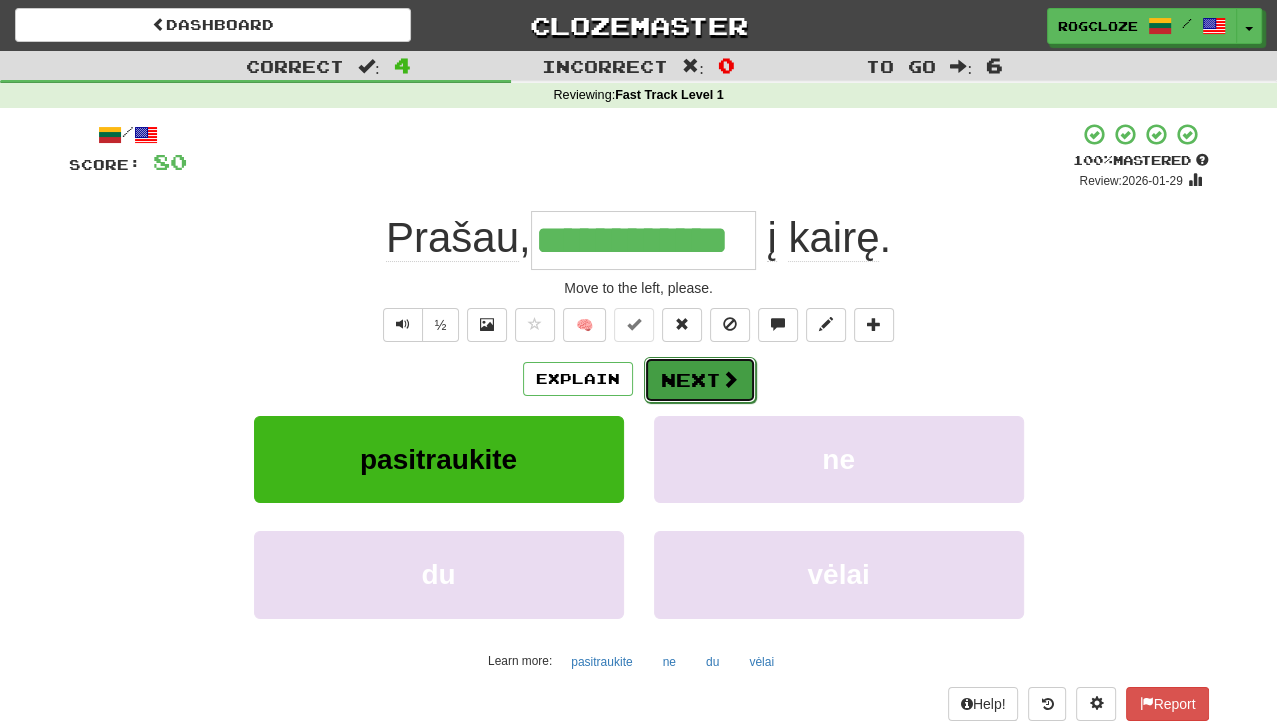 click on "Next" at bounding box center [700, 380] 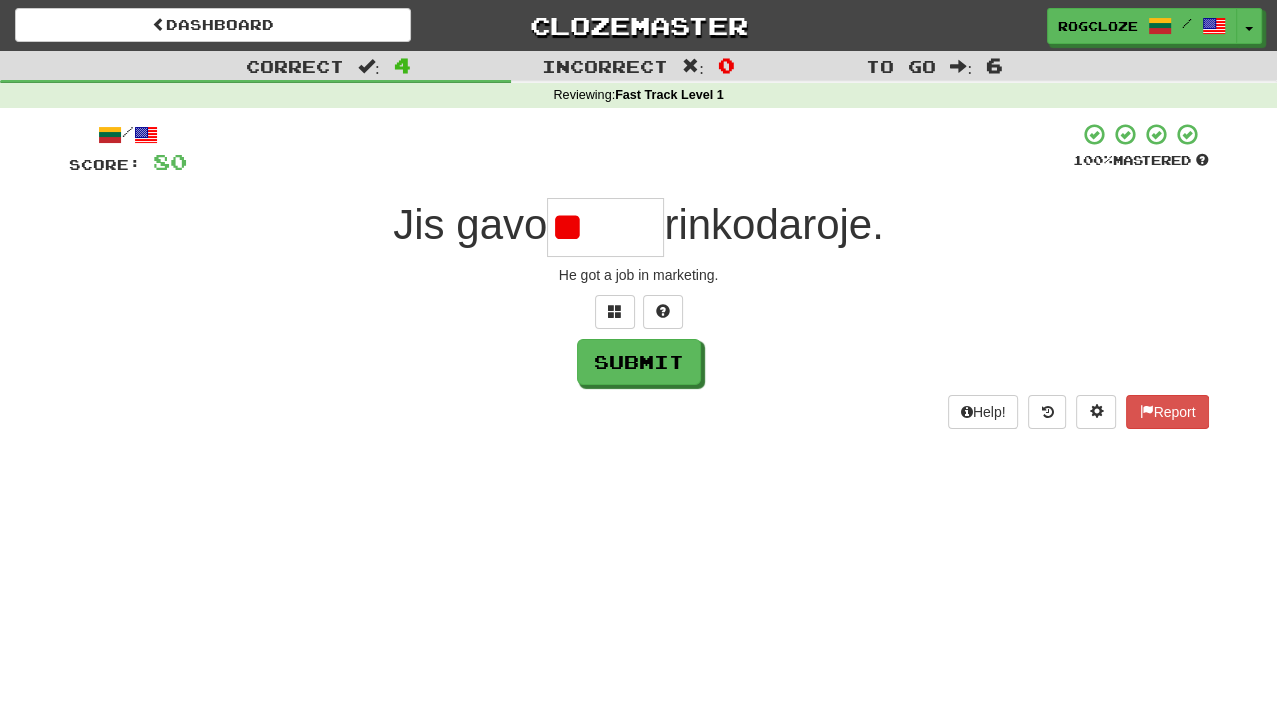 type on "*" 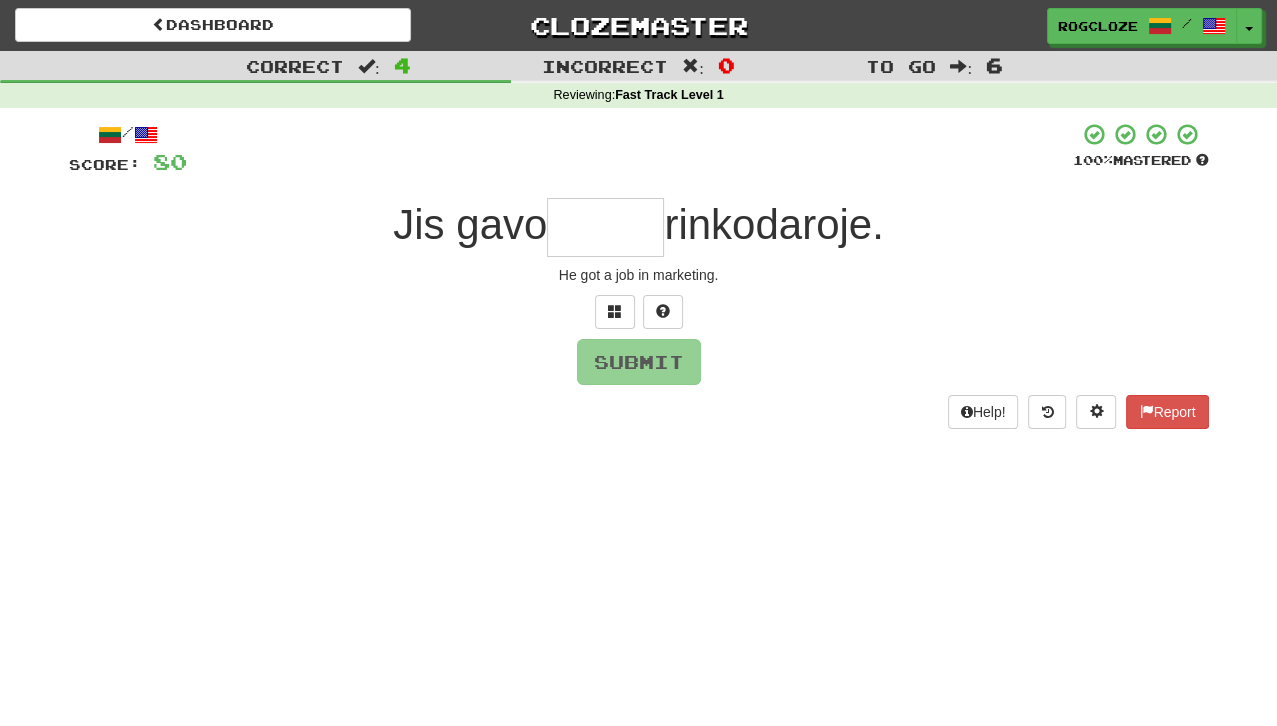 type on "*" 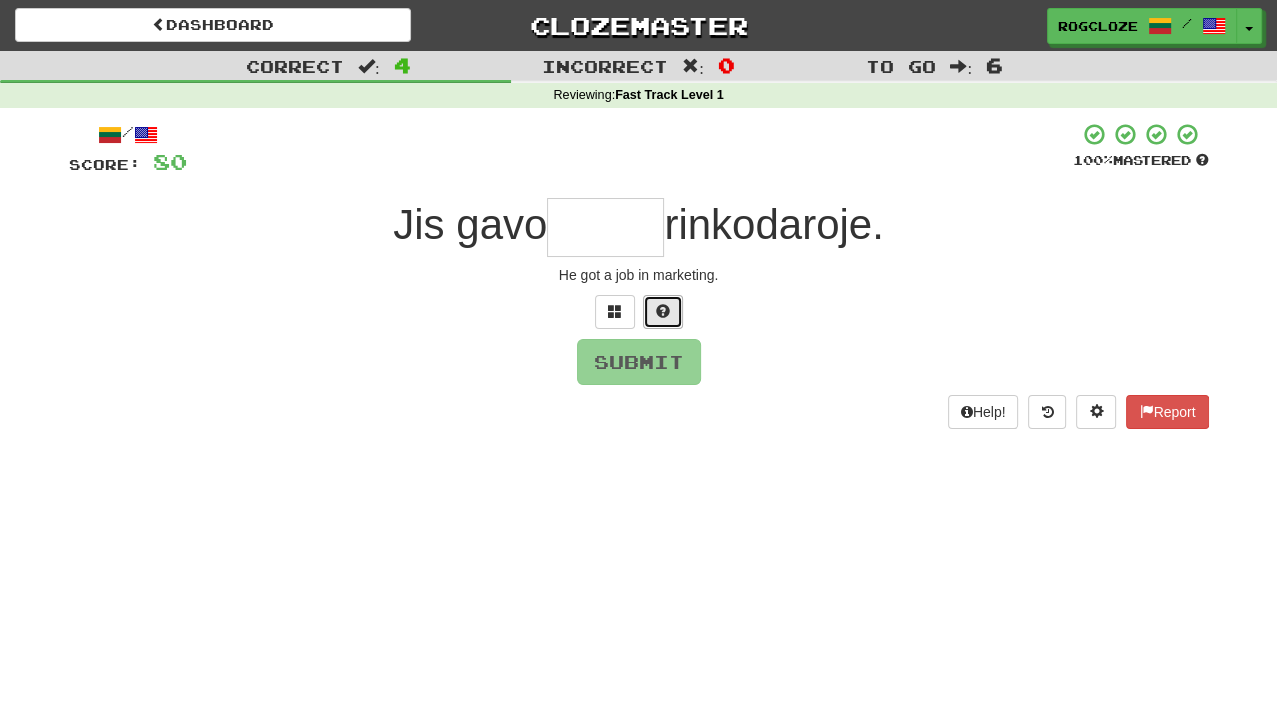 click at bounding box center (663, 312) 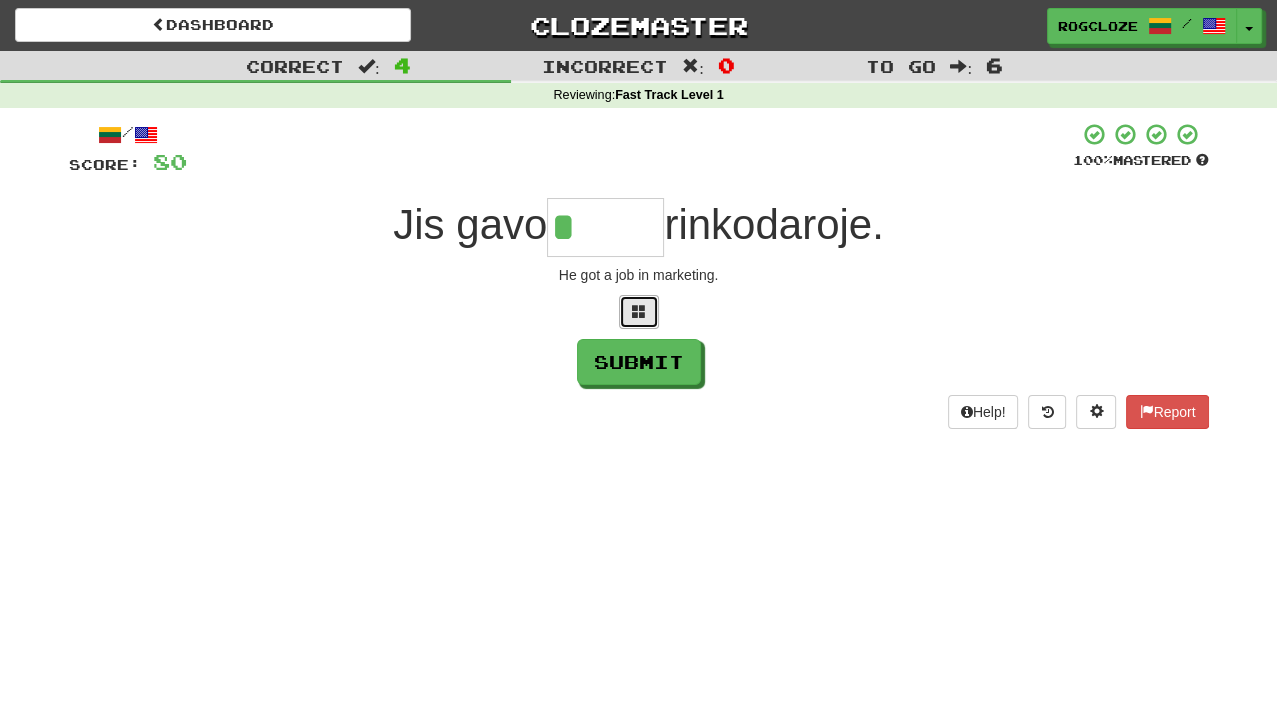 click at bounding box center (639, 312) 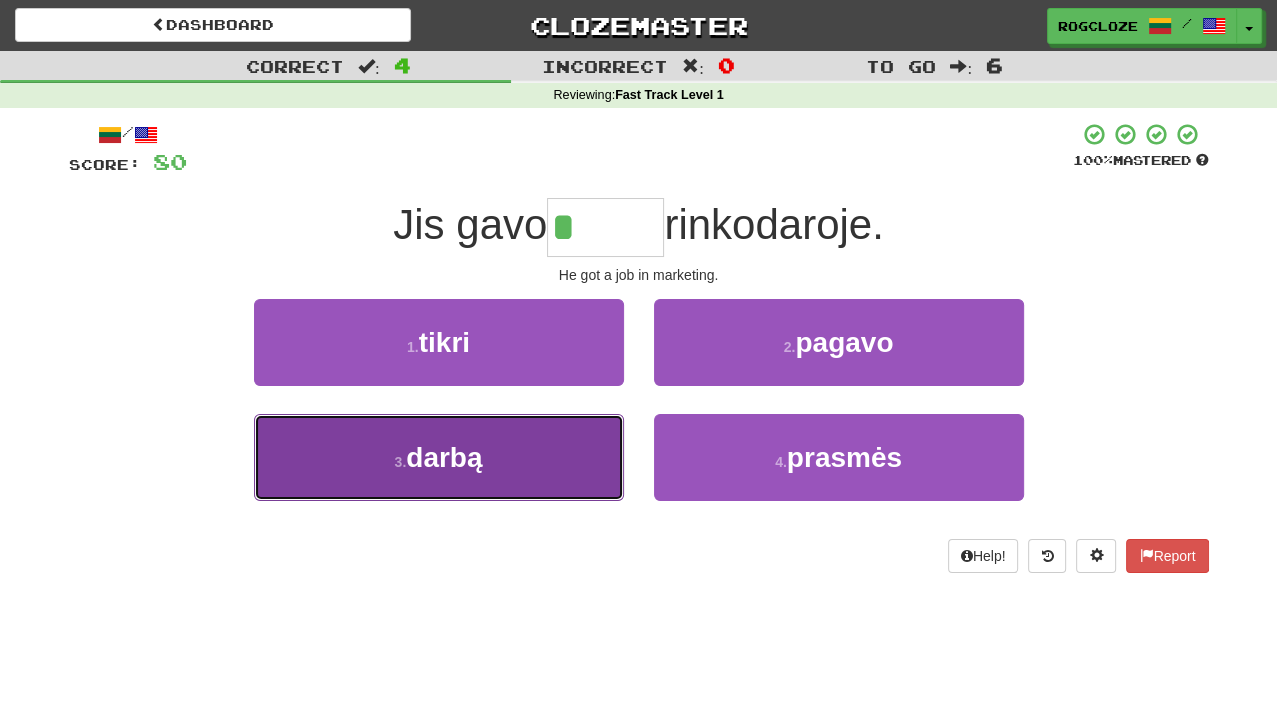 click on "3 .  darbą" at bounding box center (439, 457) 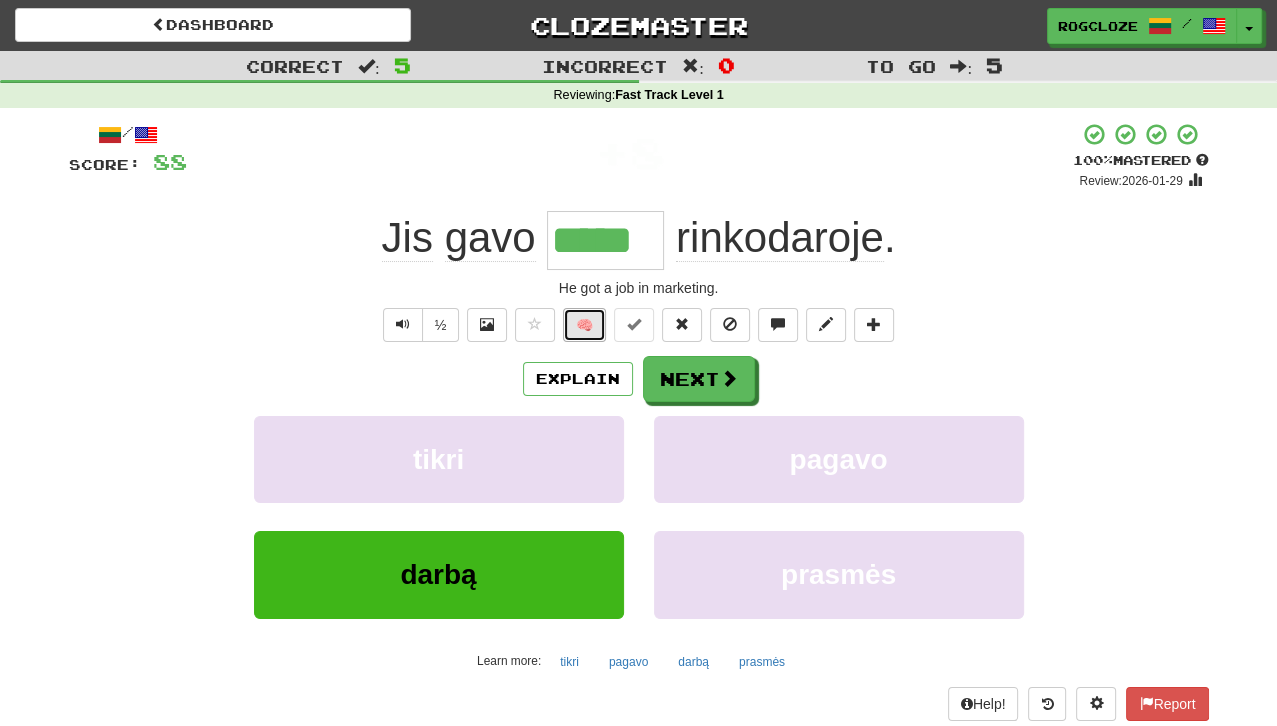 click on "🧠" at bounding box center [584, 325] 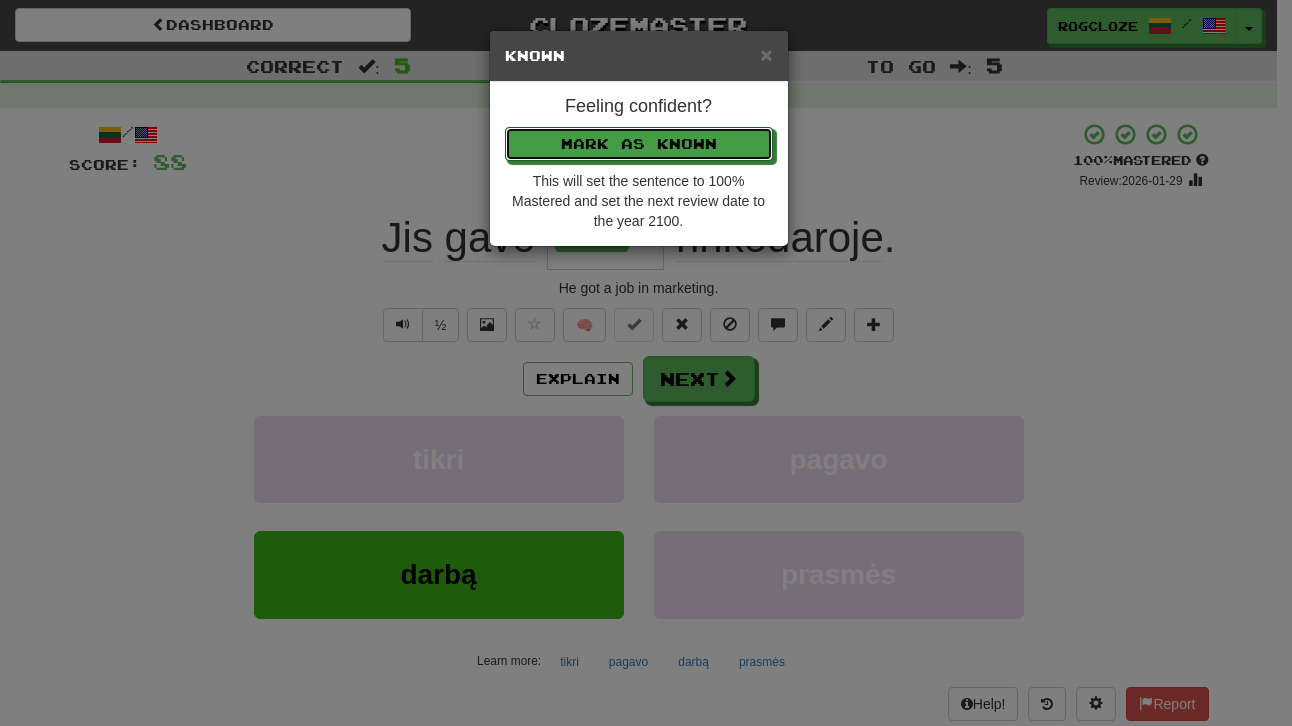drag, startPoint x: 656, startPoint y: 133, endPoint x: 680, endPoint y: 165, distance: 40 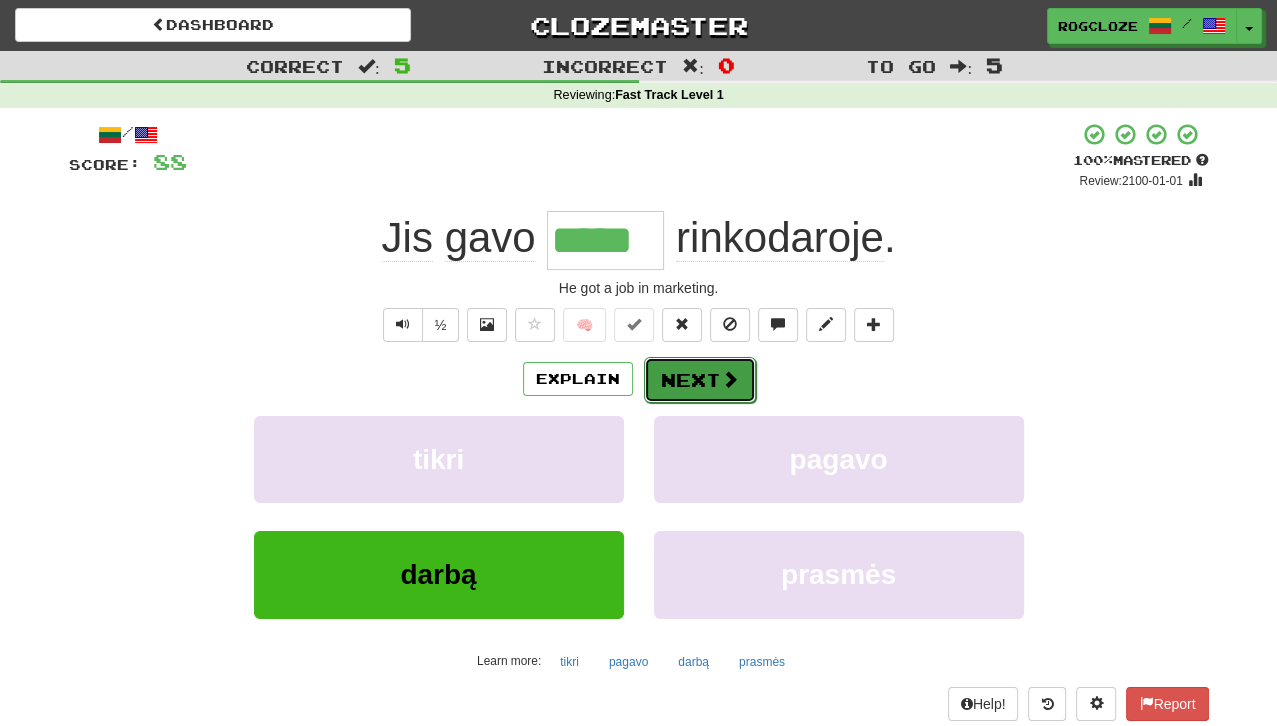 click on "Next" at bounding box center (700, 380) 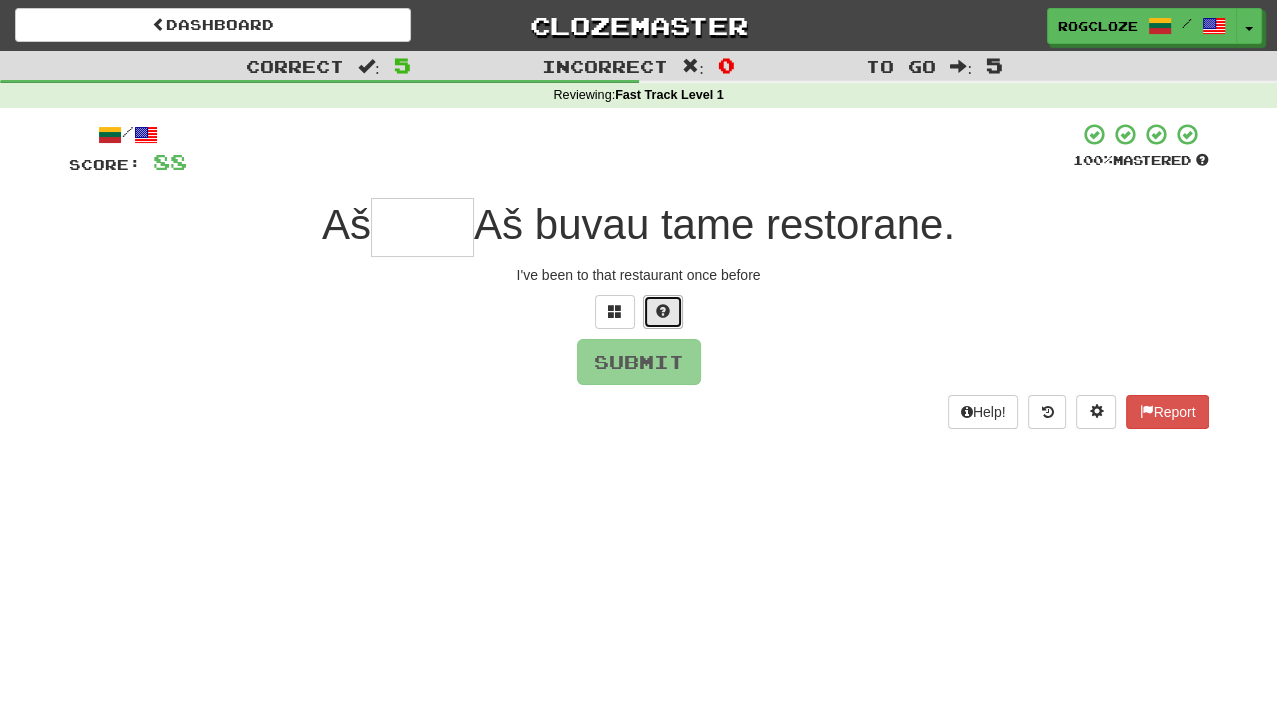 click at bounding box center [663, 311] 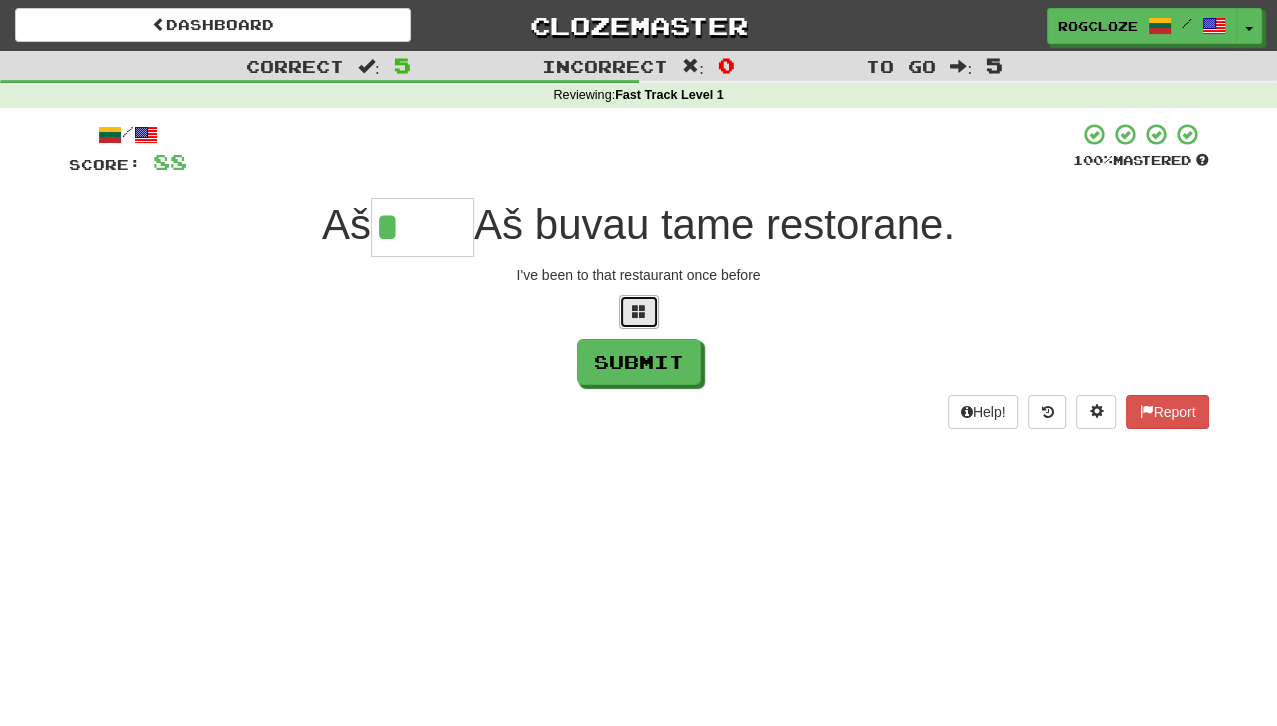 click at bounding box center [639, 311] 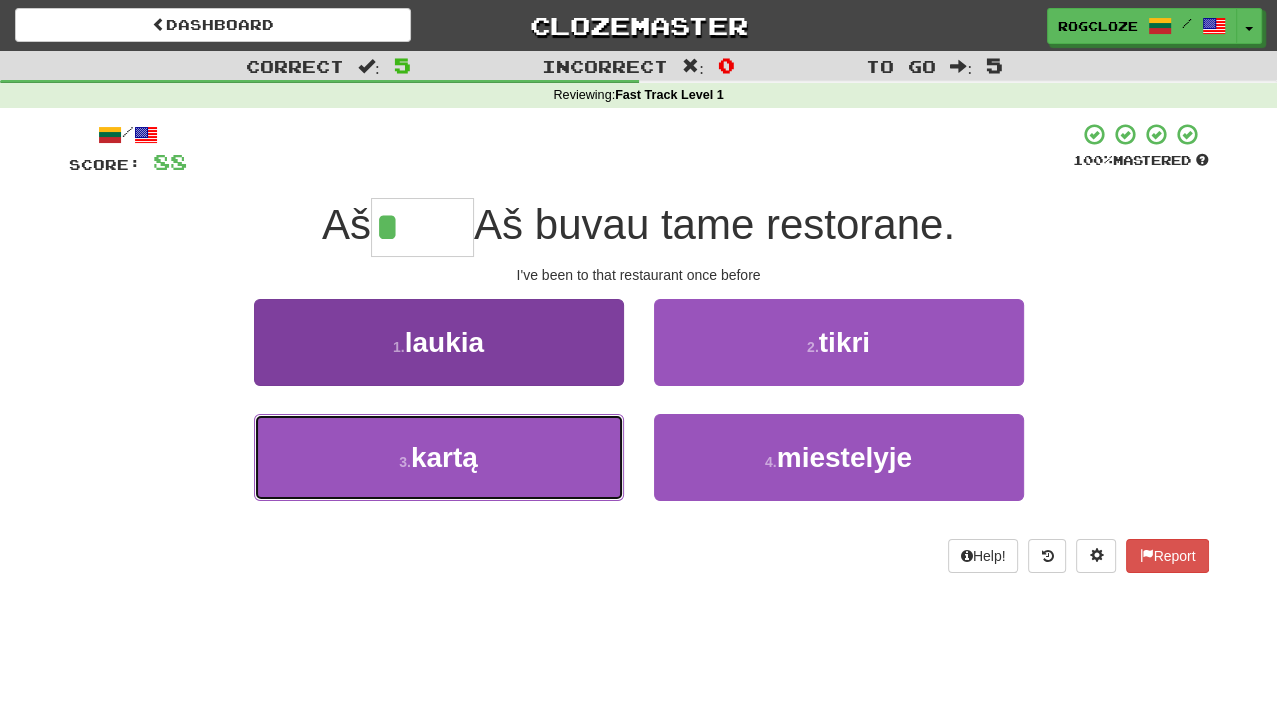 drag, startPoint x: 458, startPoint y: 481, endPoint x: 477, endPoint y: 477, distance: 19.416489 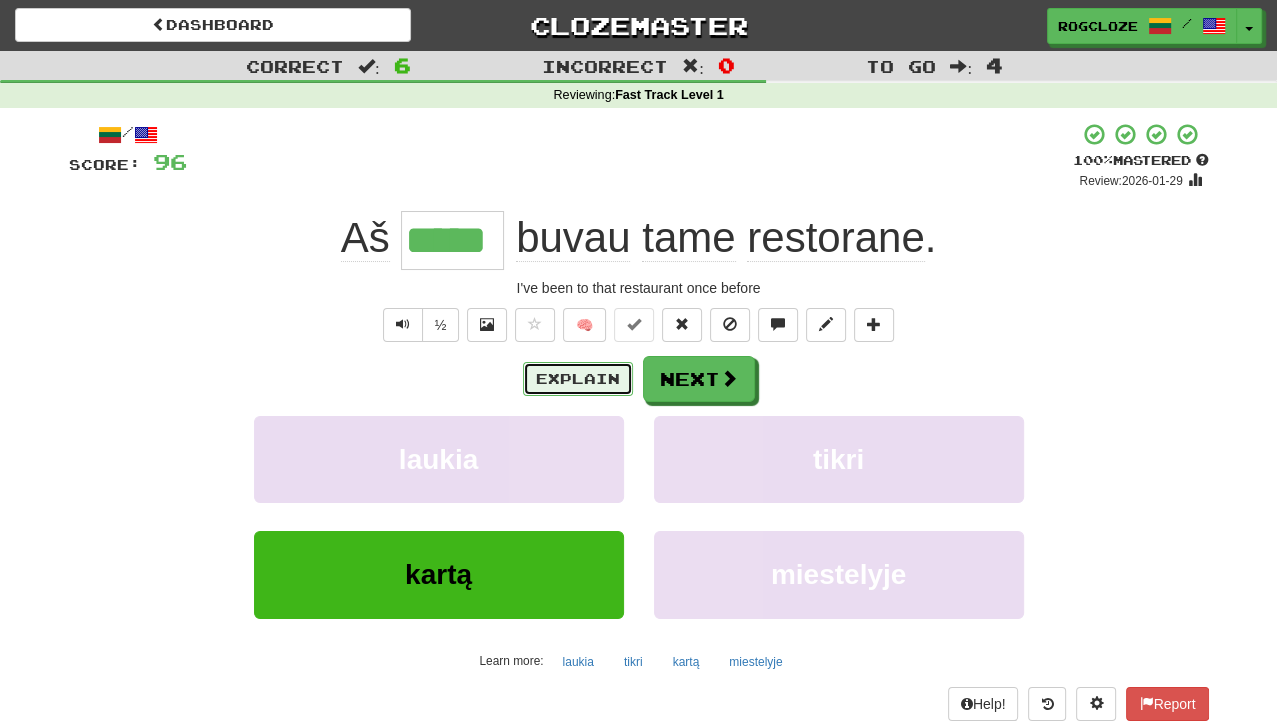 click on "Explain" at bounding box center [578, 379] 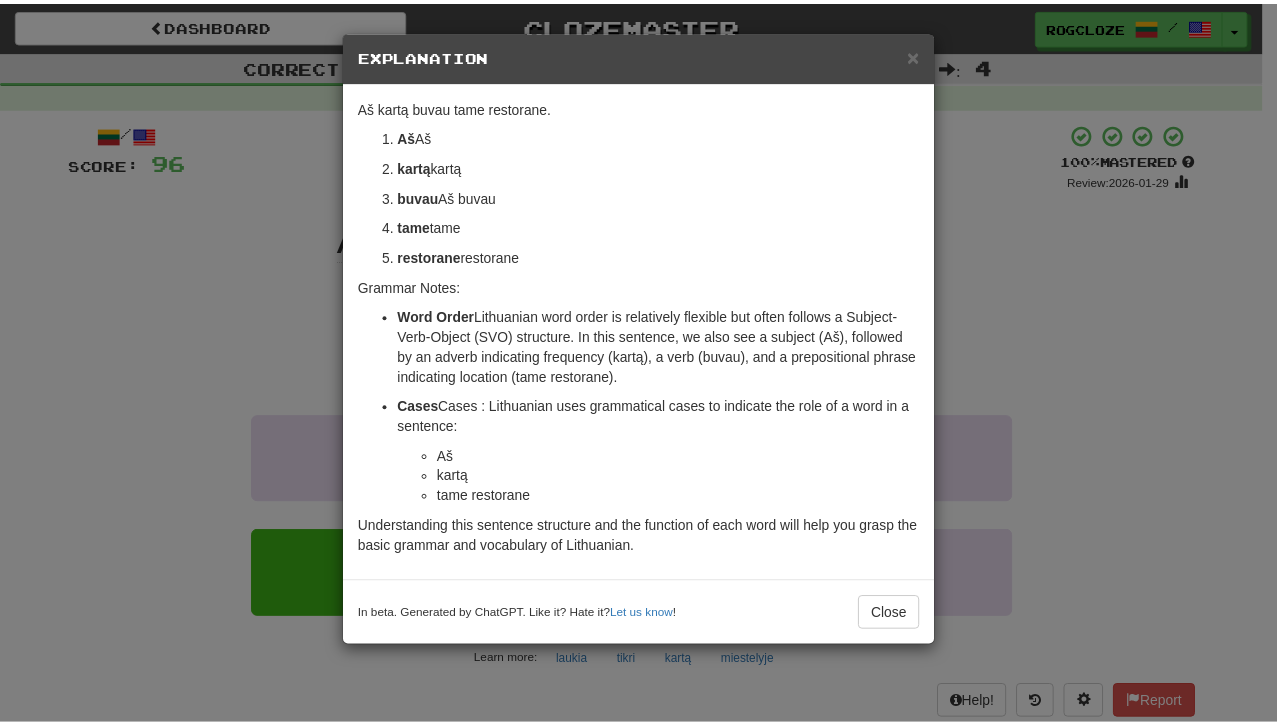 scroll, scrollTop: 100, scrollLeft: 0, axis: vertical 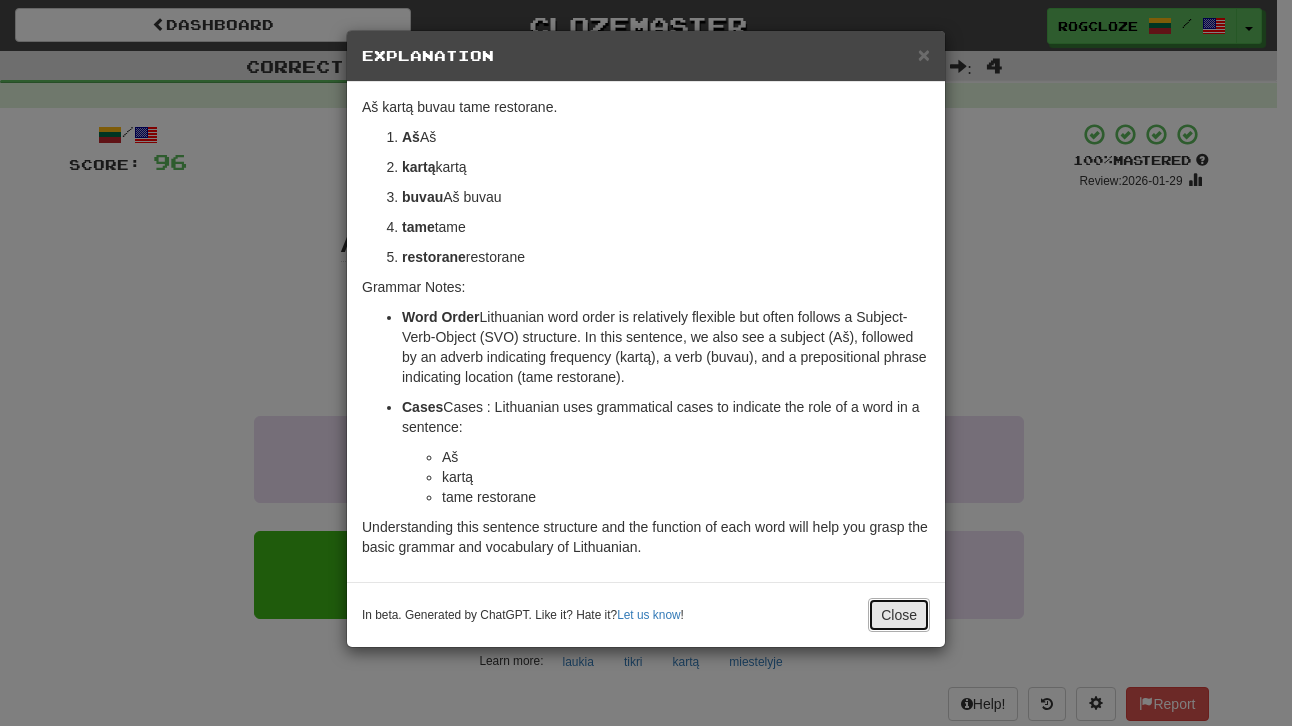 drag, startPoint x: 906, startPoint y: 699, endPoint x: 915, endPoint y: 693, distance: 10.816654 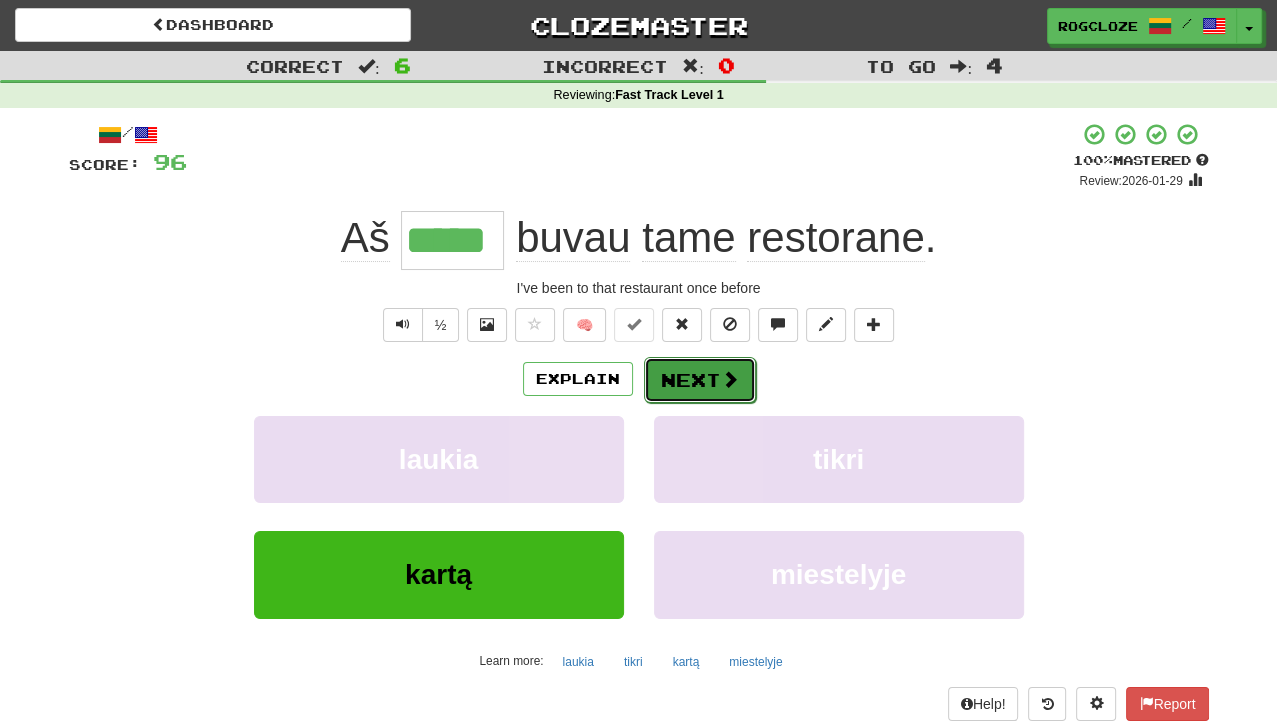 click on "Next" at bounding box center [700, 380] 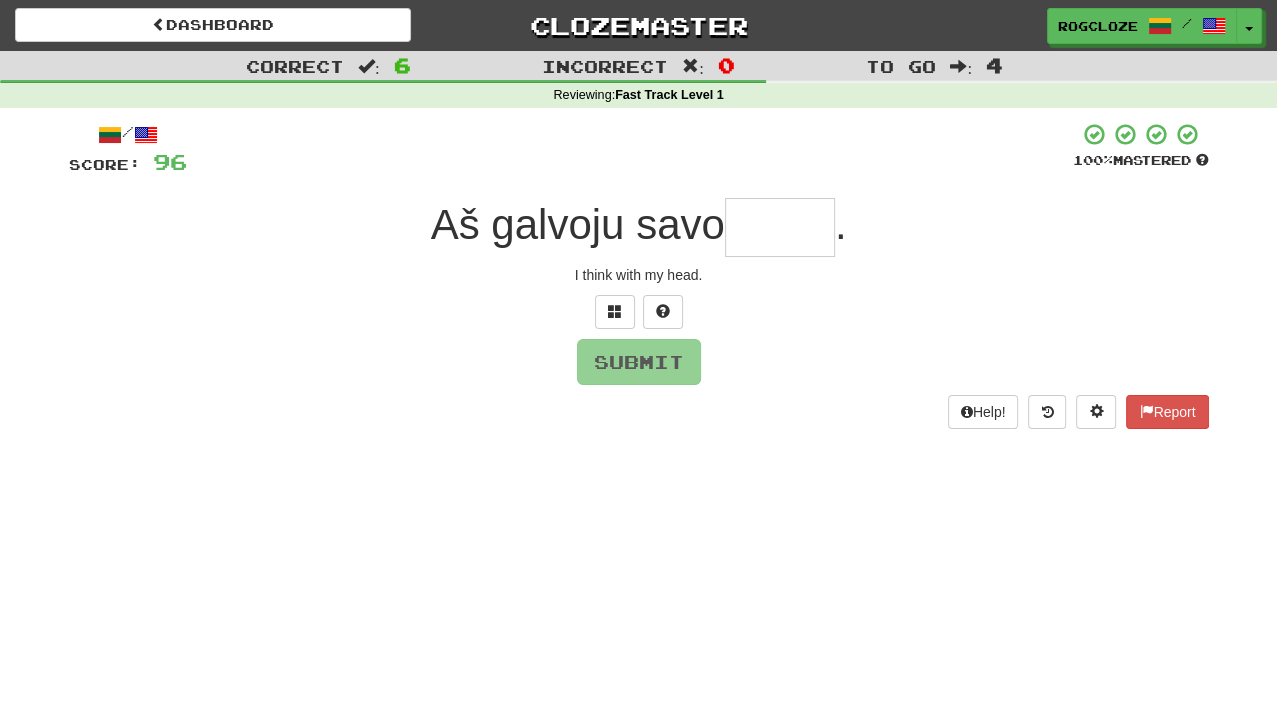 type on "*" 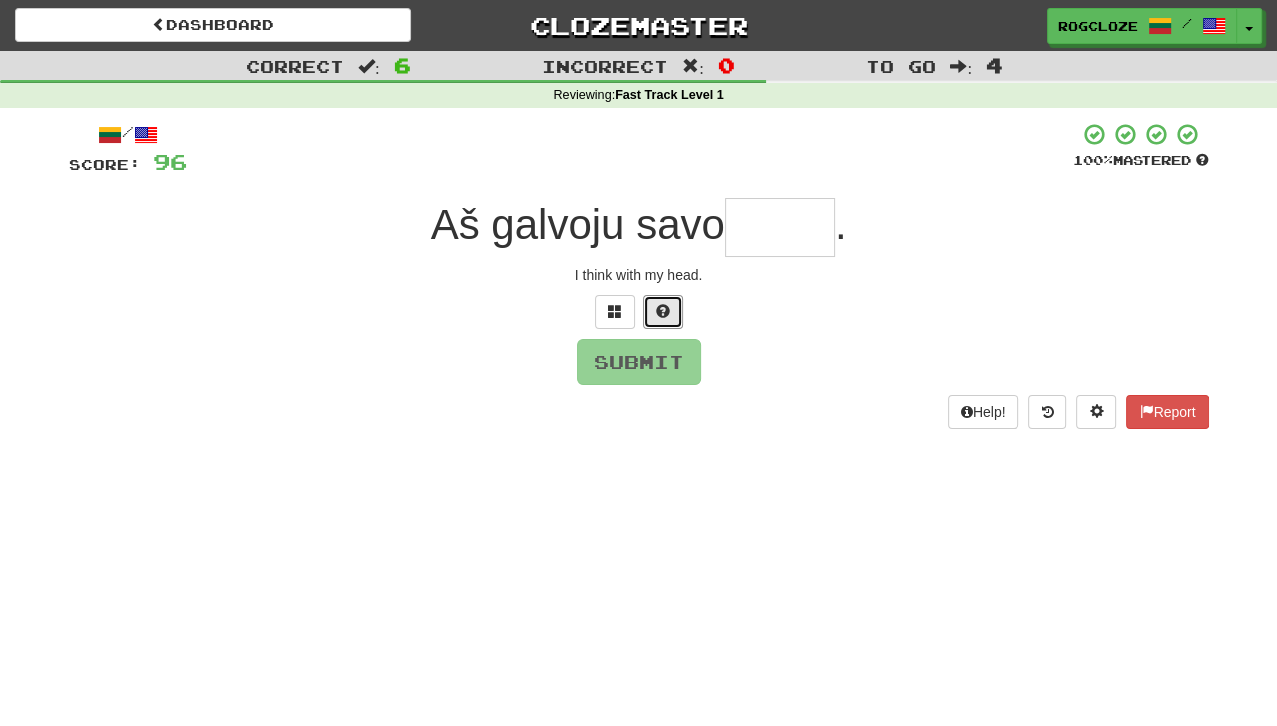 click at bounding box center (663, 311) 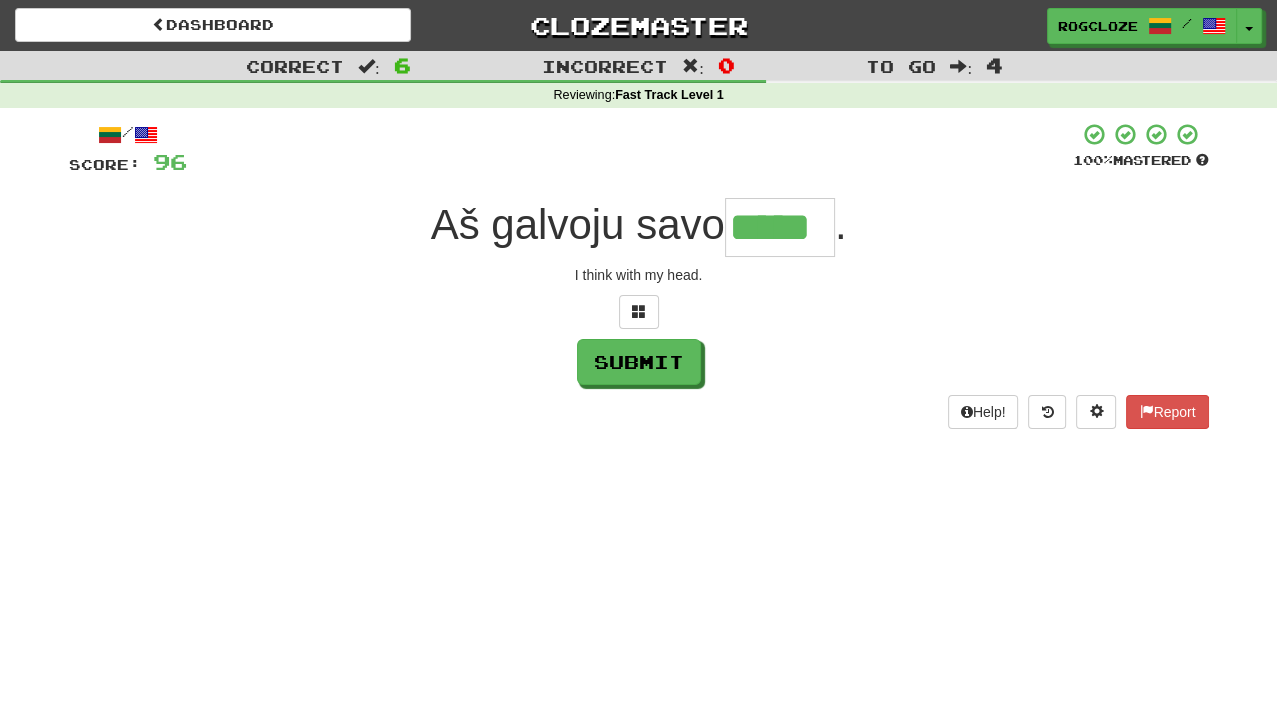 type on "*****" 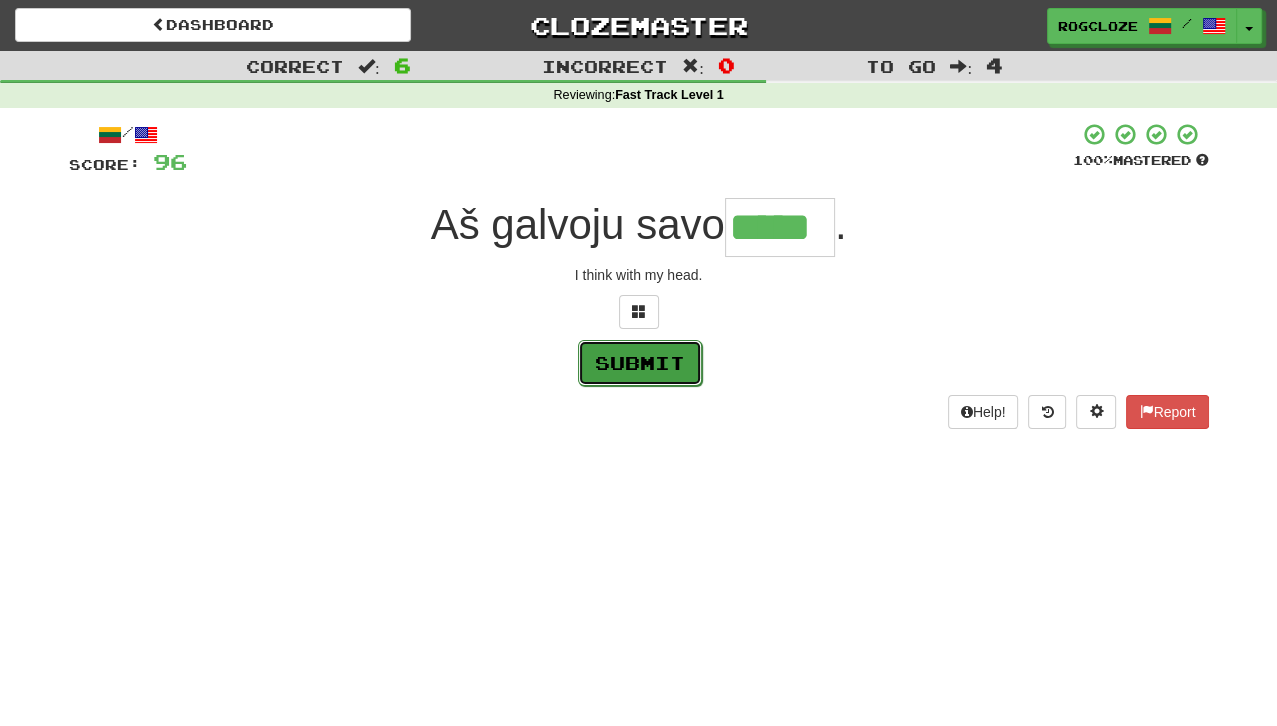 click on "Submit" at bounding box center [640, 363] 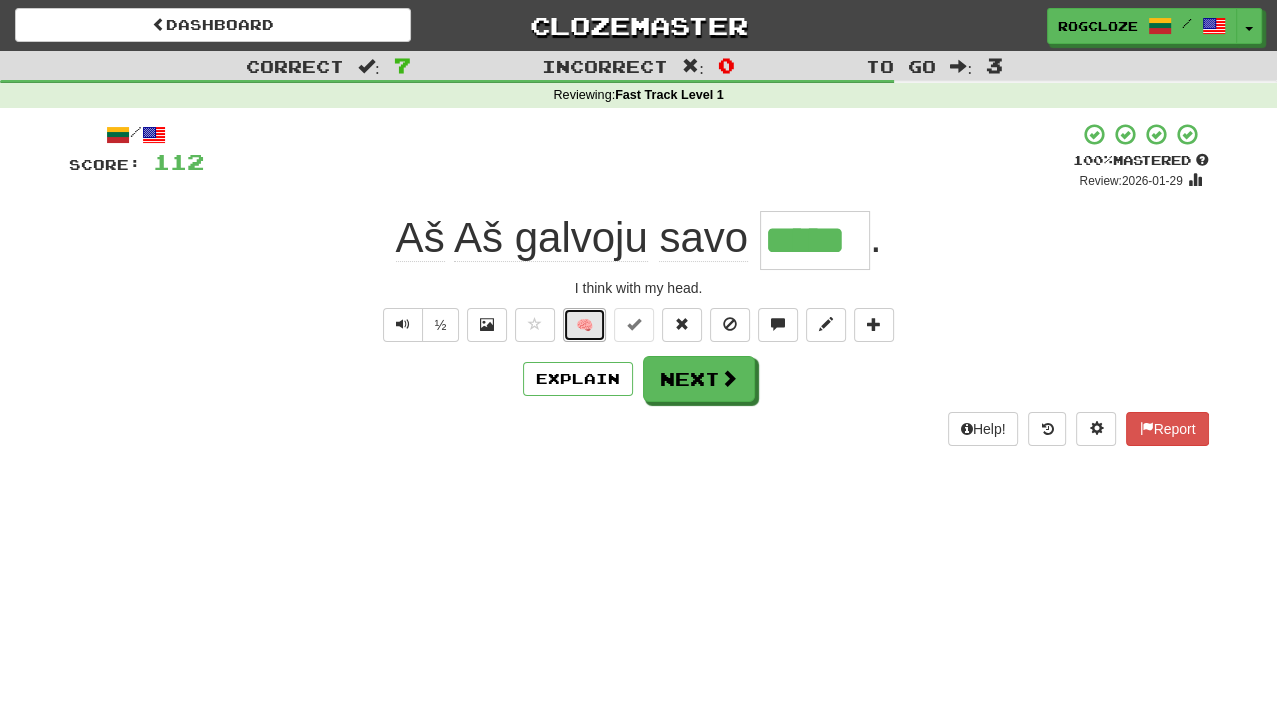 click on "🧠" at bounding box center (584, 325) 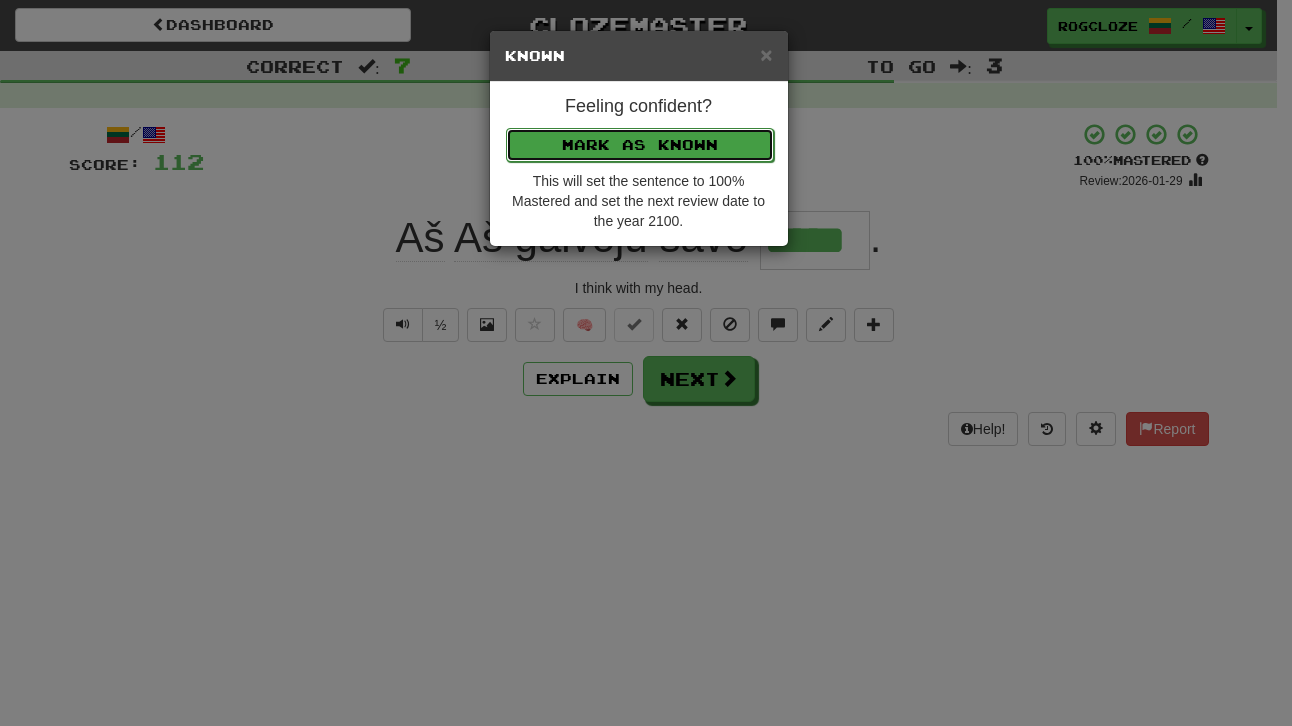click on "Mark as Known" at bounding box center [640, 145] 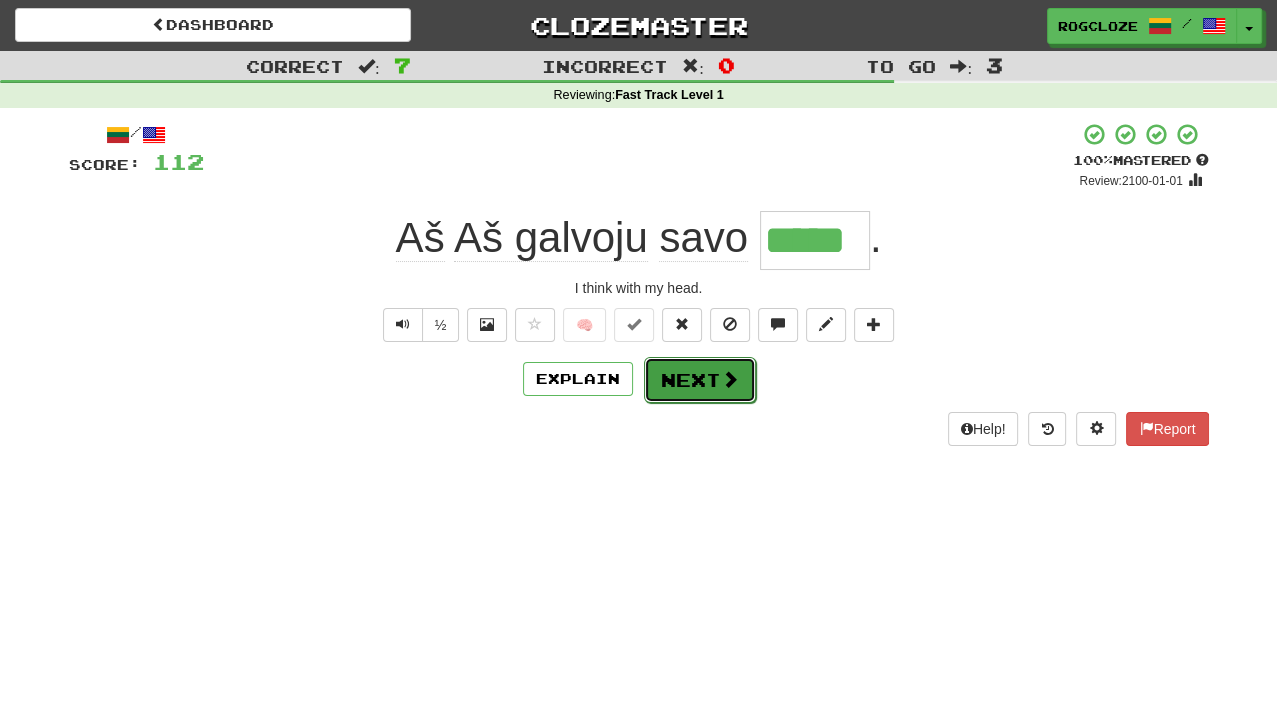 click on "Next" at bounding box center (700, 380) 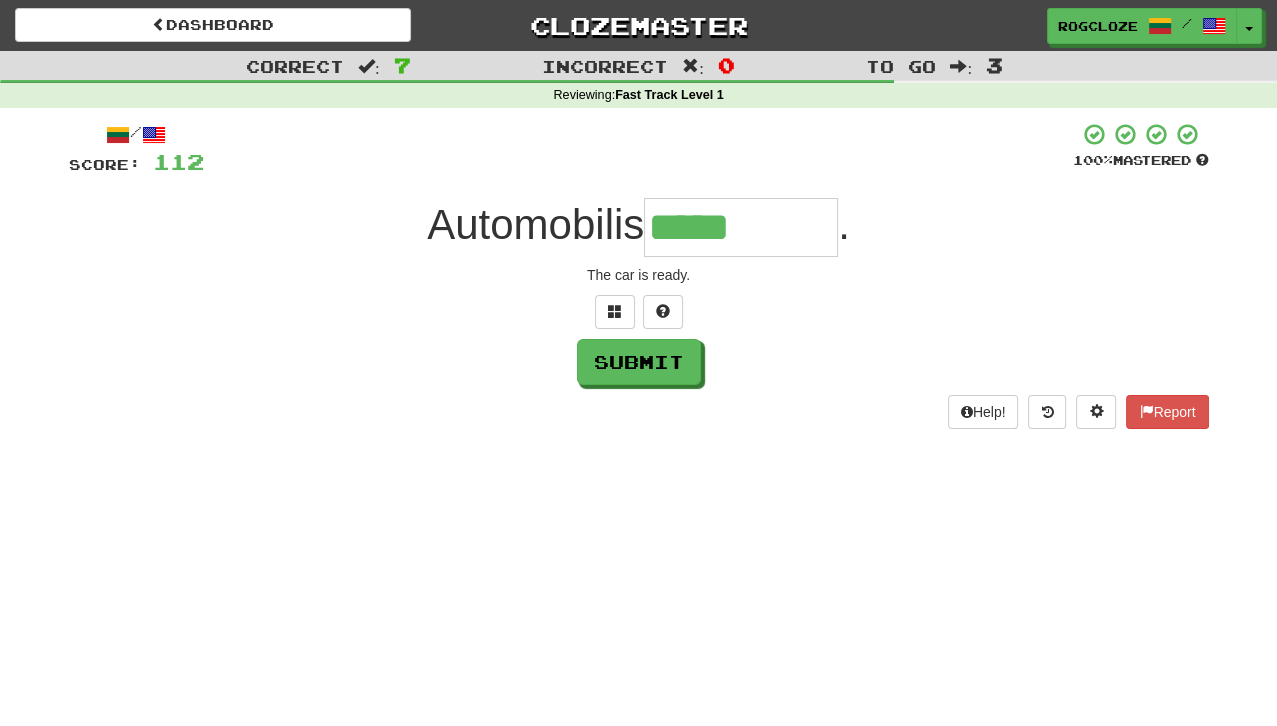 drag, startPoint x: 668, startPoint y: 401, endPoint x: 696, endPoint y: 508, distance: 110.60289 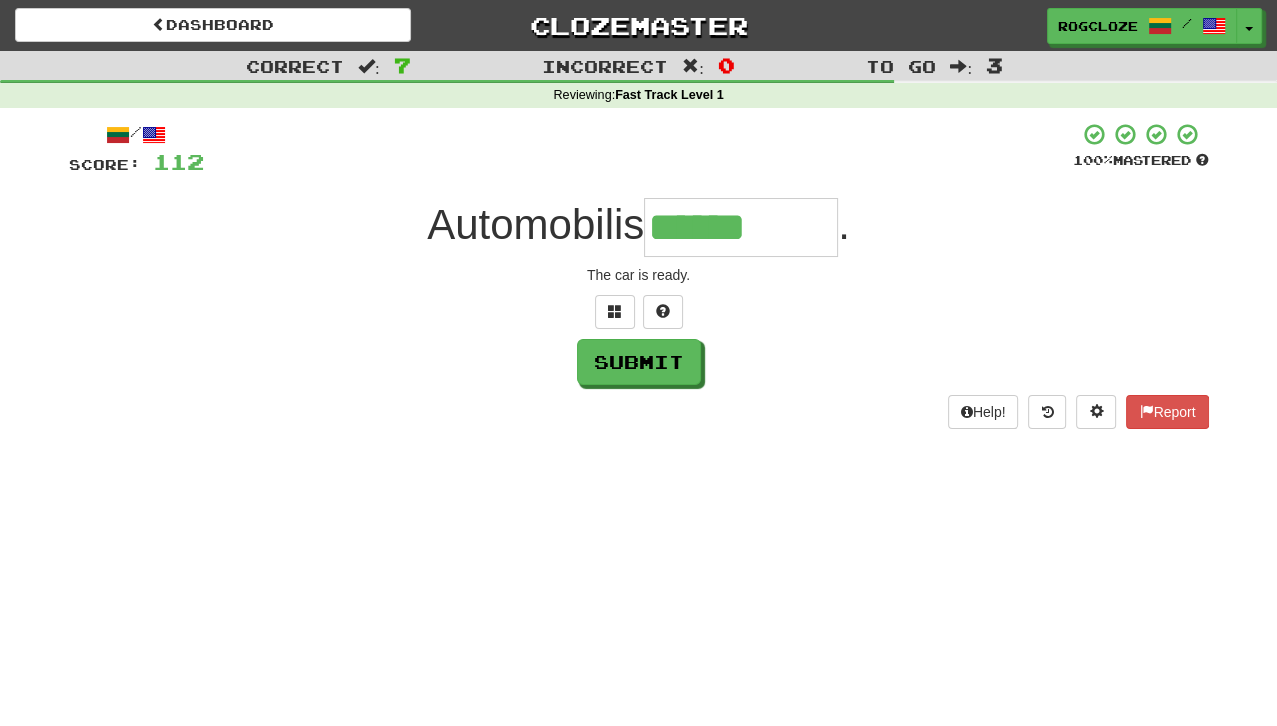drag, startPoint x: 796, startPoint y: 265, endPoint x: 868, endPoint y: 217, distance: 86.53323 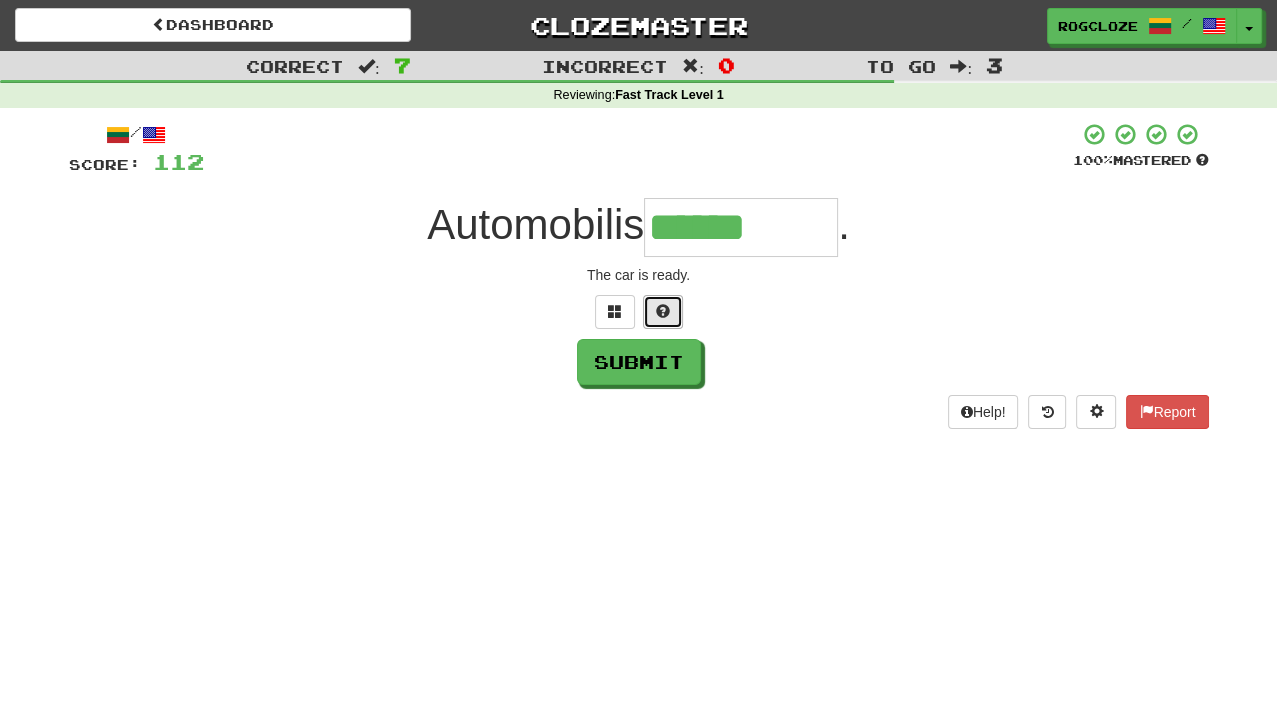 click at bounding box center (663, 311) 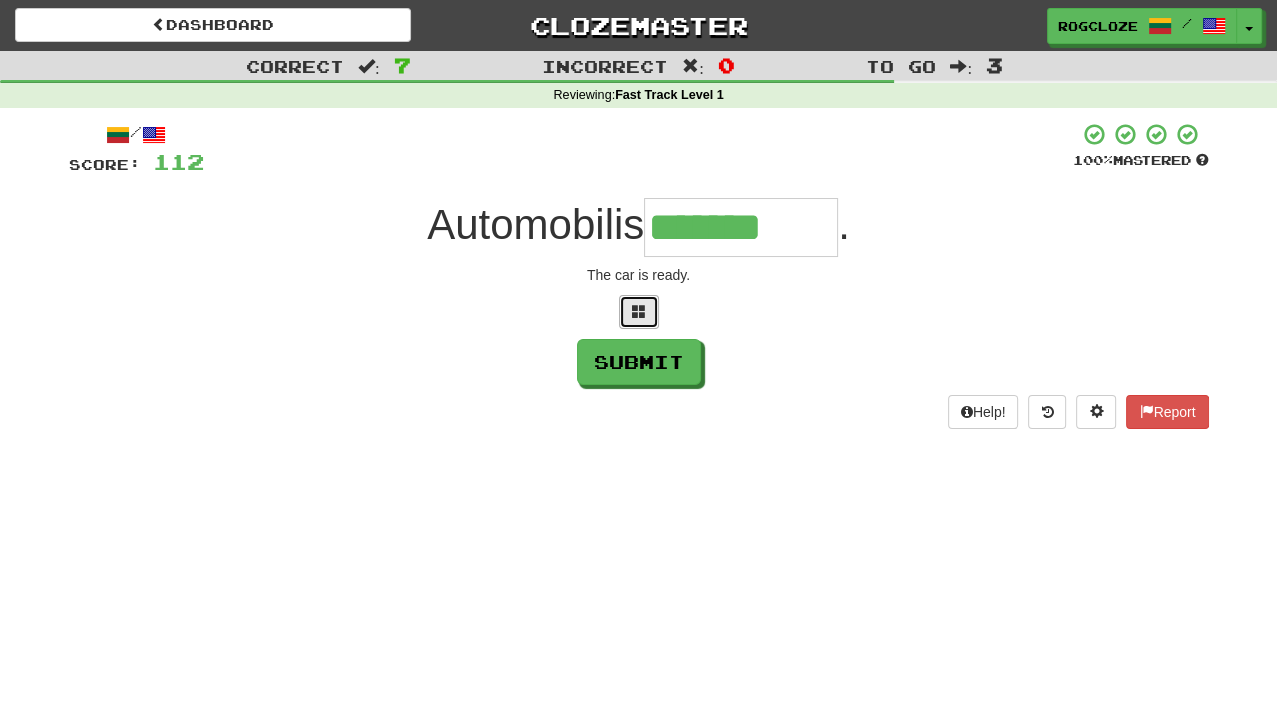 click at bounding box center [639, 312] 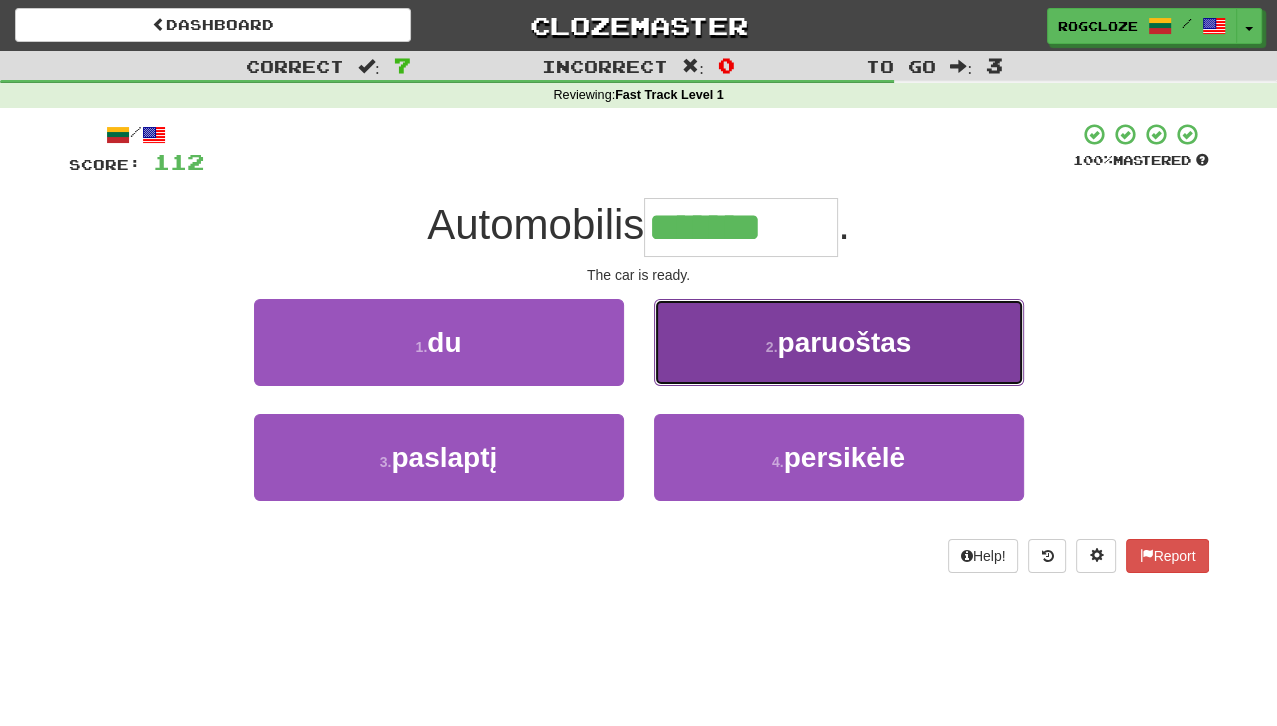 click on "2 .  paruoštas" at bounding box center [839, 342] 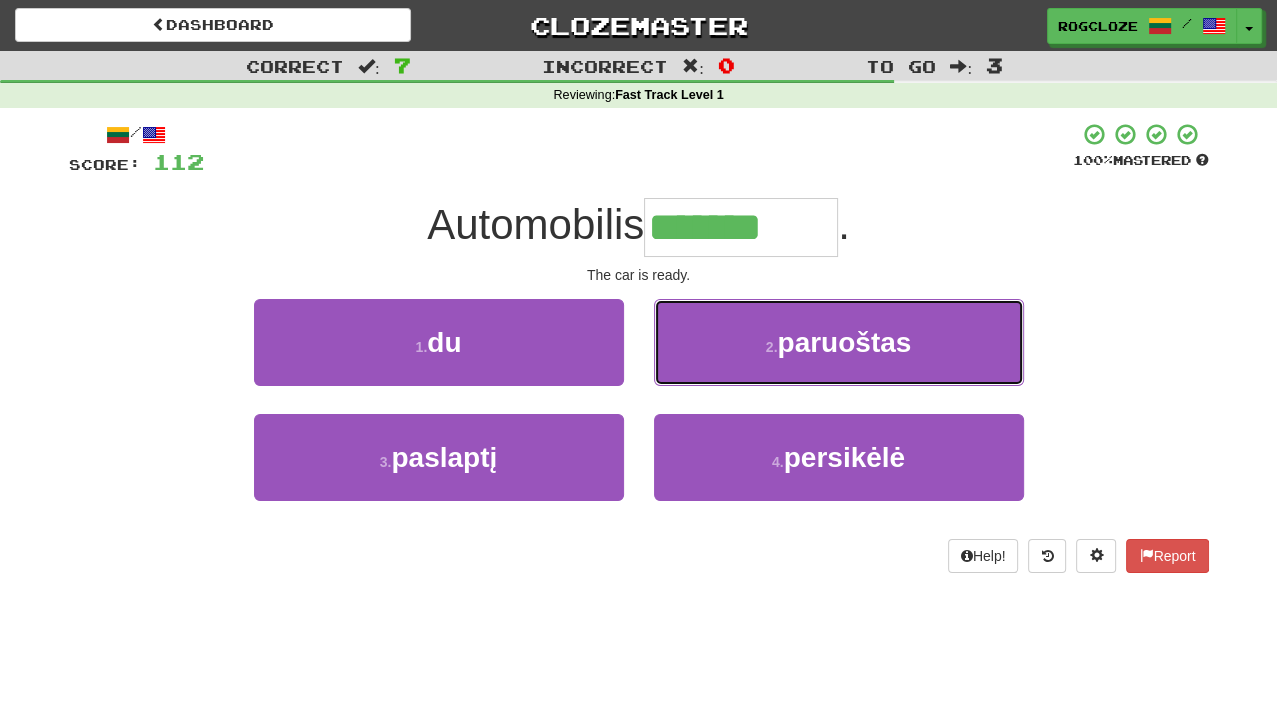 type on "*********" 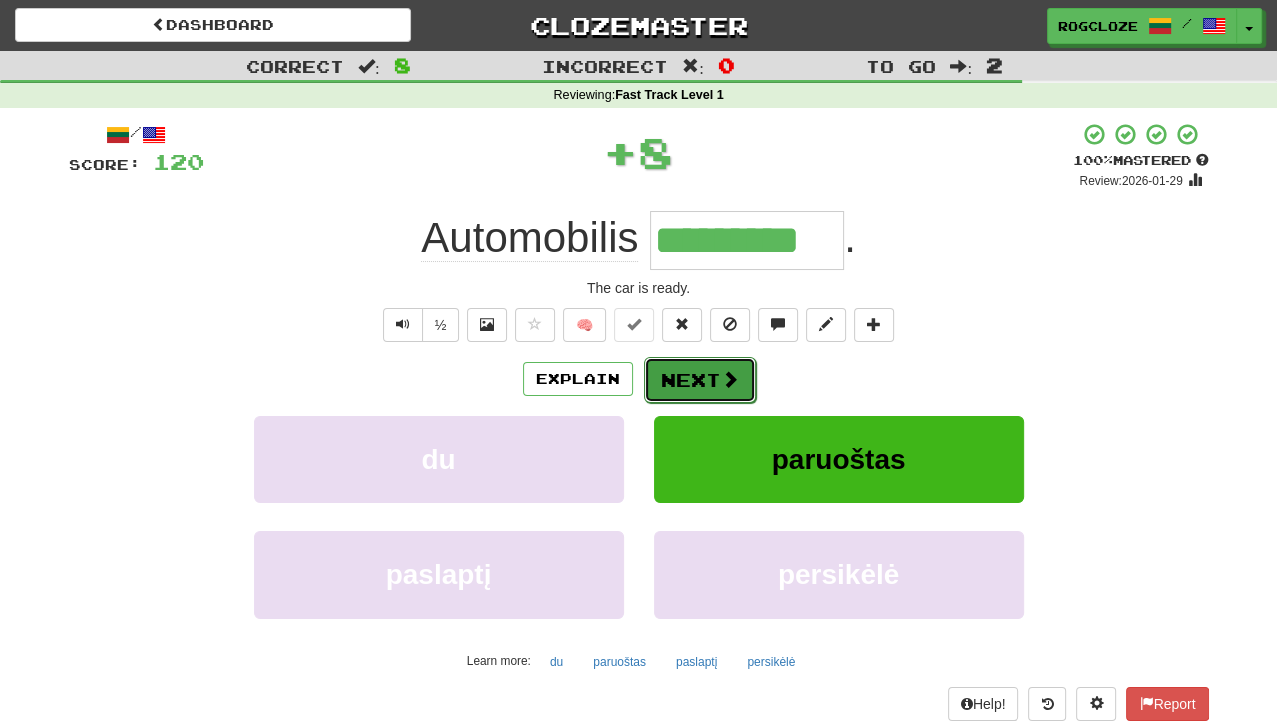 click on "Next" at bounding box center (700, 380) 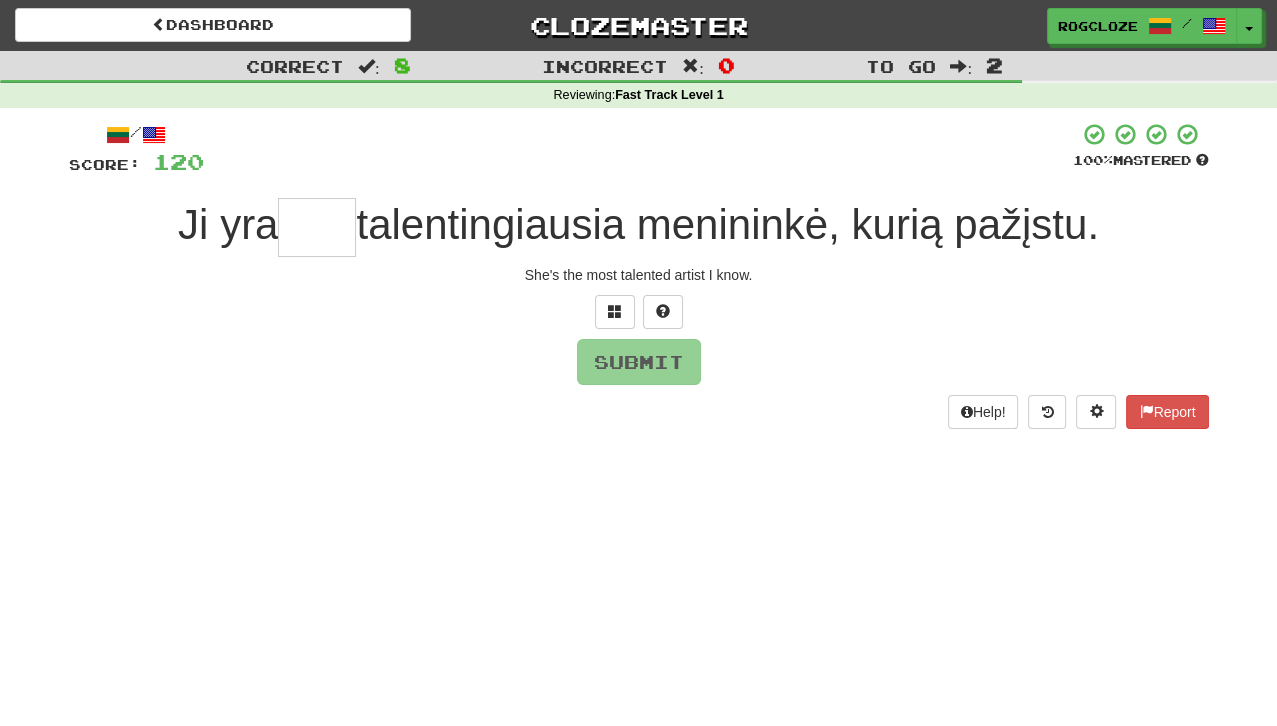 type on "*" 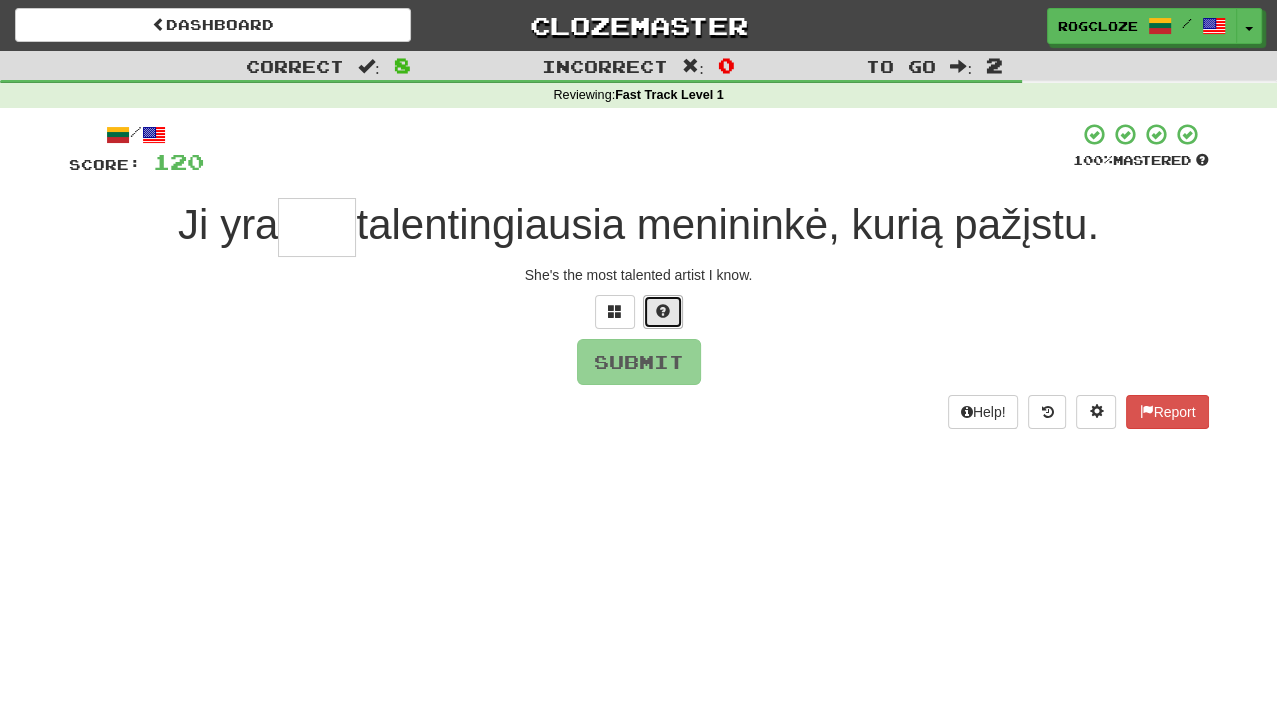 click at bounding box center (663, 312) 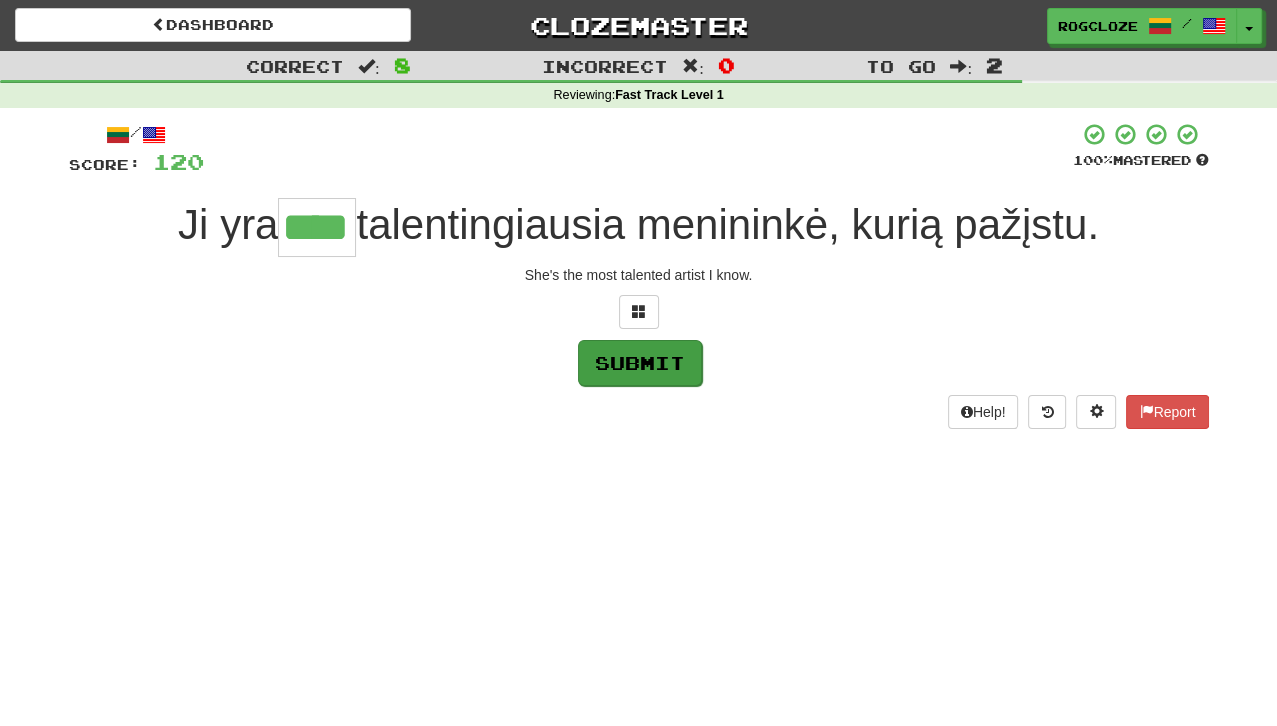 type on "****" 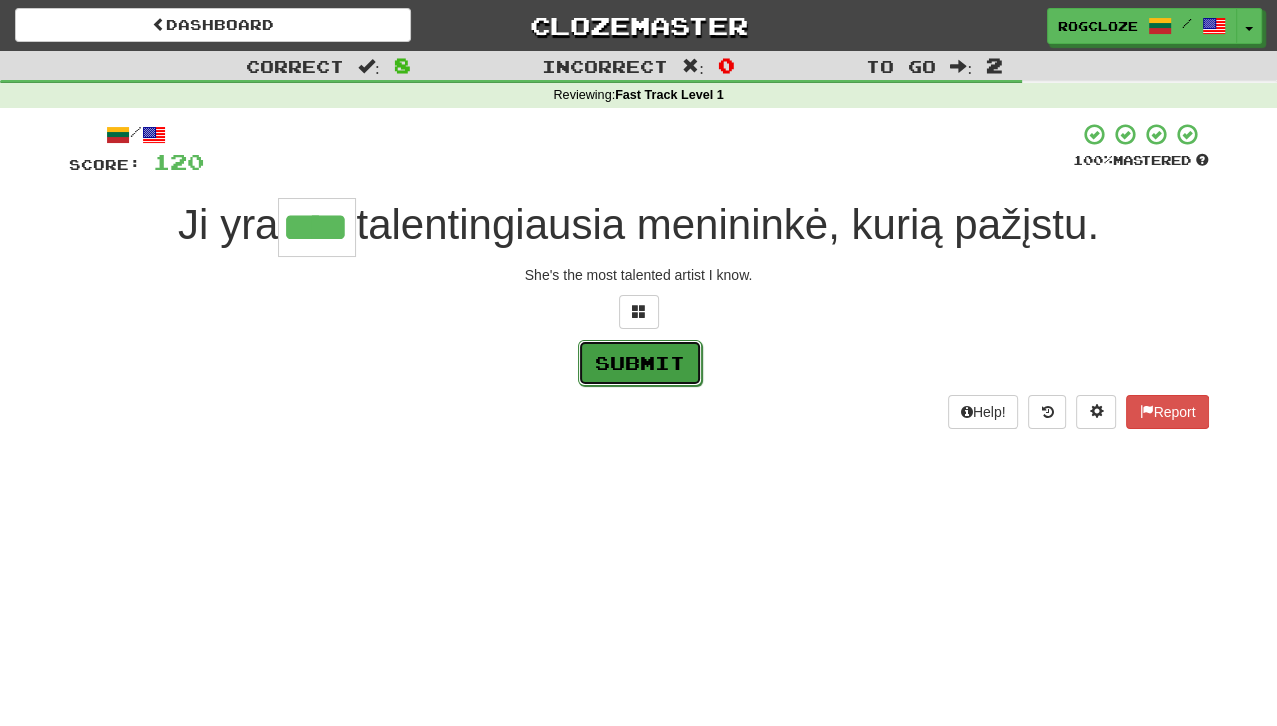 click on "Submit" at bounding box center (640, 363) 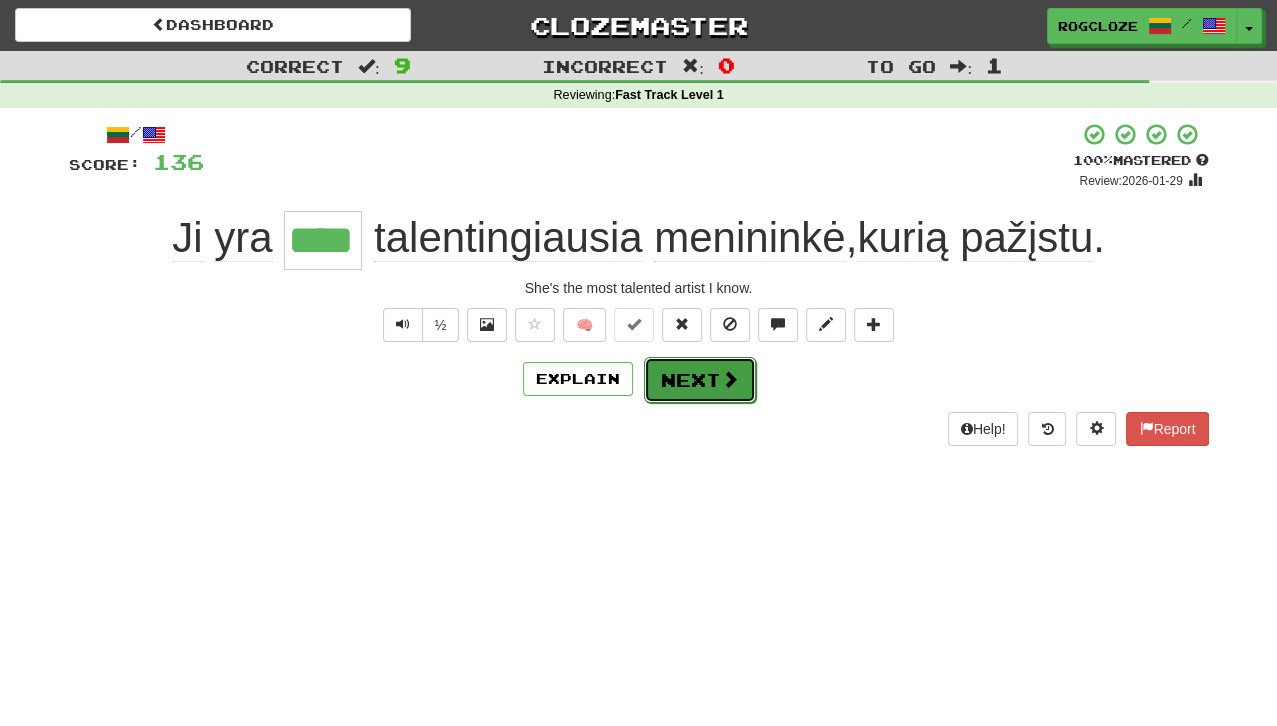 click on "Next" at bounding box center (700, 380) 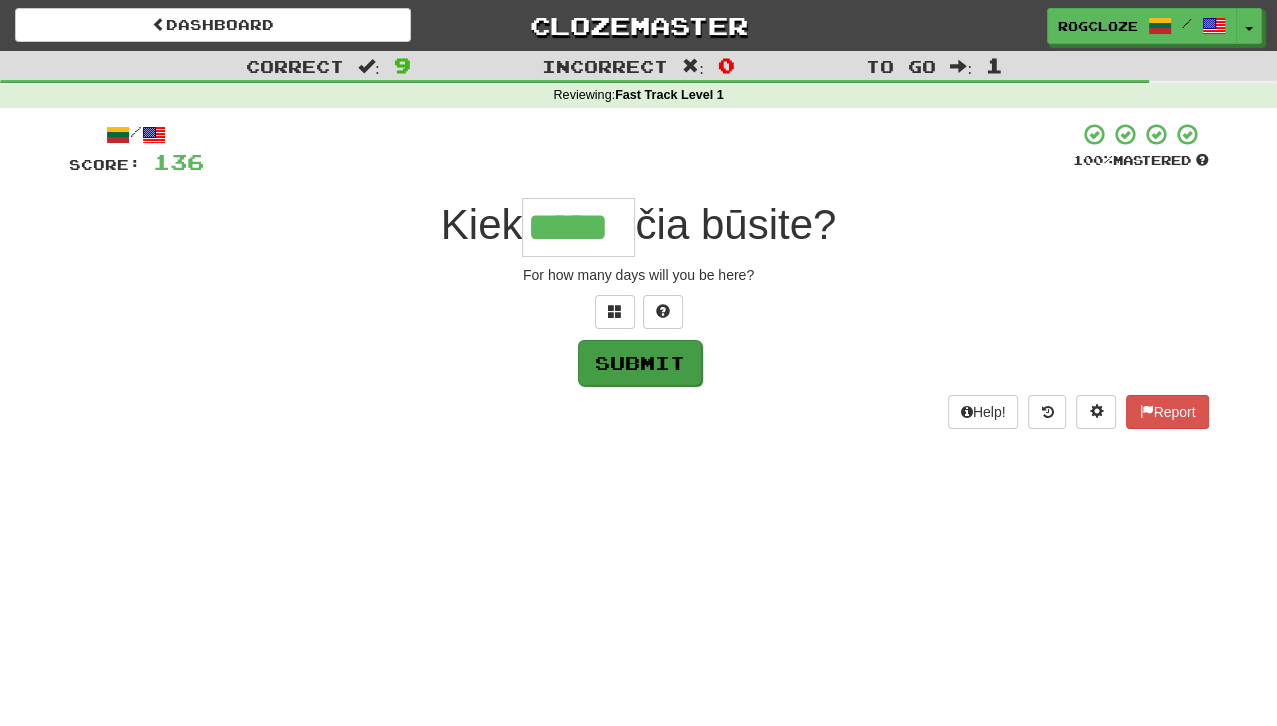 type on "*****" 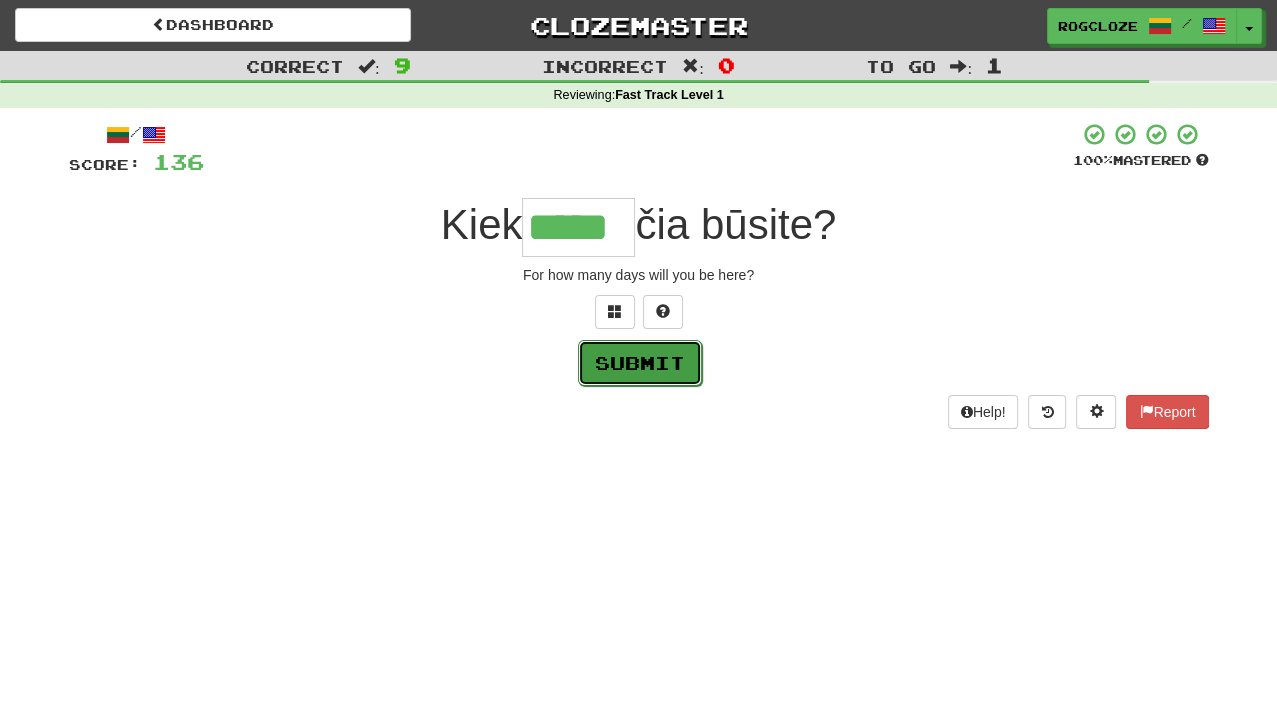 click on "Submit" at bounding box center (640, 363) 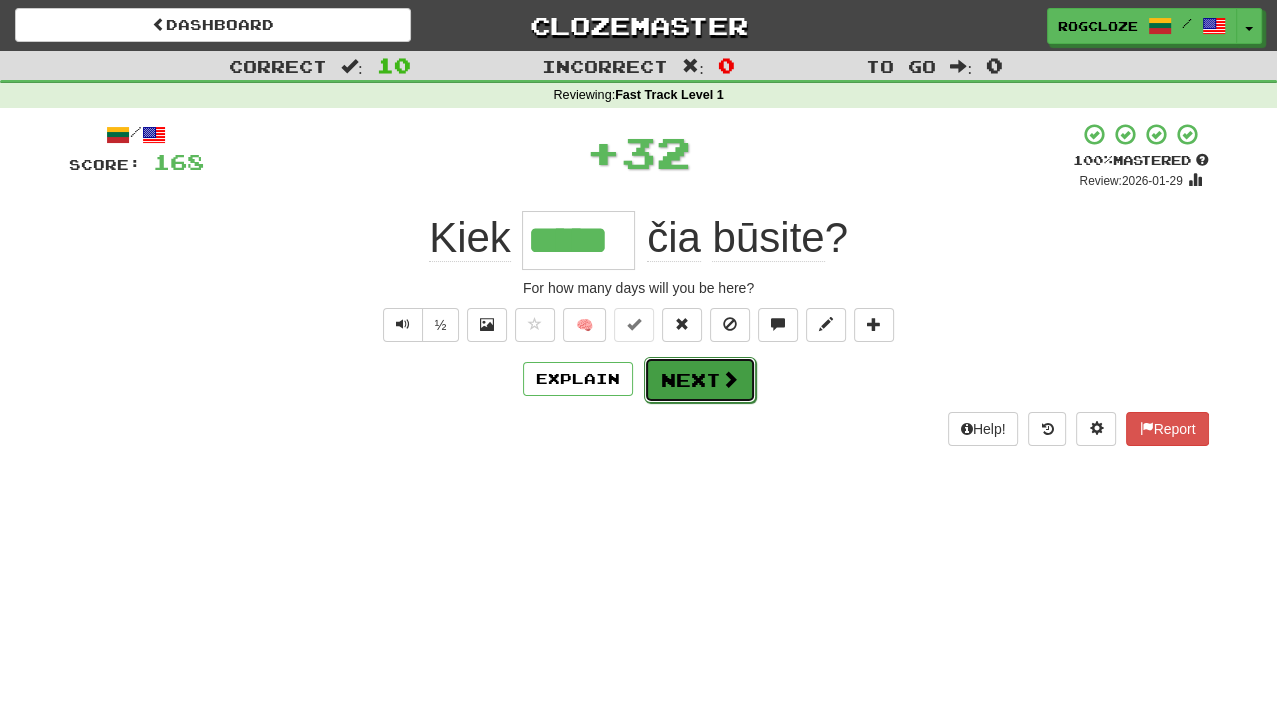 click on "Next" at bounding box center [700, 380] 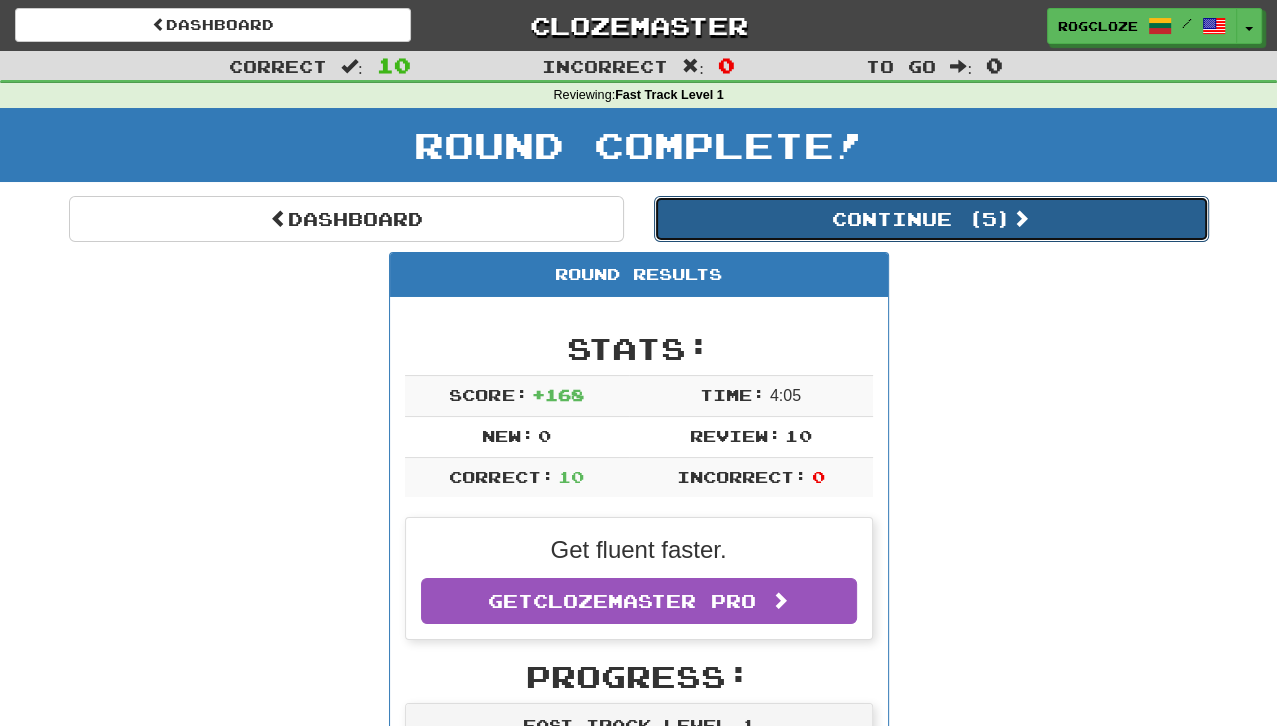 click on "Continue ( 5 )" at bounding box center (931, 219) 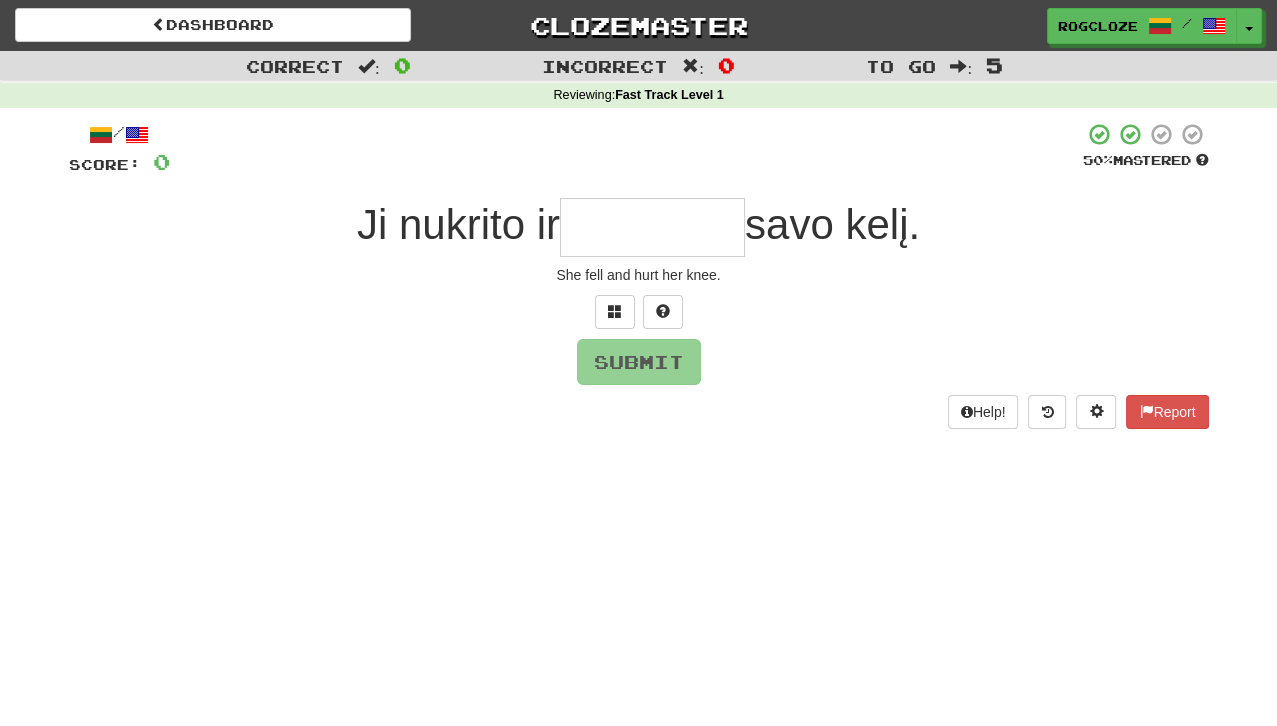 type on "*" 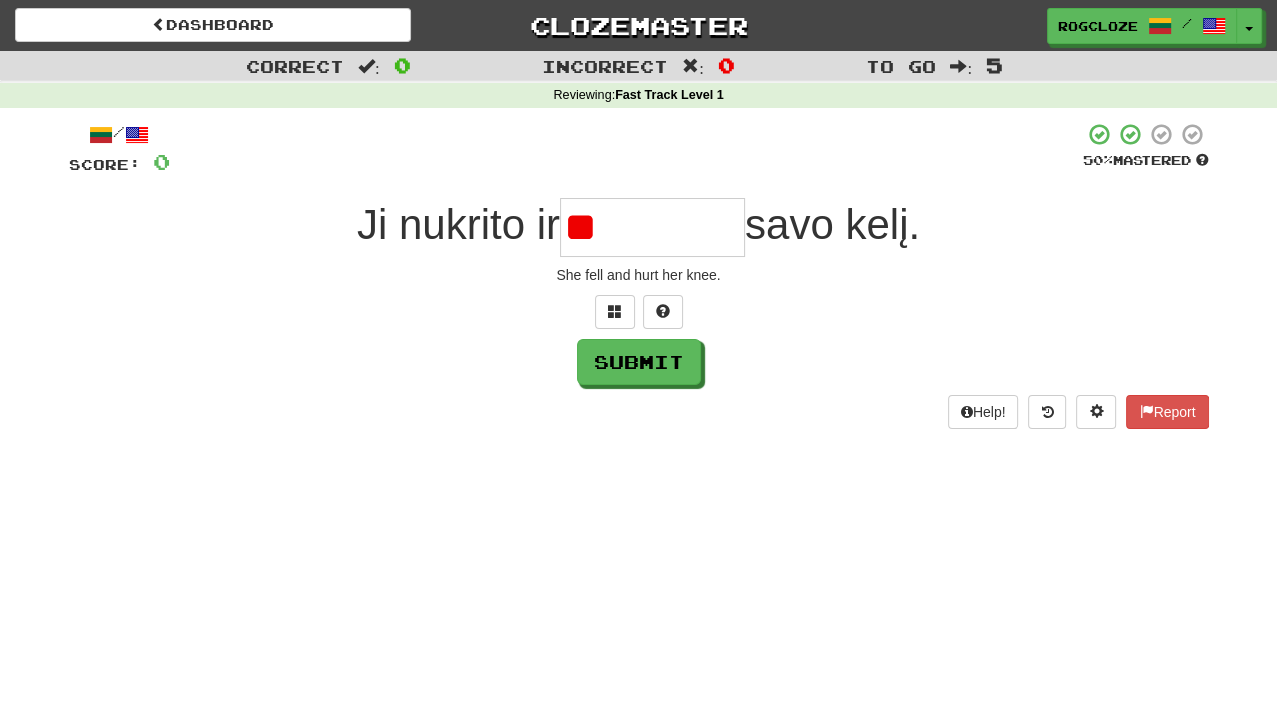 type on "*" 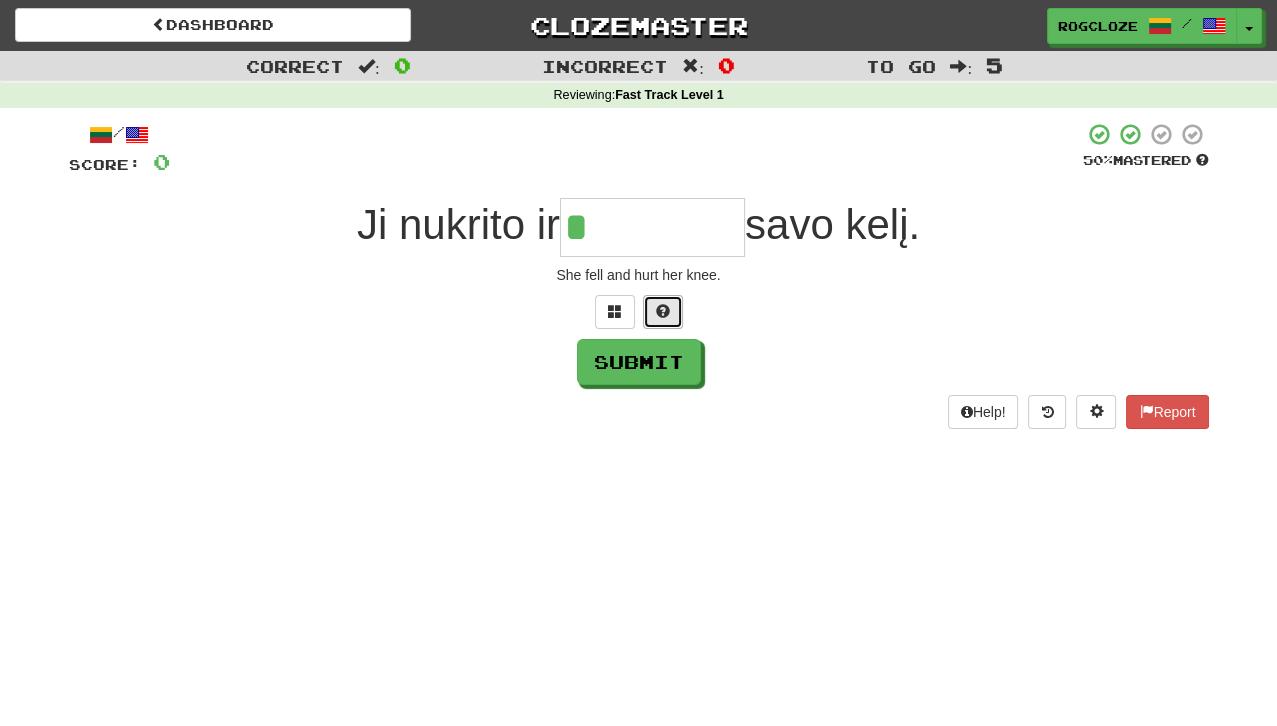 click at bounding box center [663, 311] 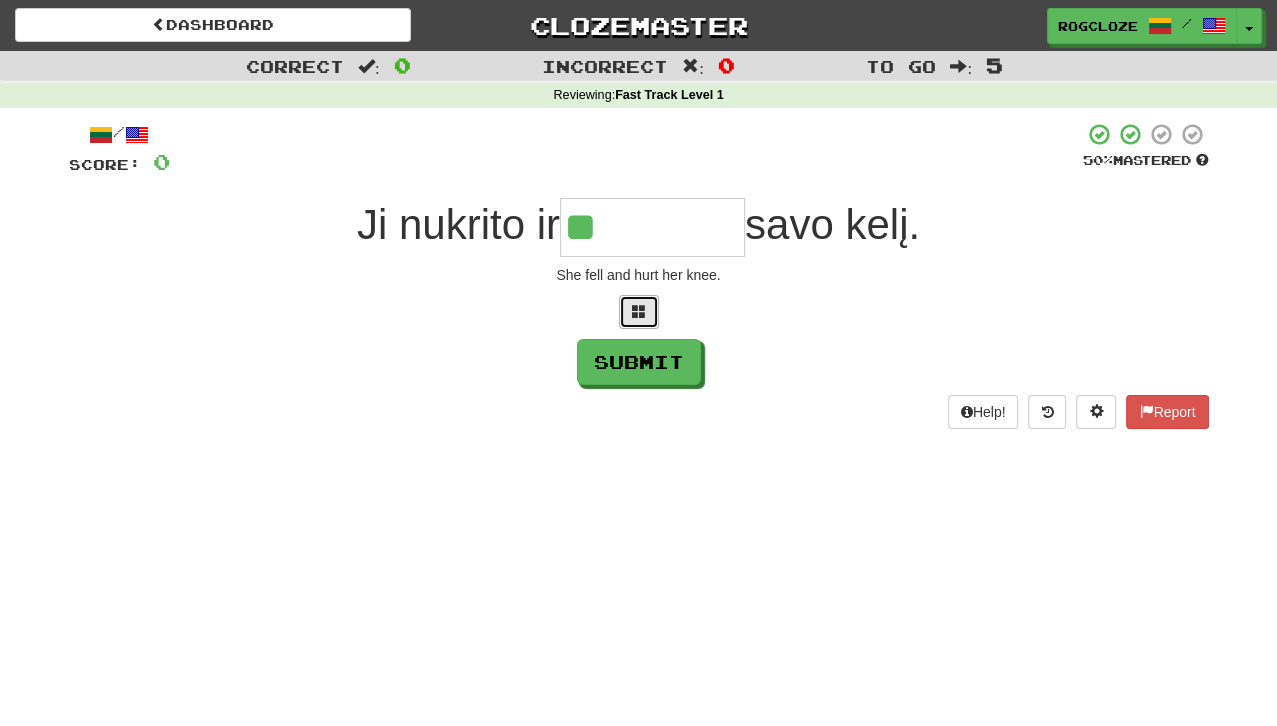 click at bounding box center (639, 312) 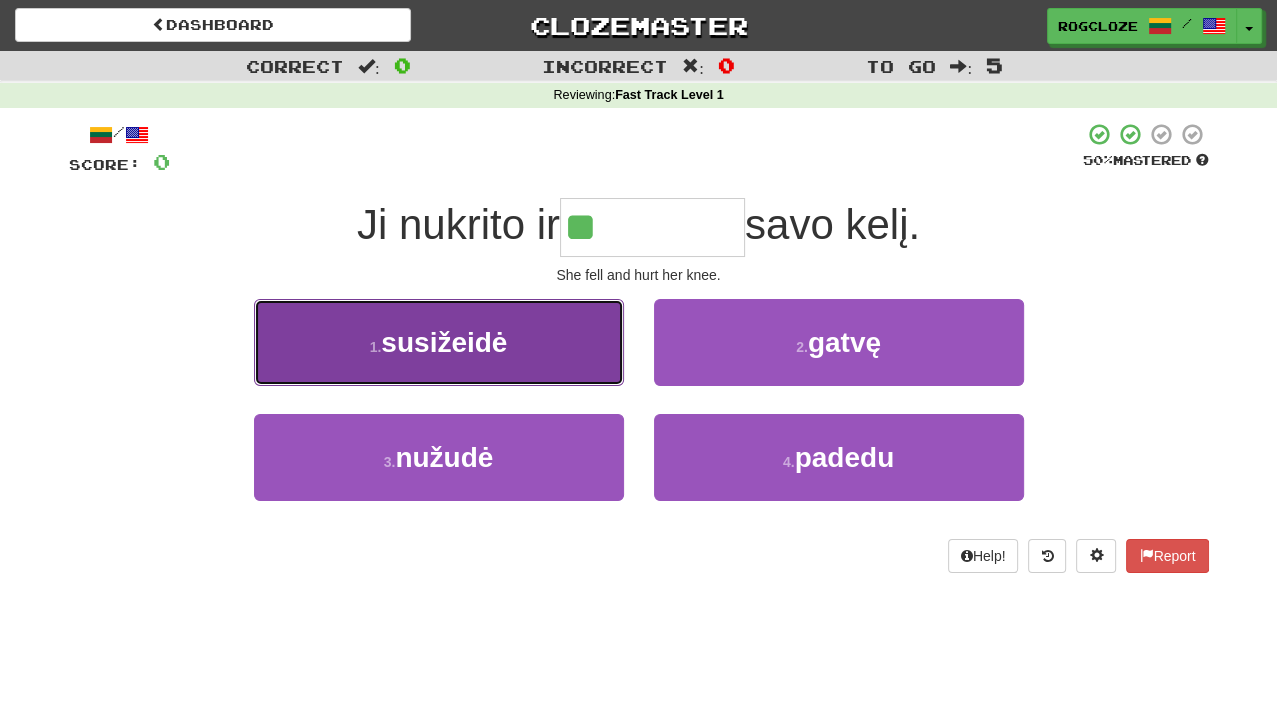 click on "1 .  susižeidė" at bounding box center [439, 342] 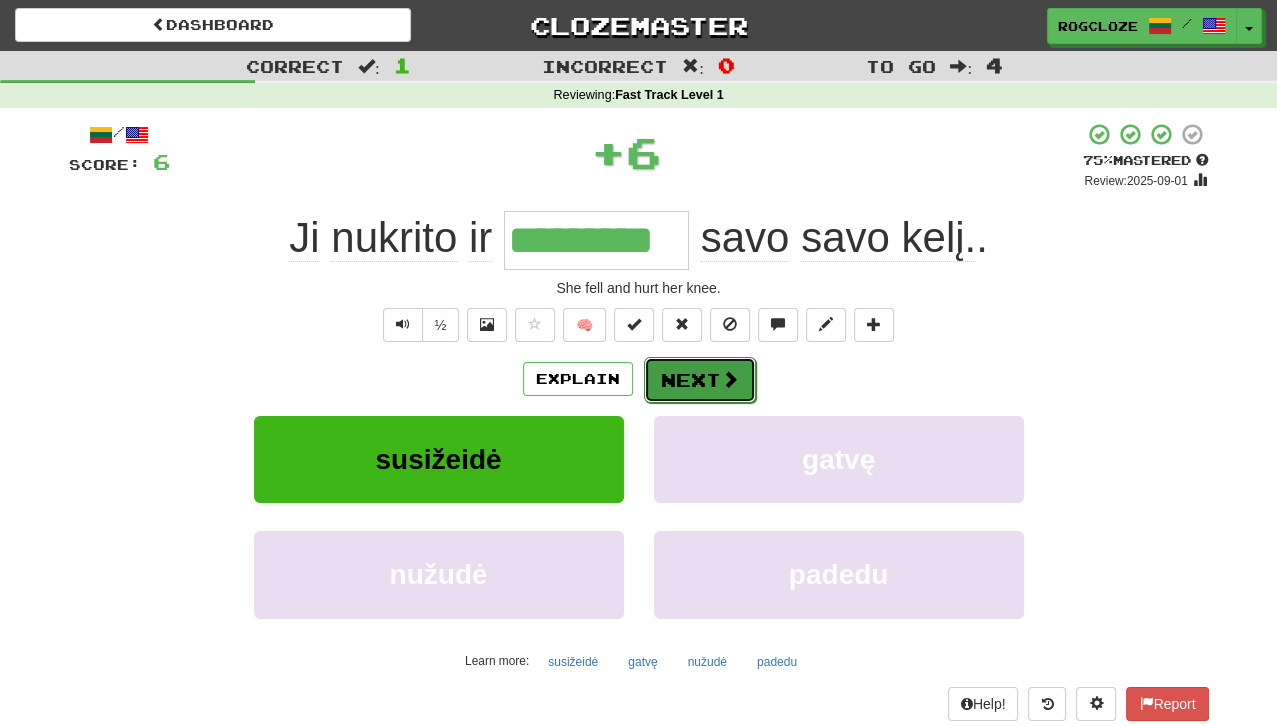 click on "Next" at bounding box center (700, 380) 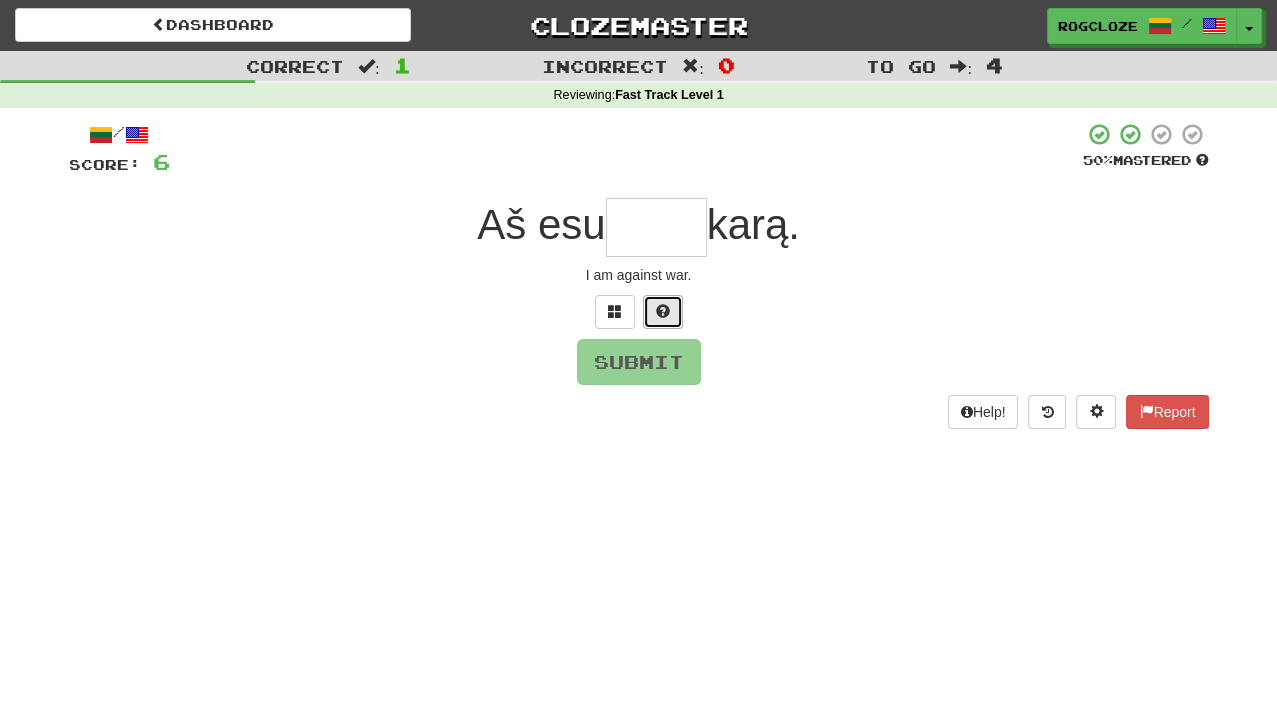 click at bounding box center (663, 312) 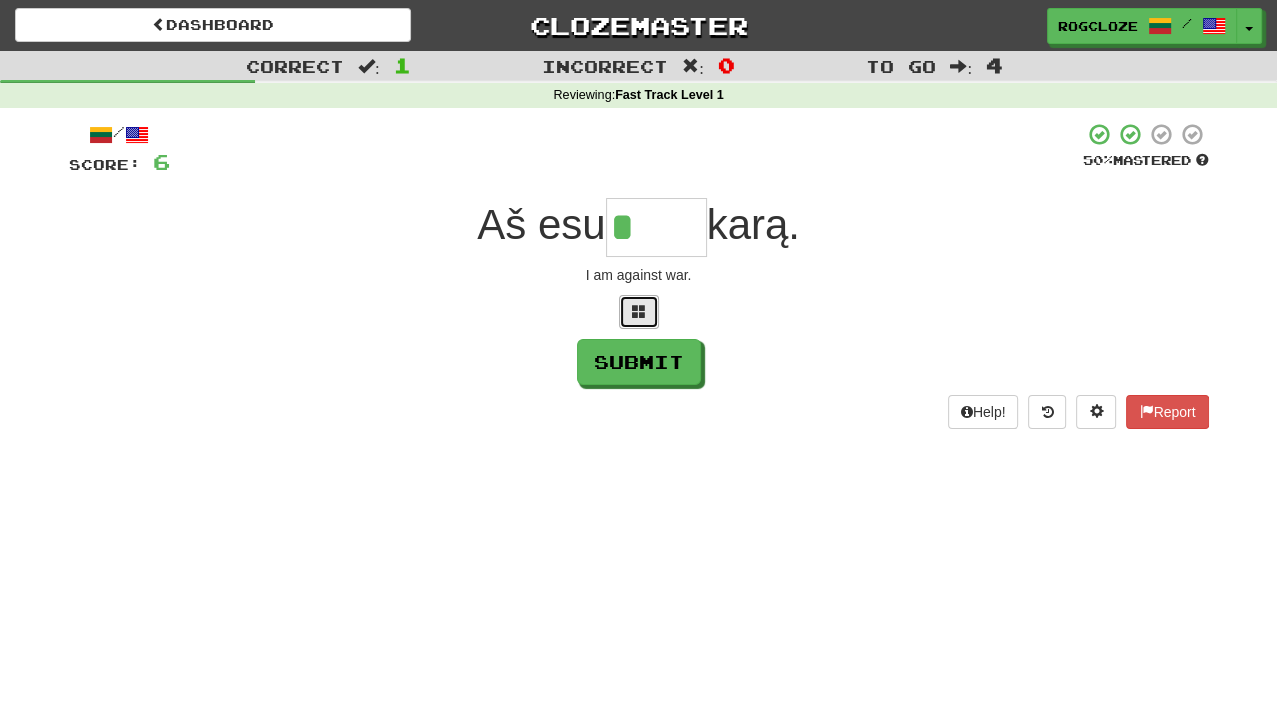 click at bounding box center (639, 312) 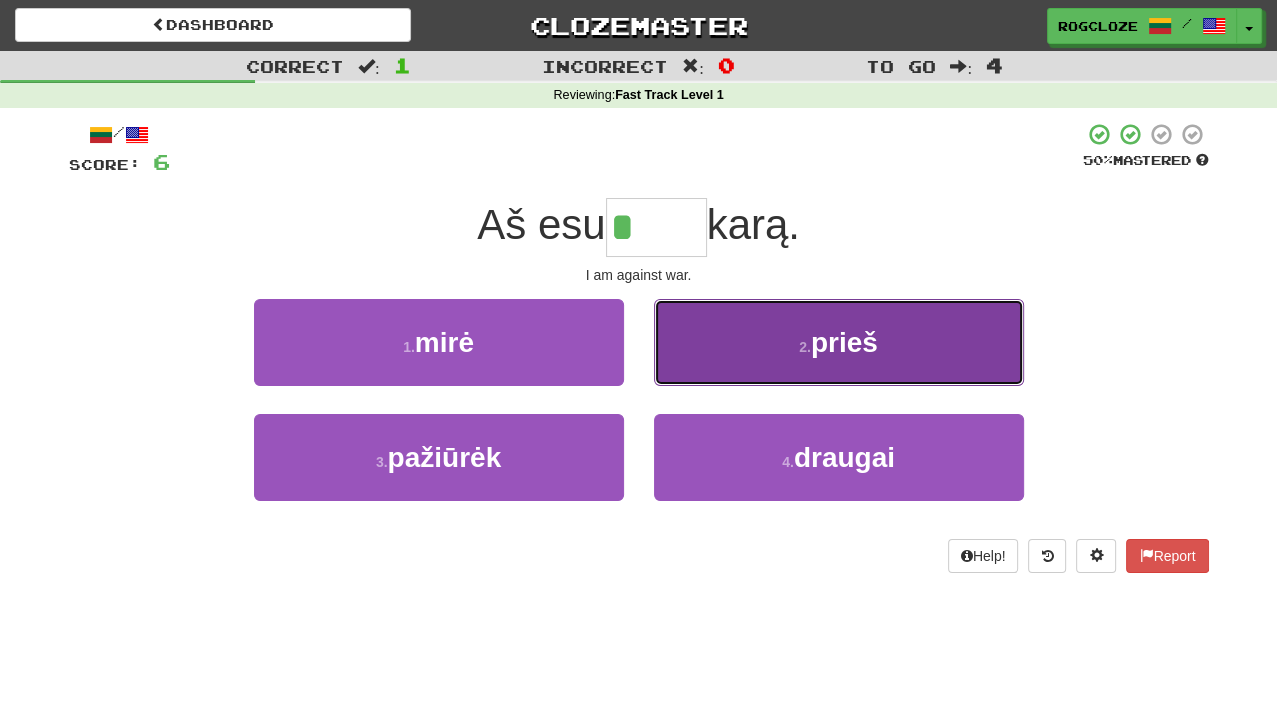 click on "2 .  prieš" at bounding box center (839, 342) 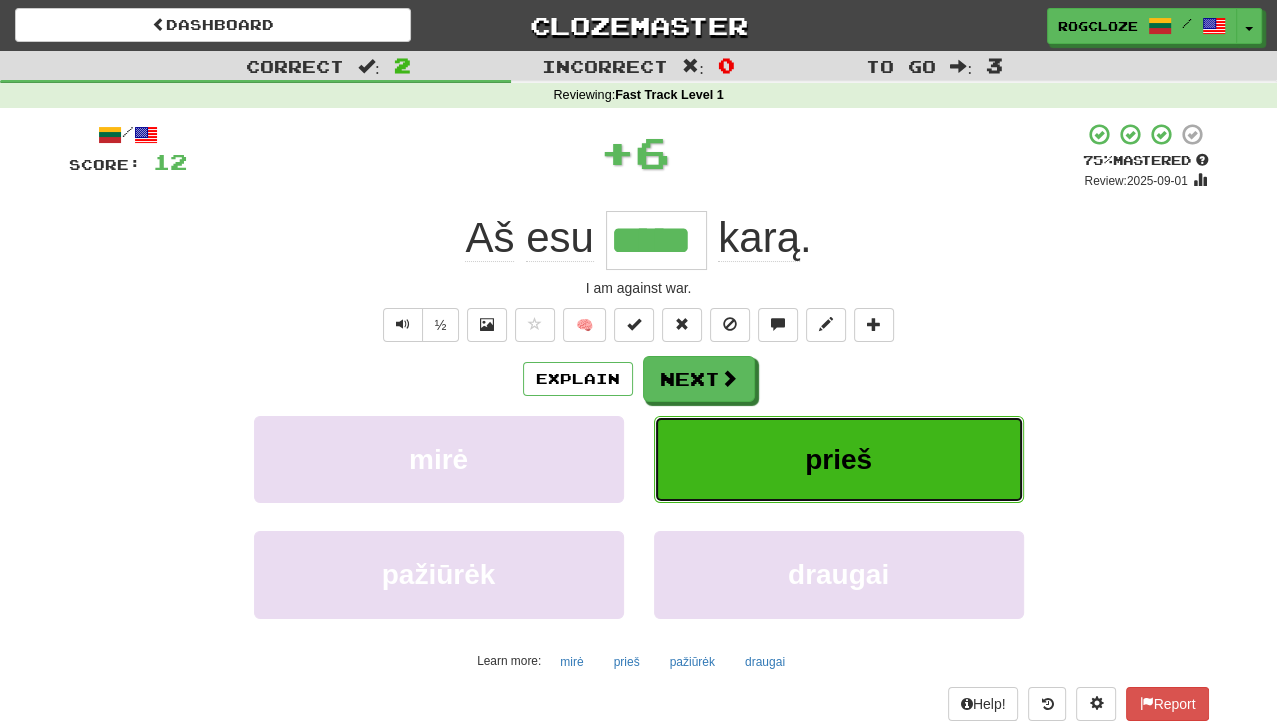 click on "prieš" at bounding box center [839, 459] 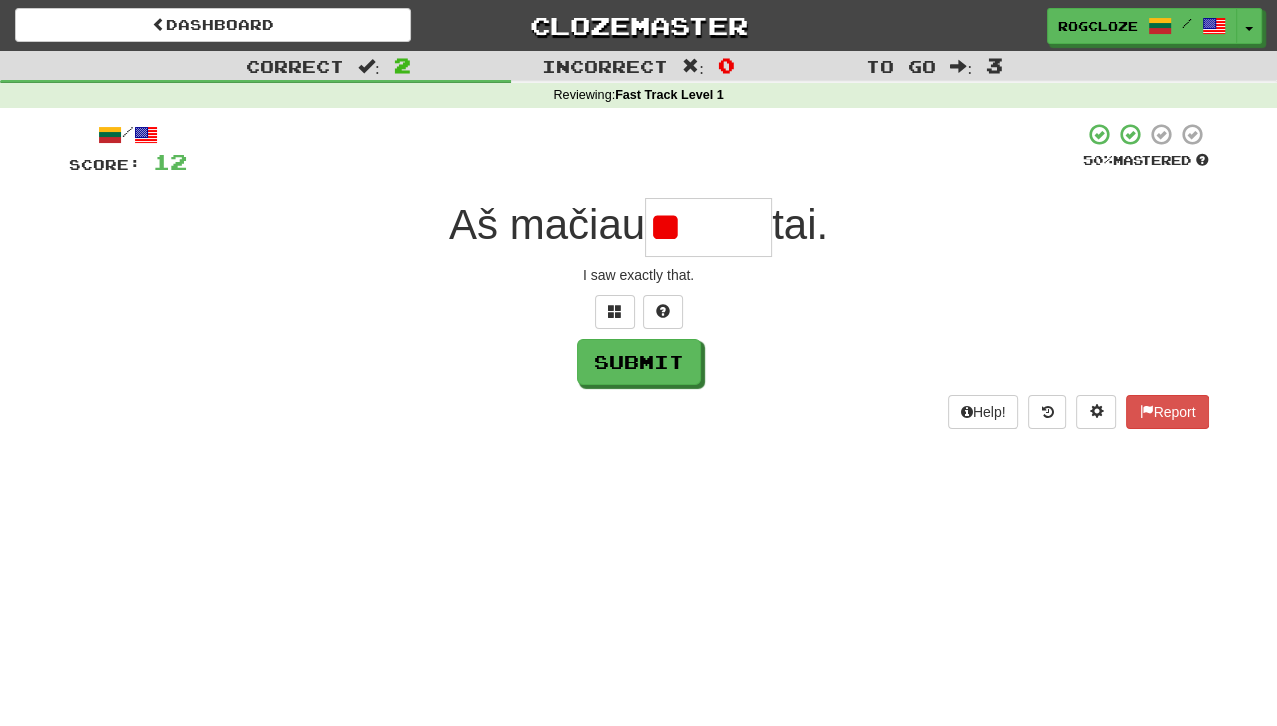 type on "*" 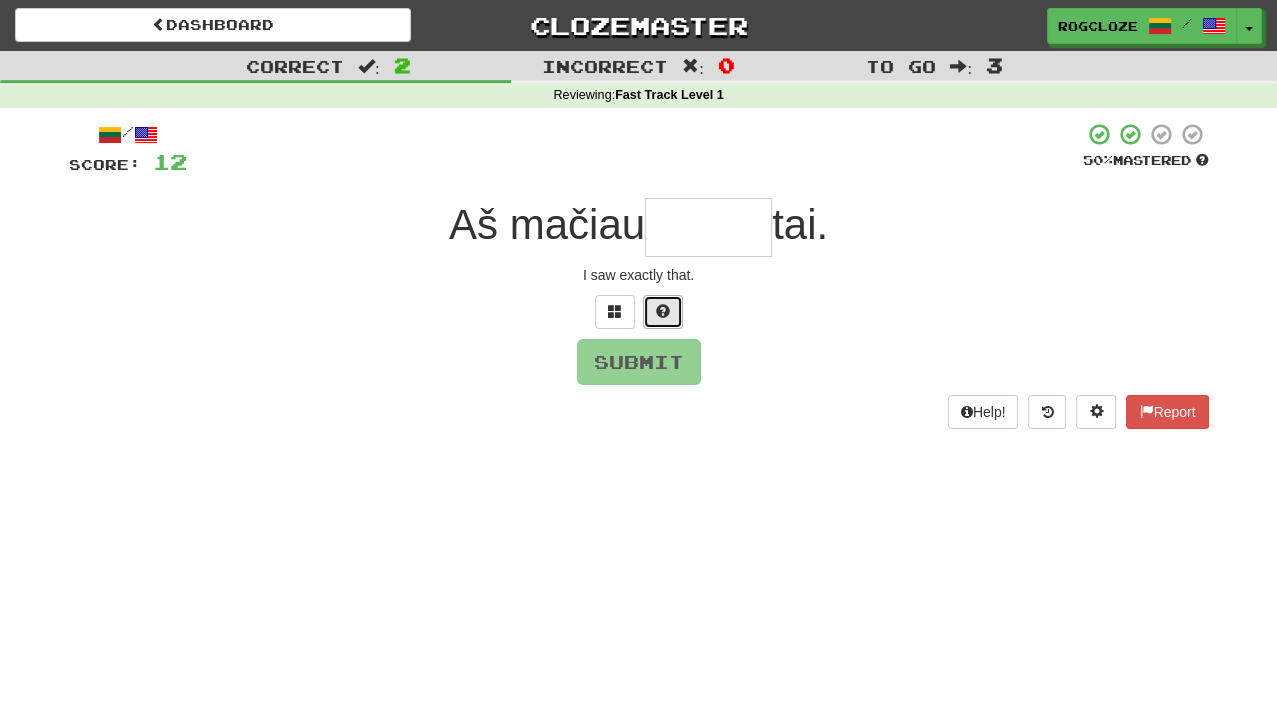 click at bounding box center (663, 312) 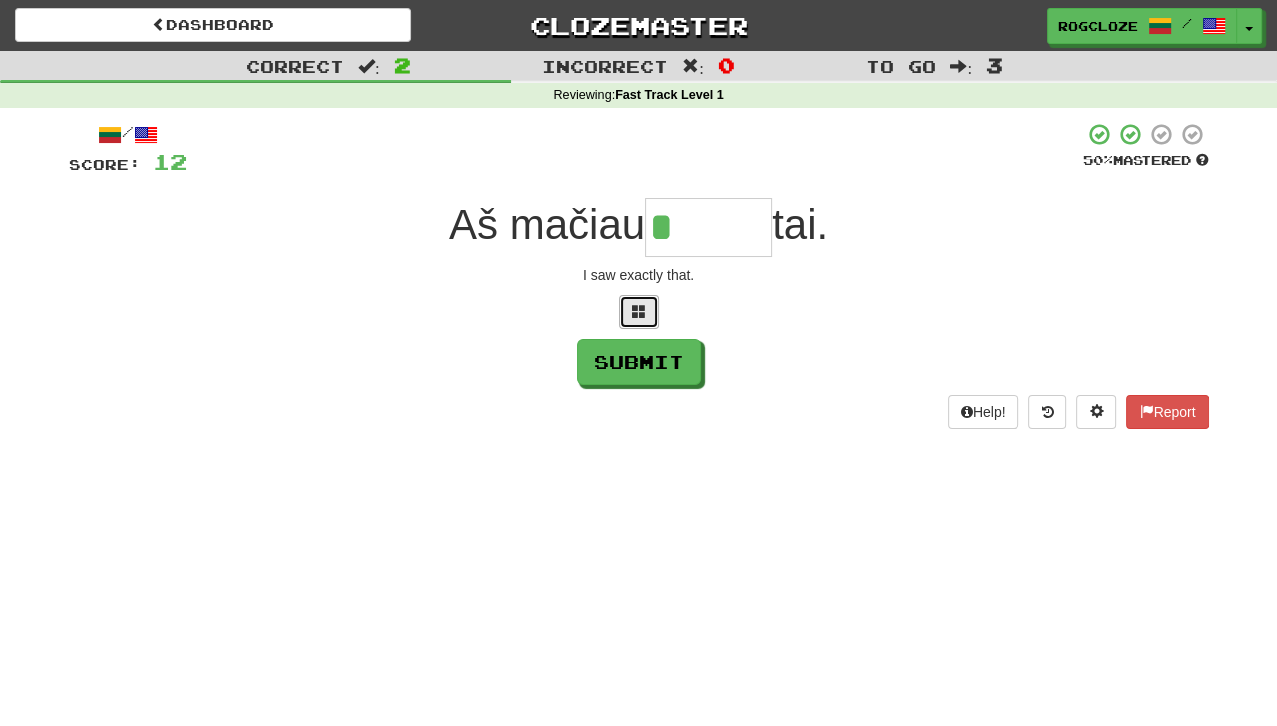 click at bounding box center (639, 312) 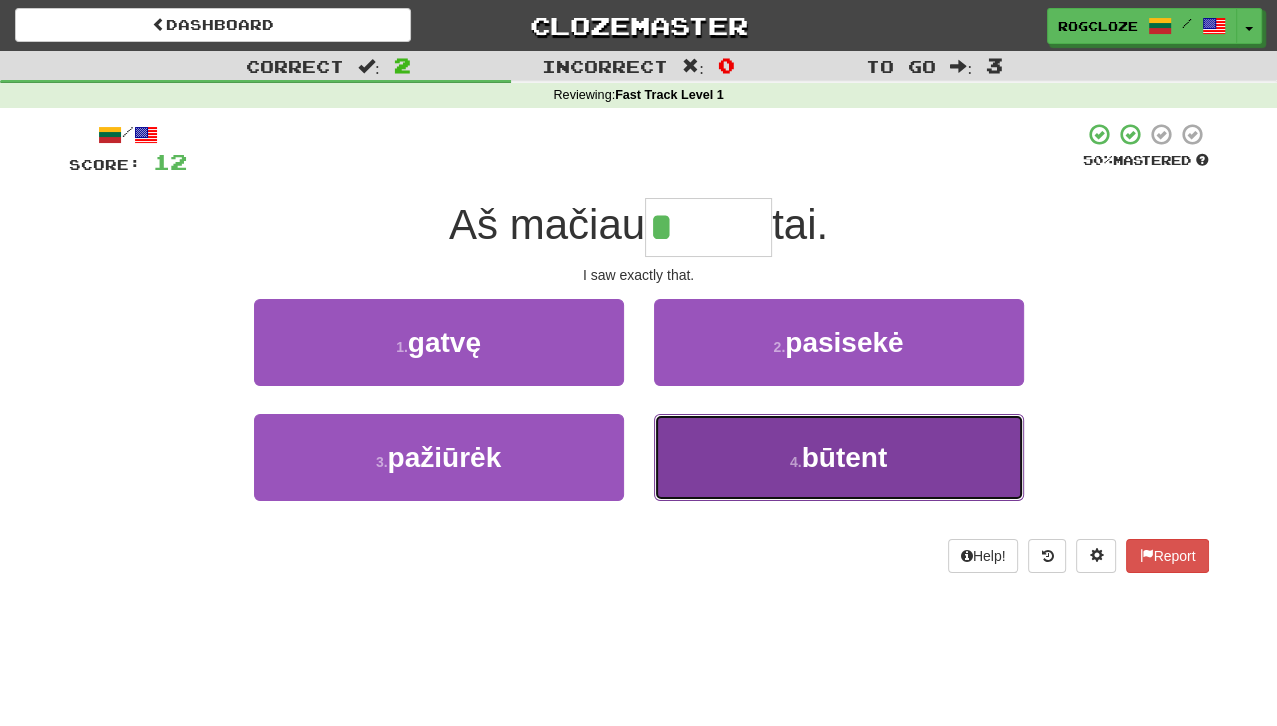 click on "4 .  būtent" at bounding box center (839, 457) 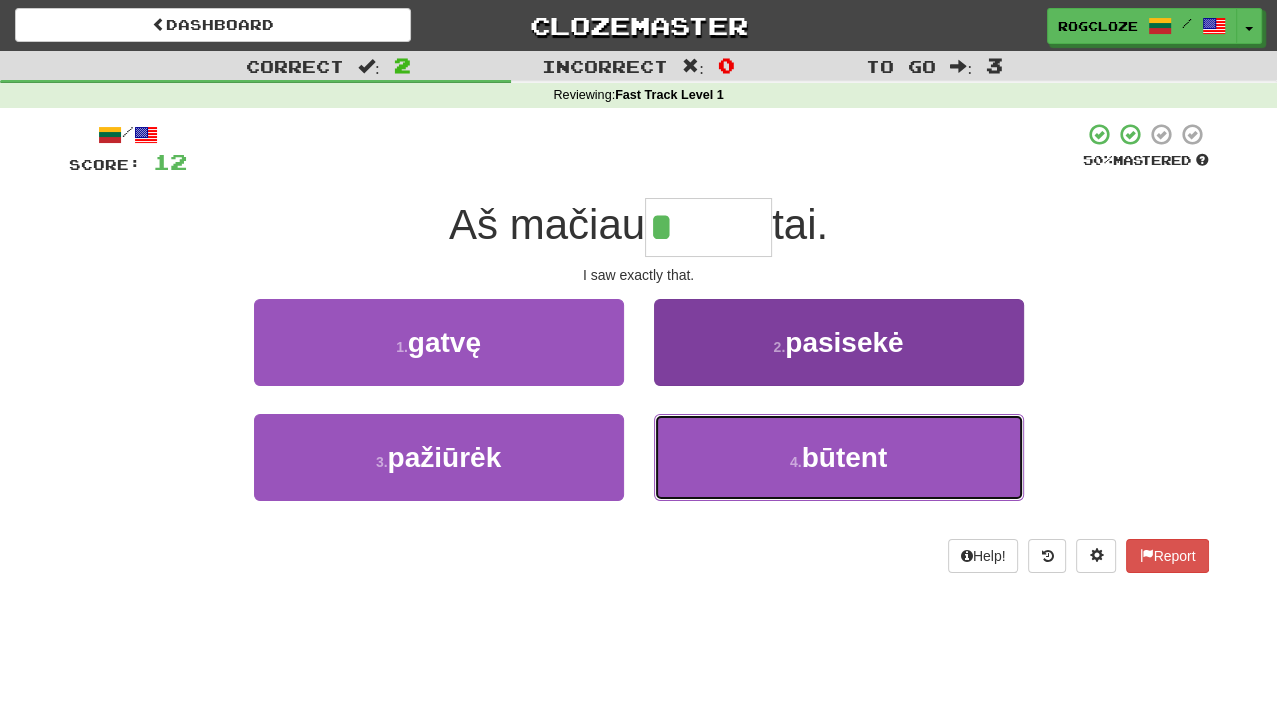 type on "******" 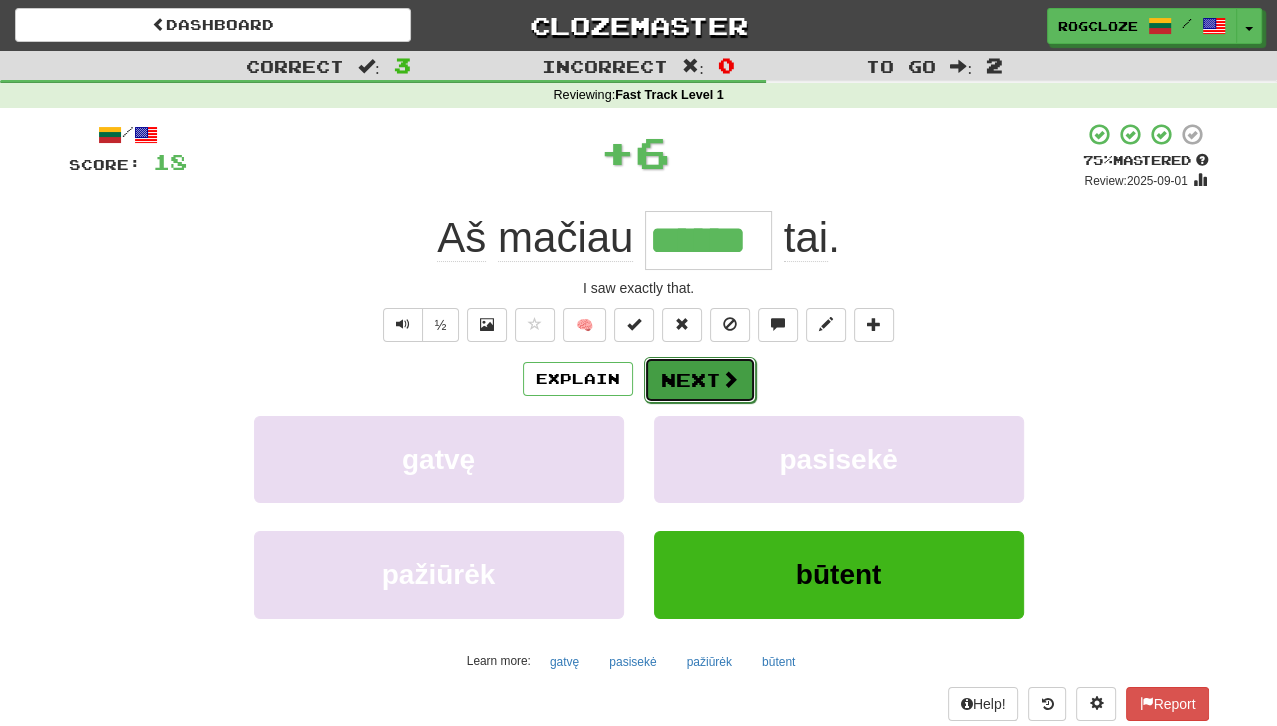 click on "Next" at bounding box center (700, 380) 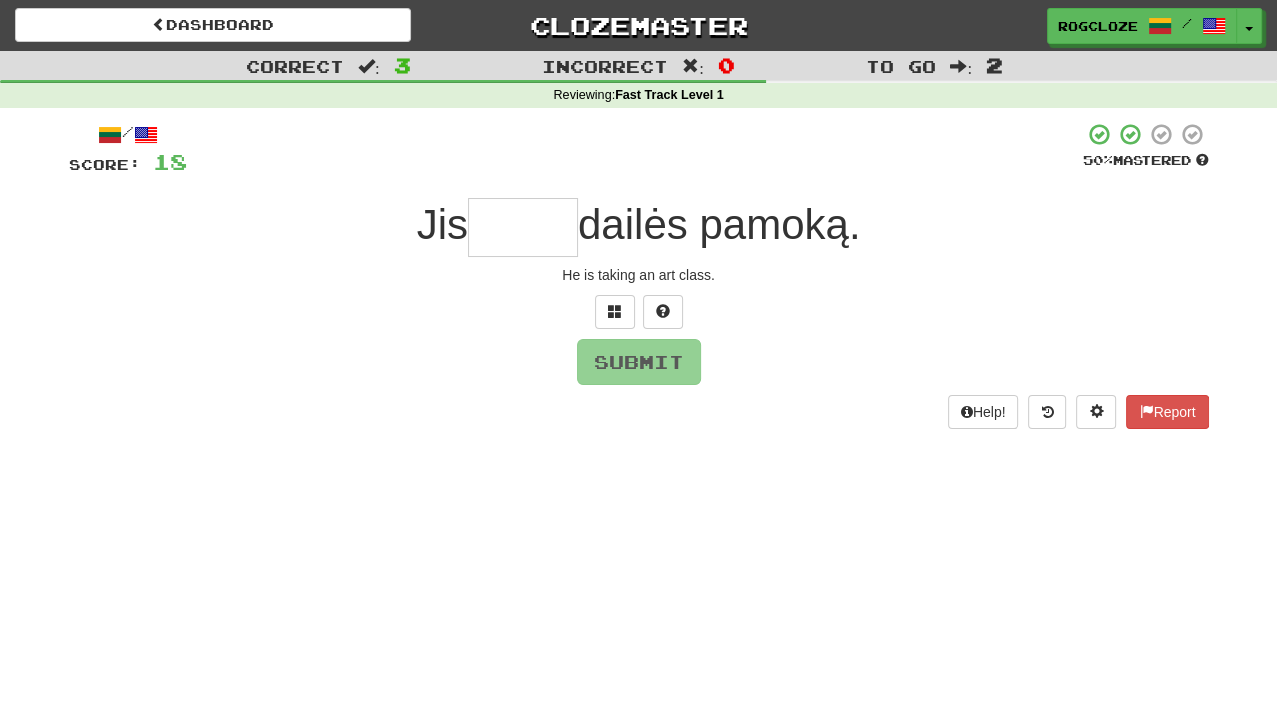 type on "*" 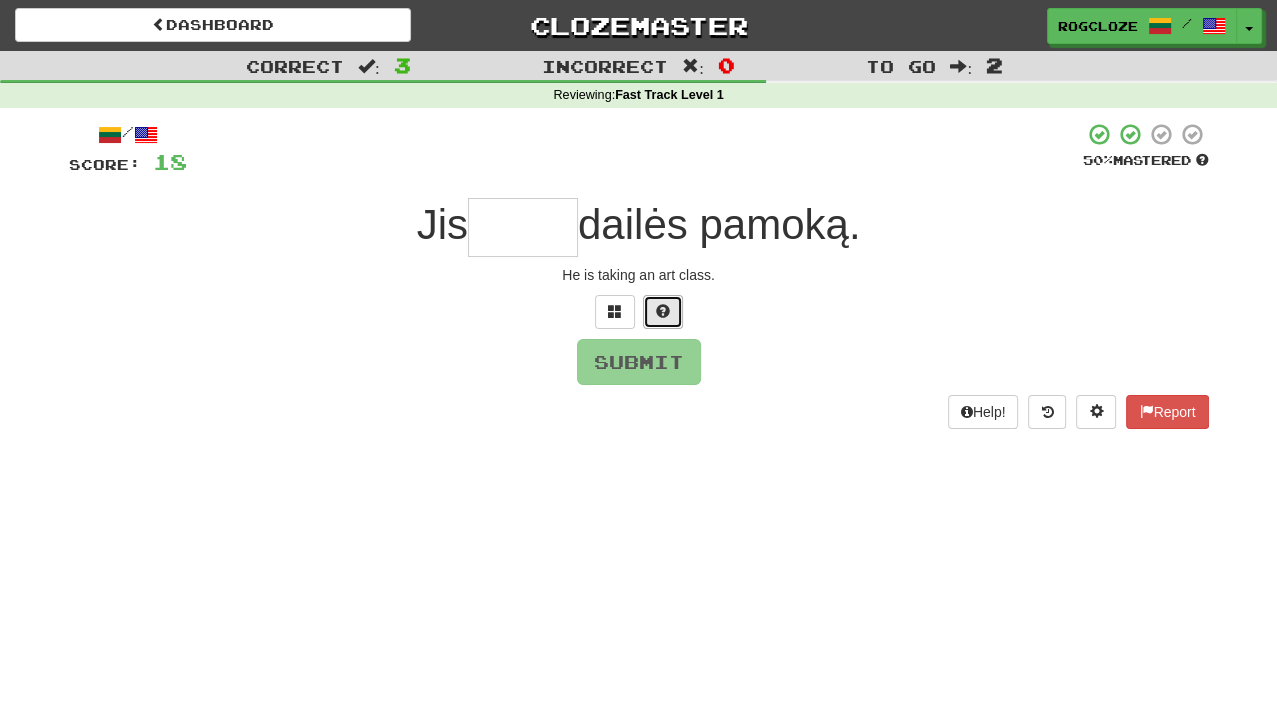 click at bounding box center (663, 312) 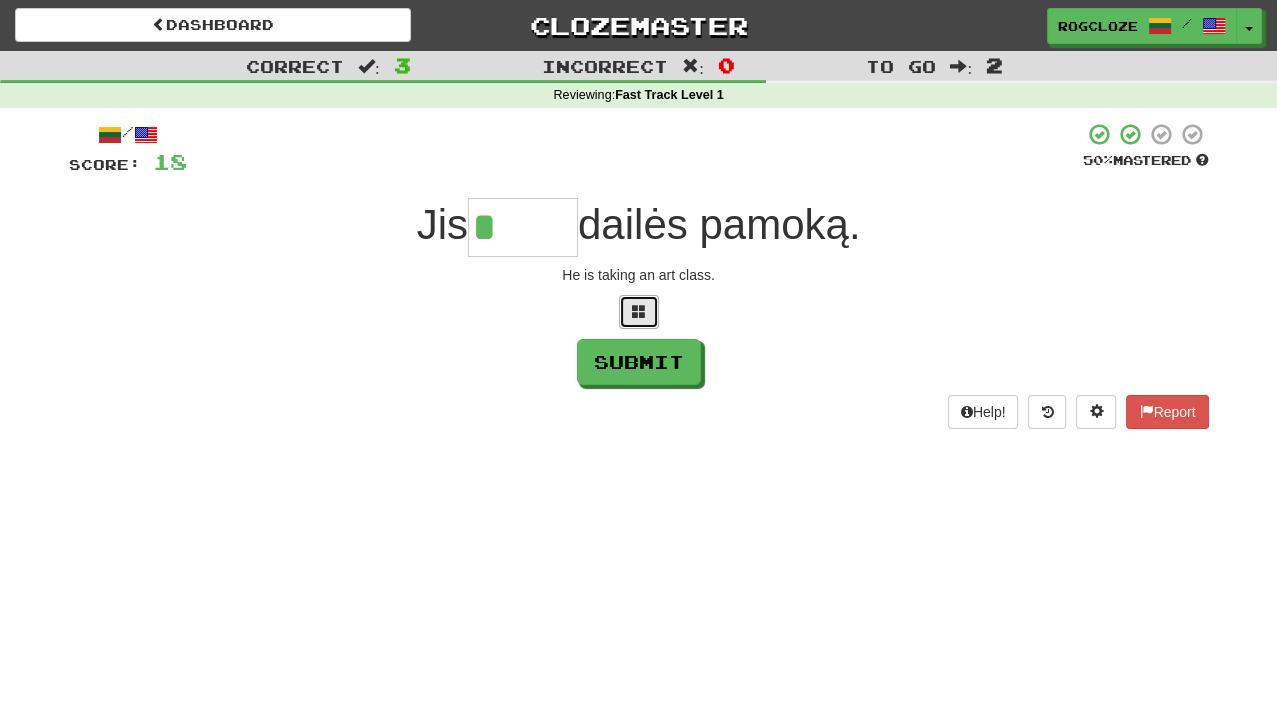 click at bounding box center (639, 312) 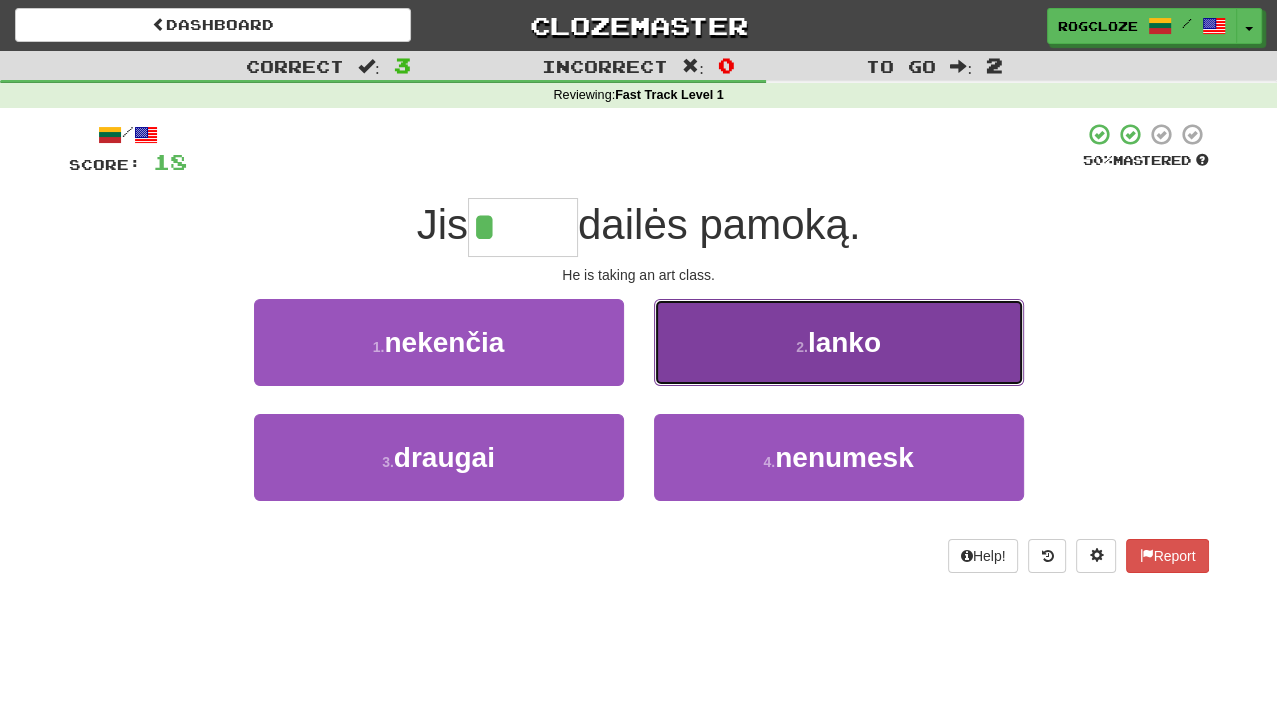 click on "2 .  lanko" at bounding box center [839, 342] 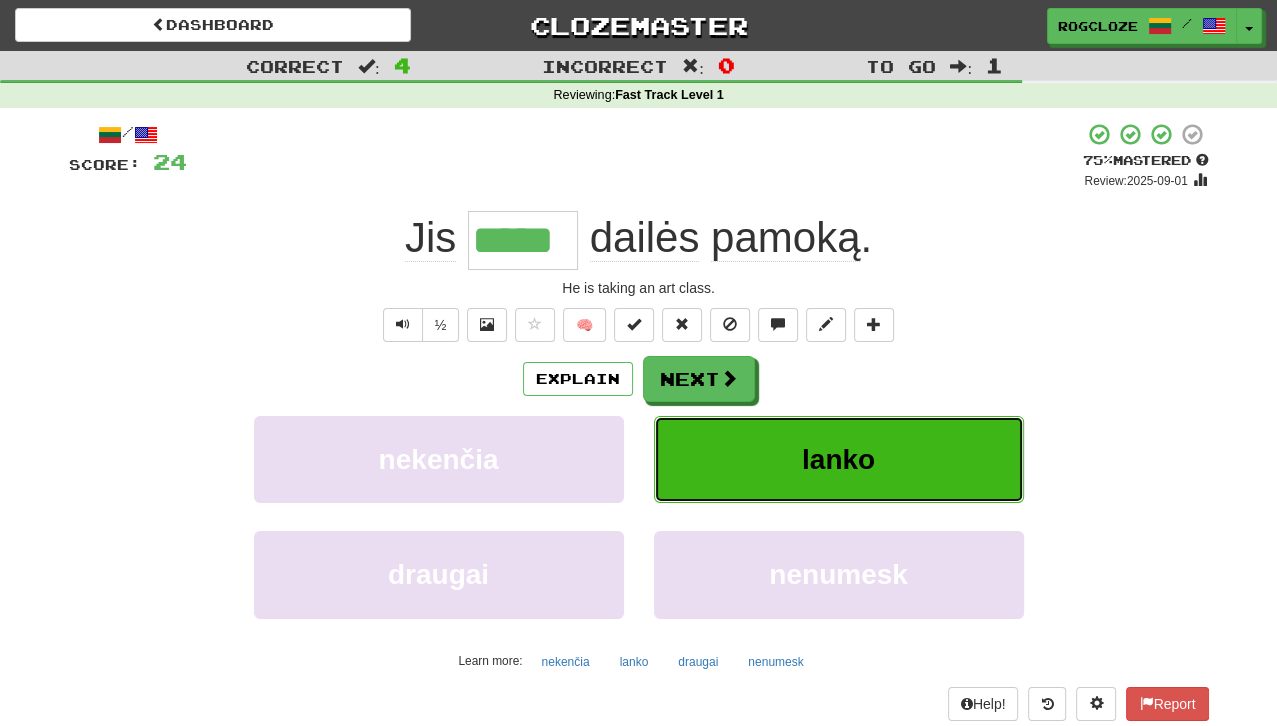 click on "lanko" at bounding box center [839, 459] 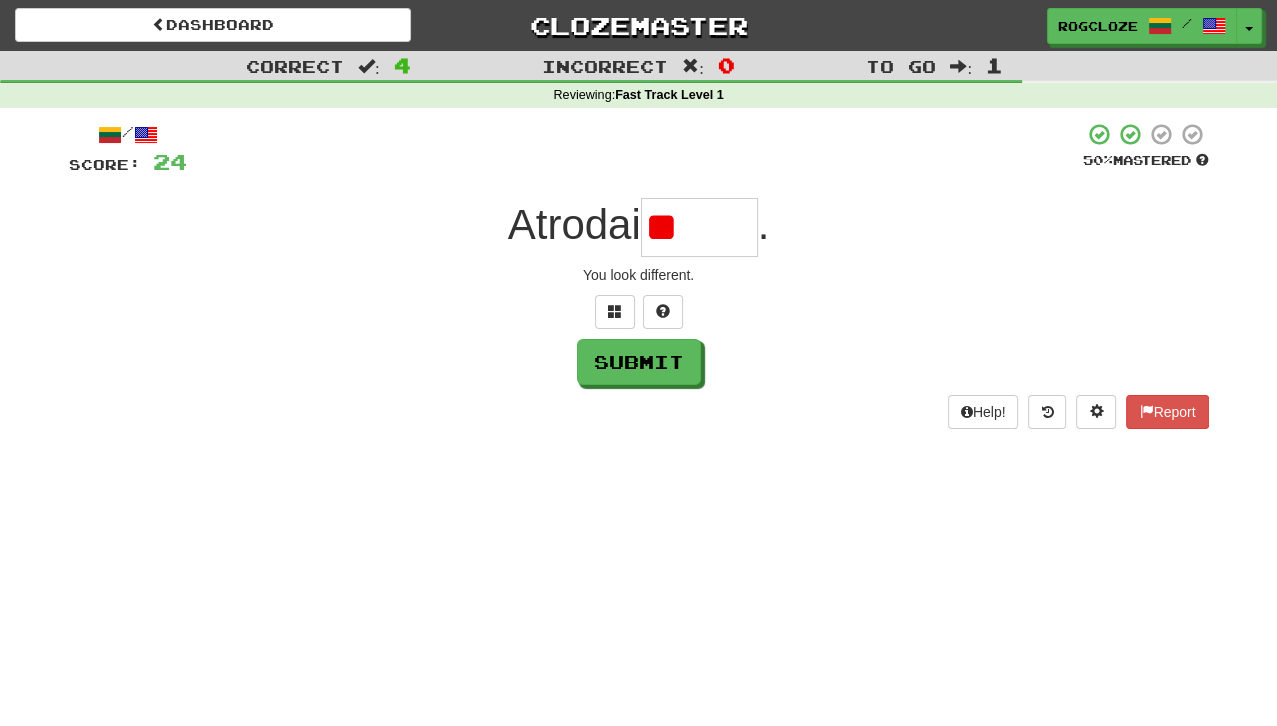 type on "*" 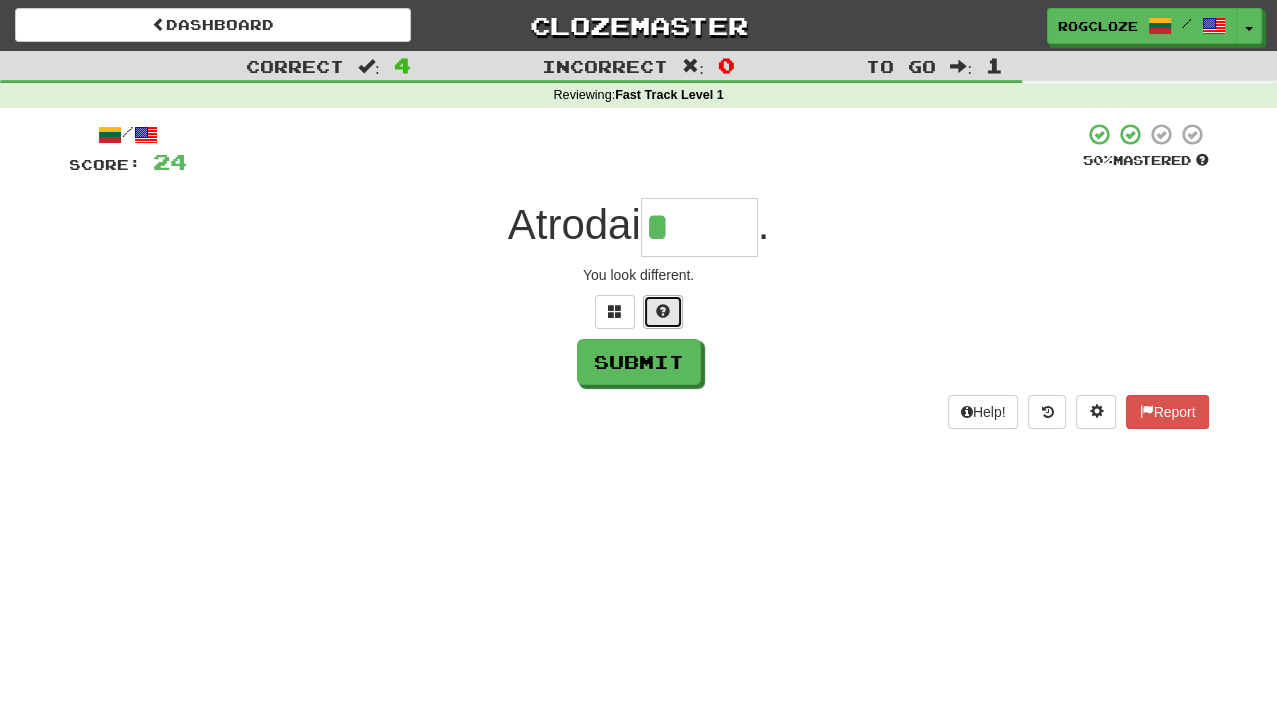 click at bounding box center [663, 312] 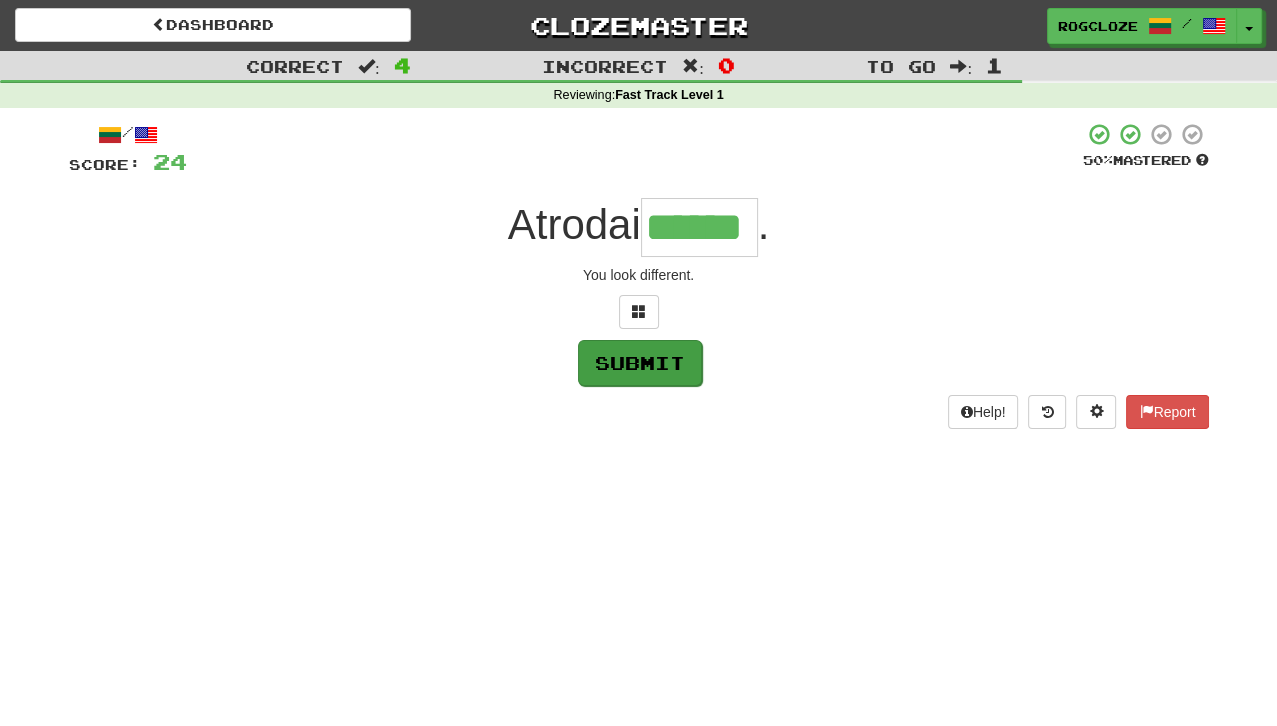 type on "******" 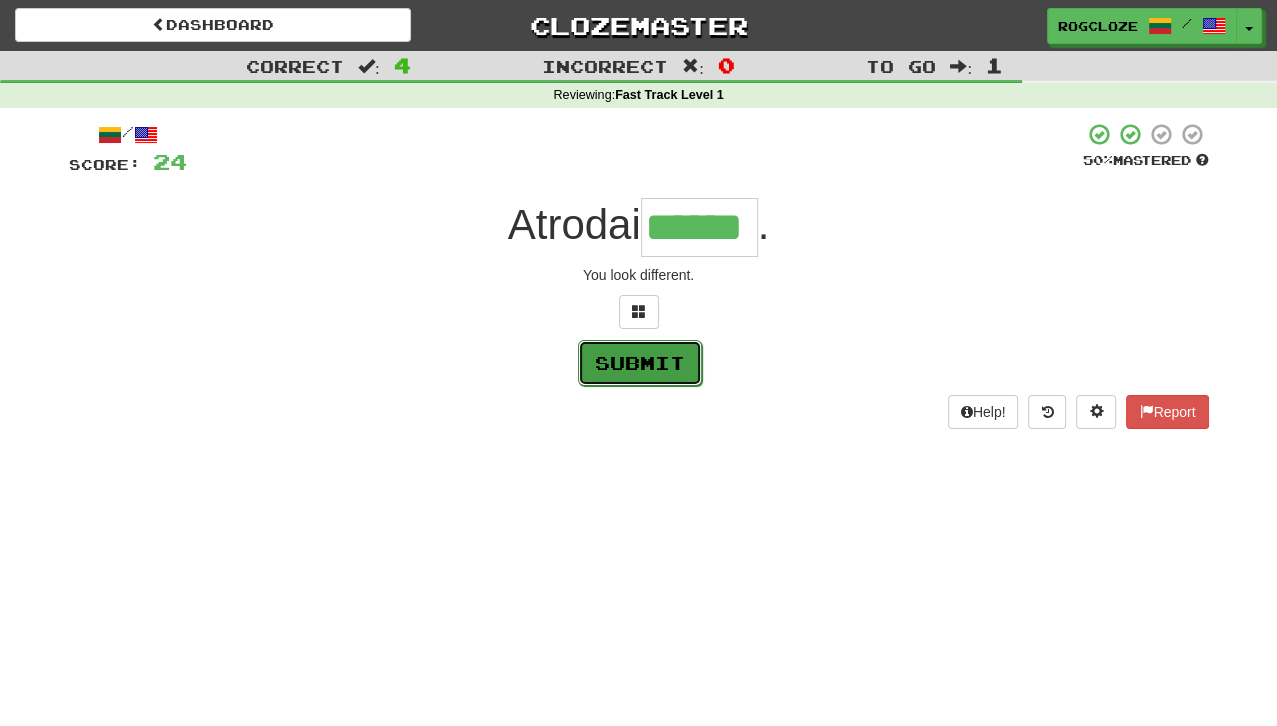 click on "Submit" at bounding box center (640, 363) 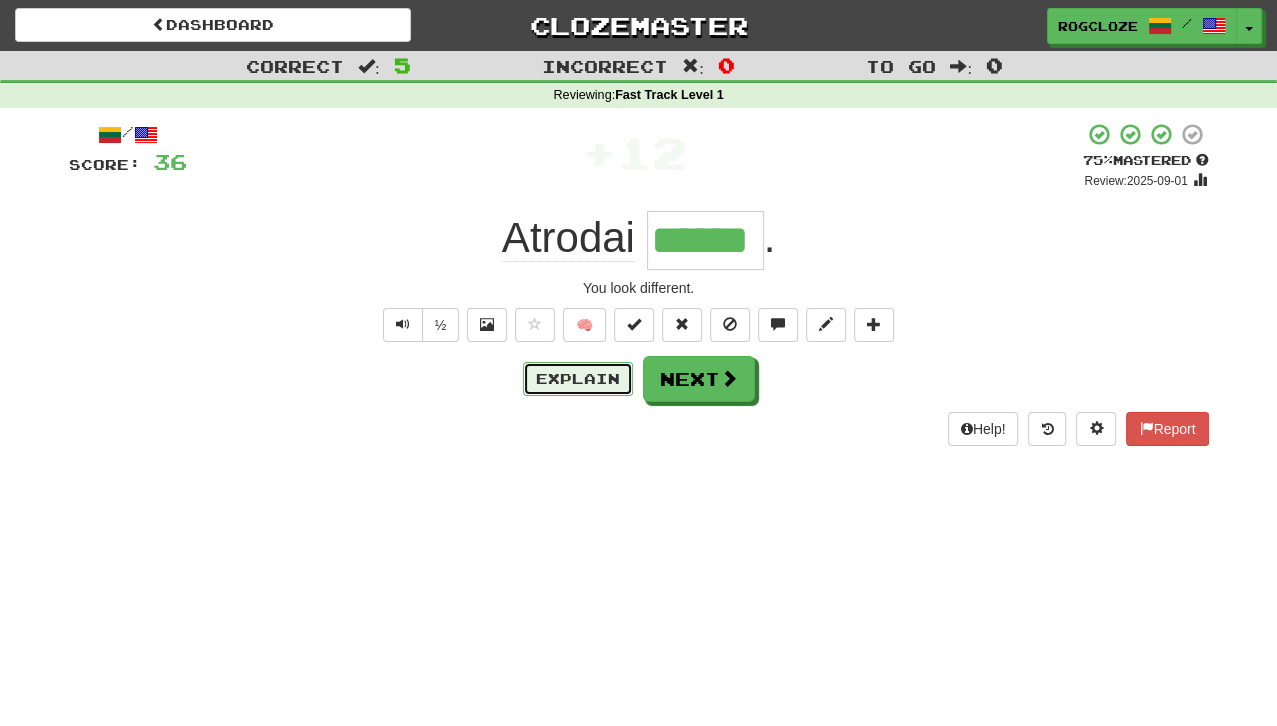 click on "Explain" at bounding box center [578, 379] 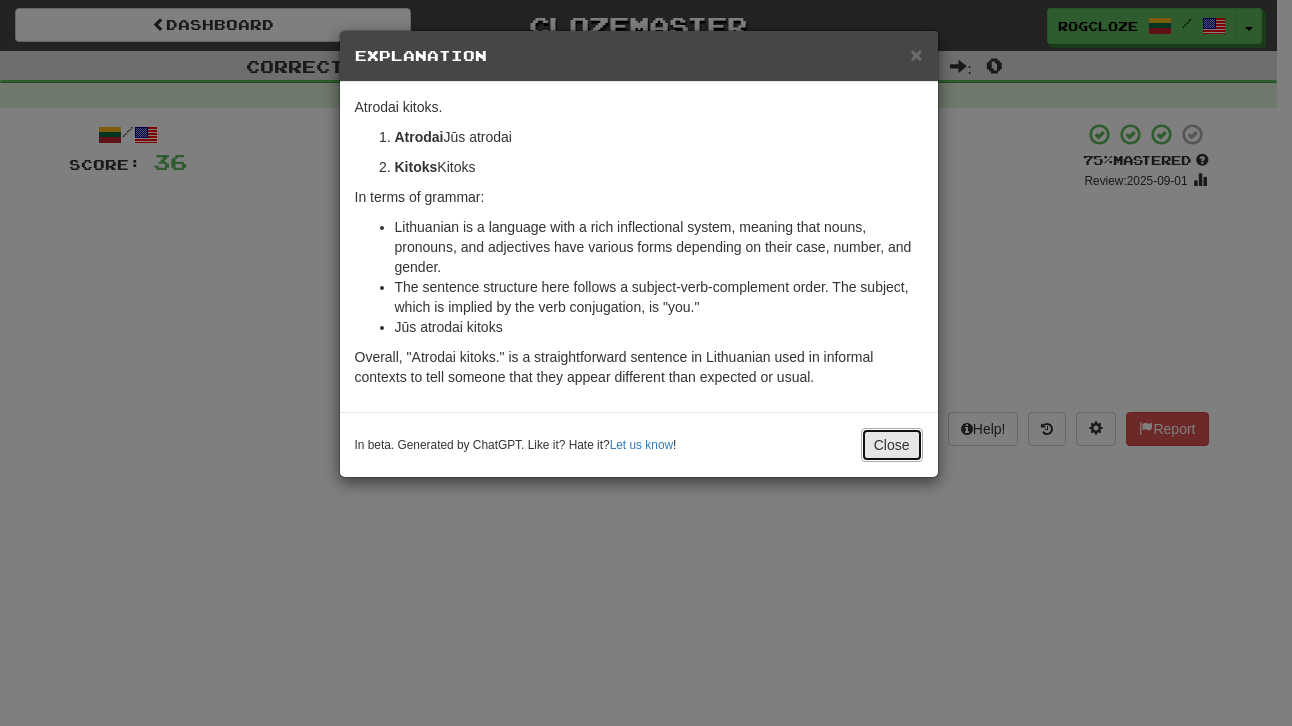 click on "Close" at bounding box center [892, 445] 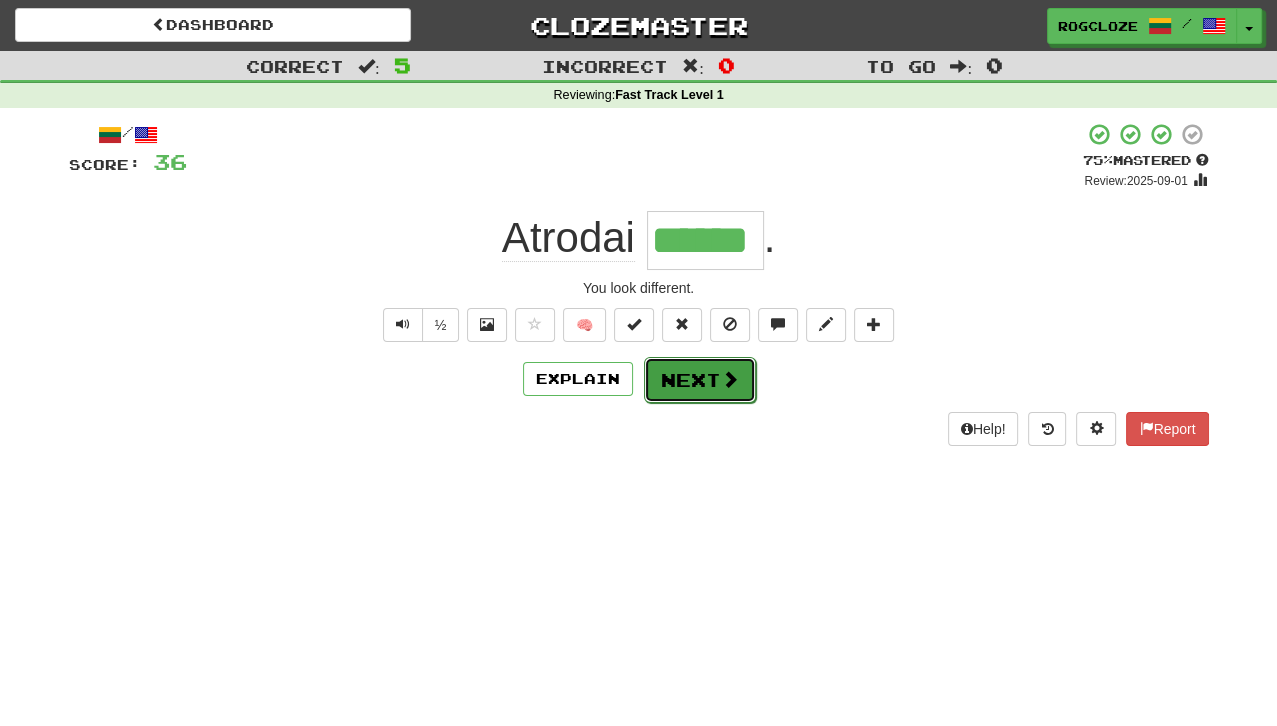 click on "Next" at bounding box center (700, 380) 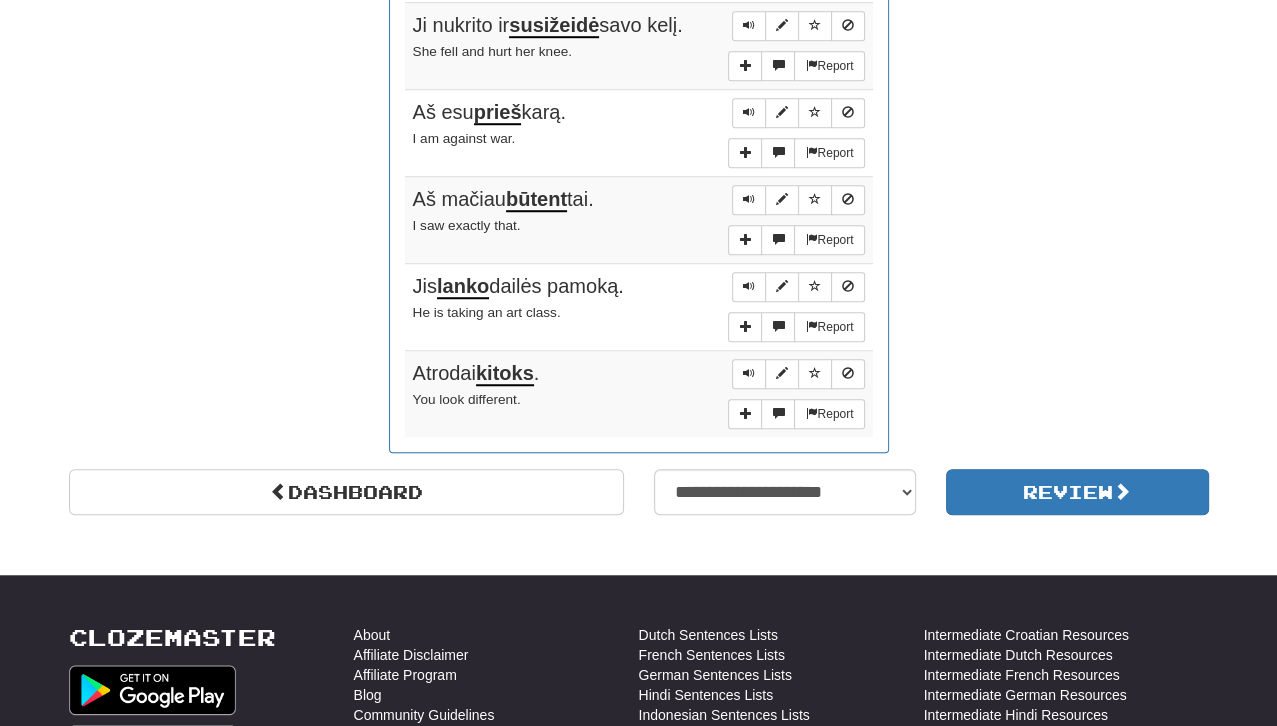 scroll, scrollTop: 1245, scrollLeft: 0, axis: vertical 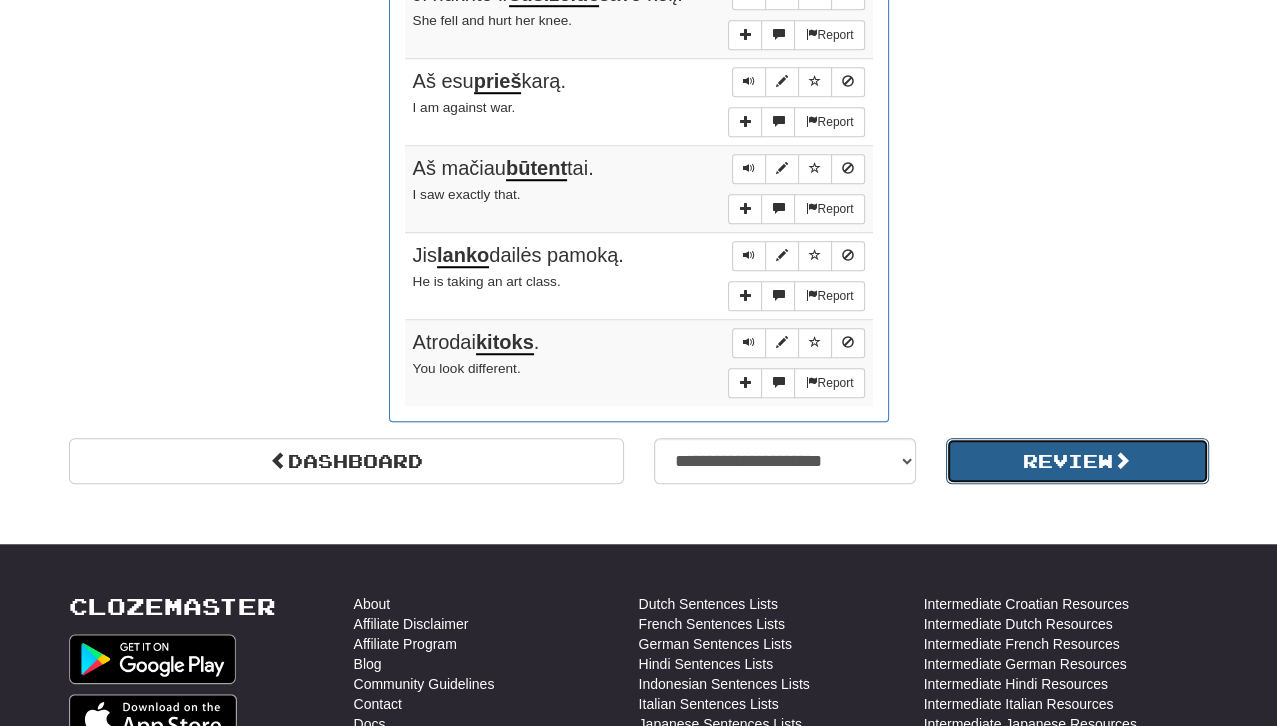 click on "Review" at bounding box center (1077, 461) 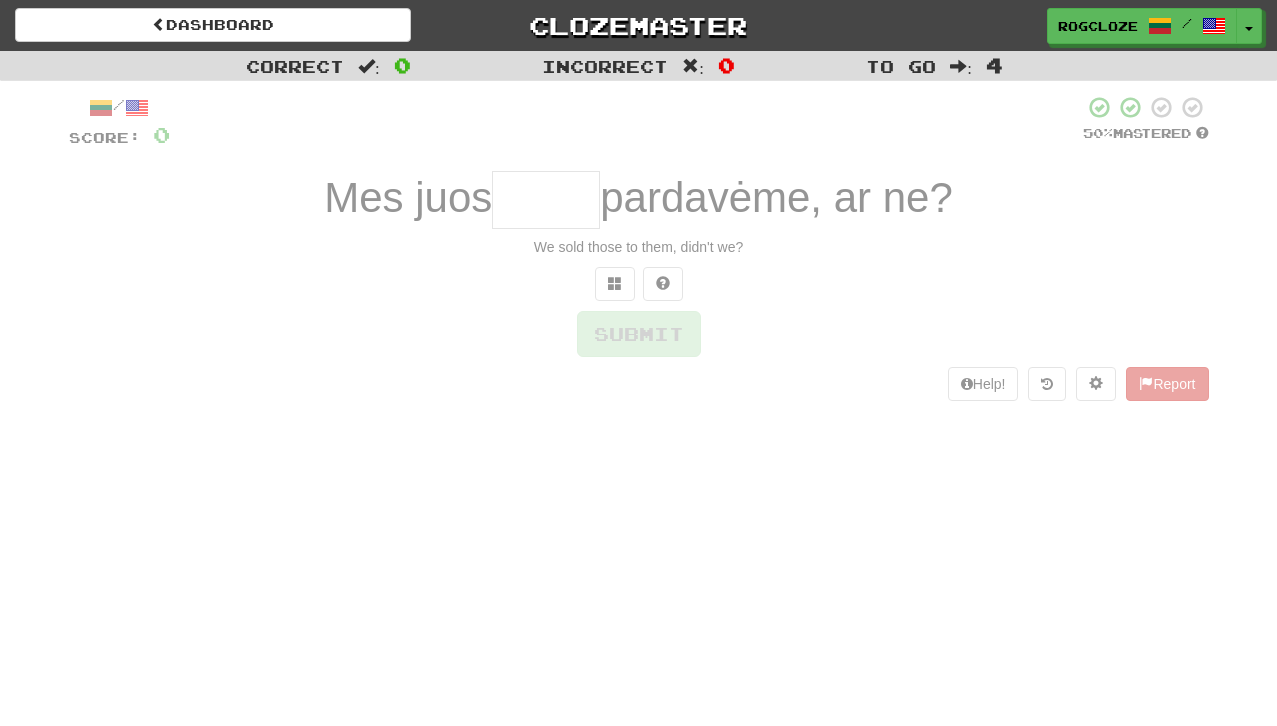 scroll, scrollTop: 0, scrollLeft: 0, axis: both 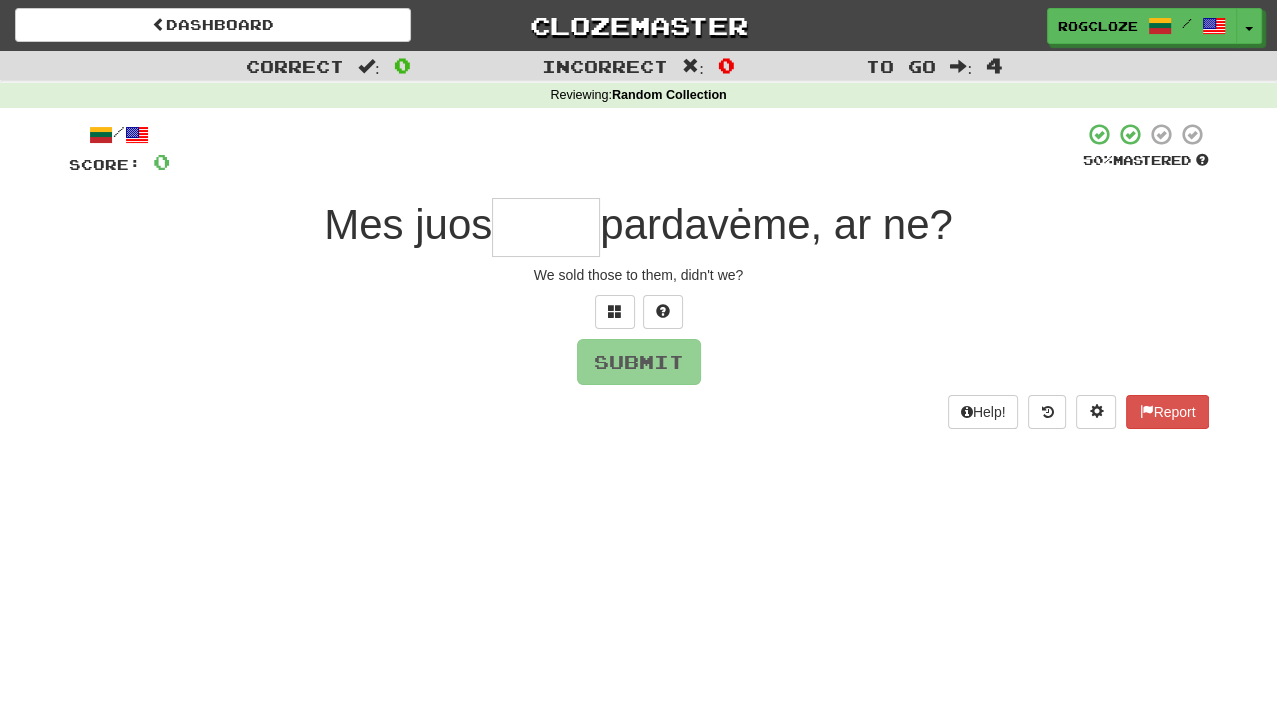 drag, startPoint x: 0, startPoint y: 0, endPoint x: 1002, endPoint y: 461, distance: 1102.9619 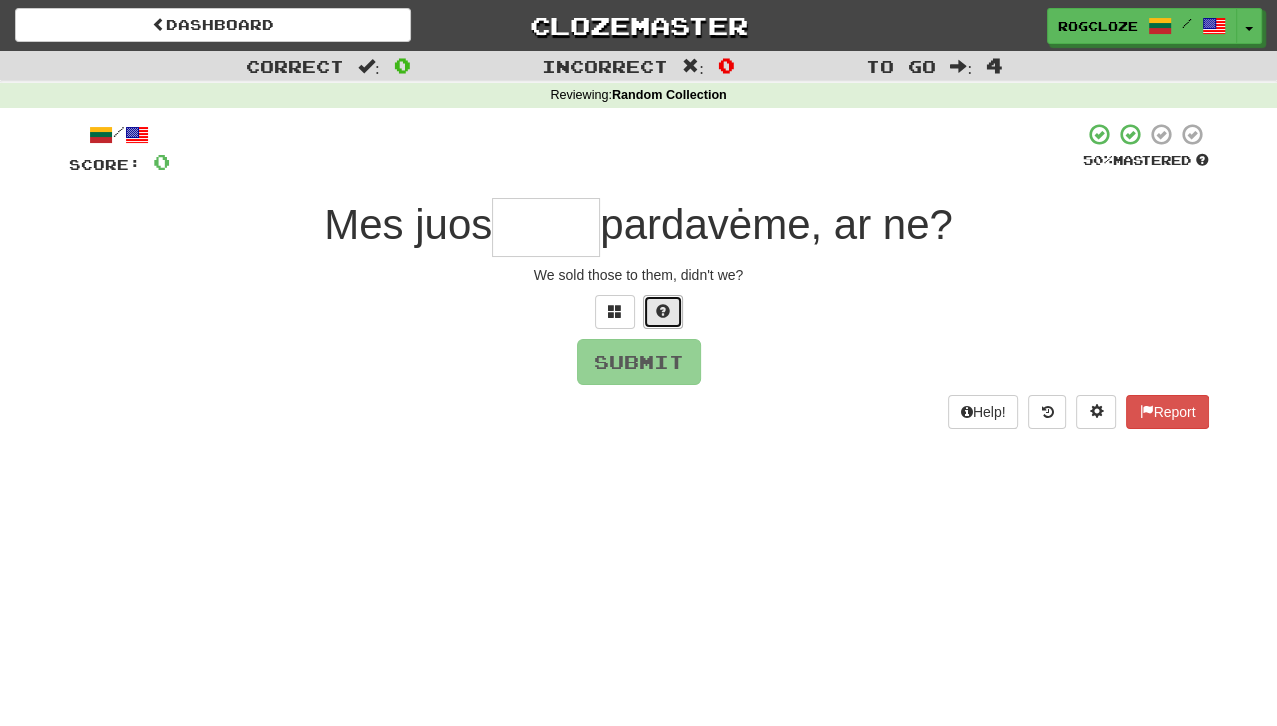 drag, startPoint x: 665, startPoint y: 335, endPoint x: 662, endPoint y: 318, distance: 17.262676 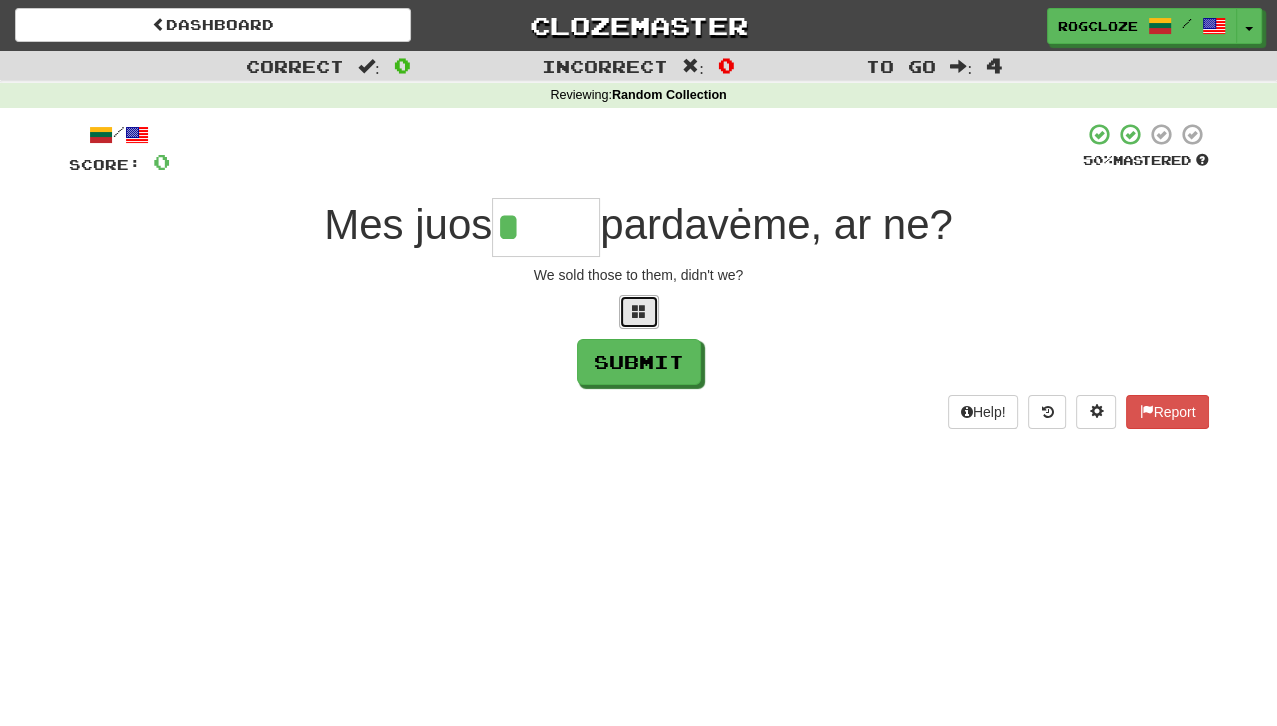 click at bounding box center (639, 312) 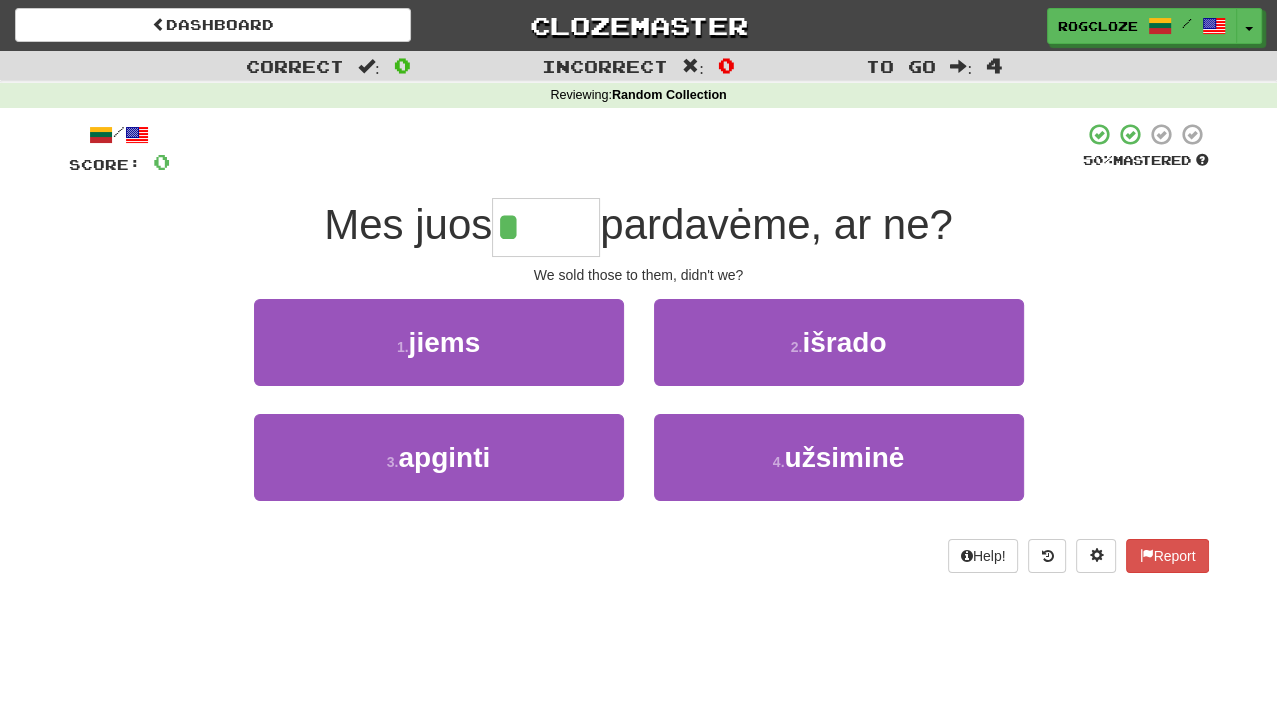 drag, startPoint x: 652, startPoint y: 327, endPoint x: 551, endPoint y: 572, distance: 265.0019 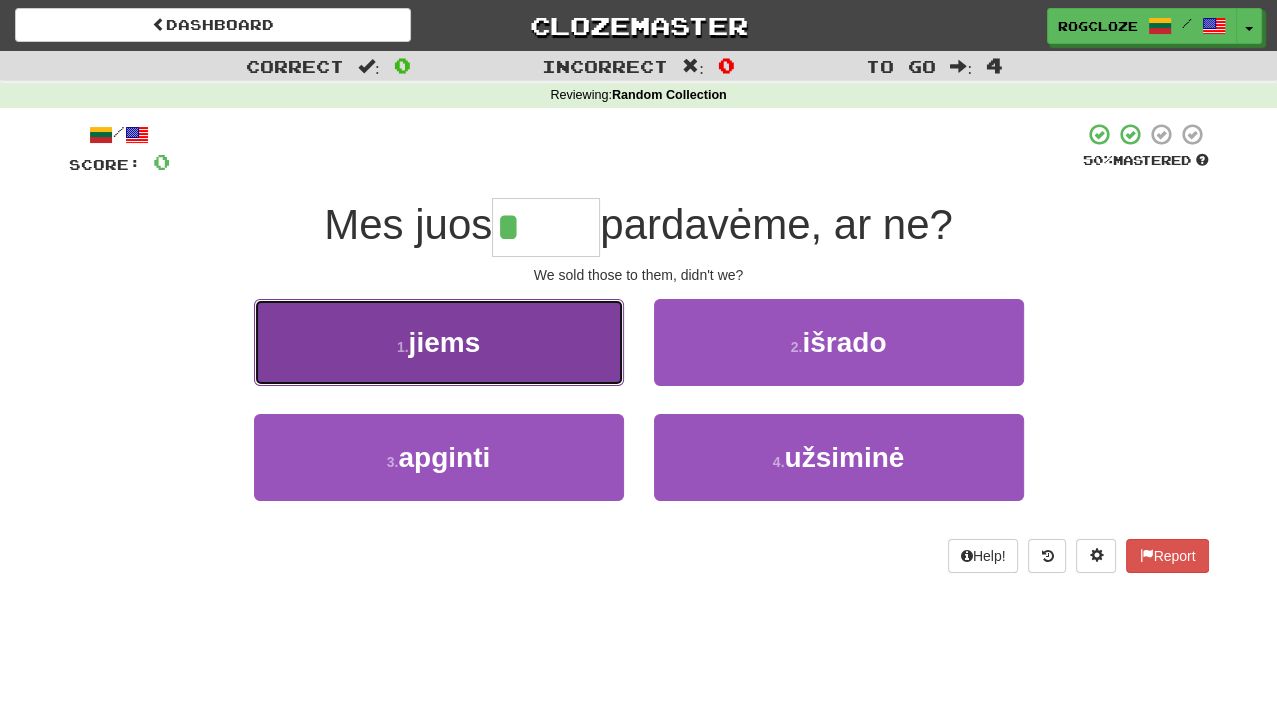 click on "1 .  jiems" at bounding box center [439, 342] 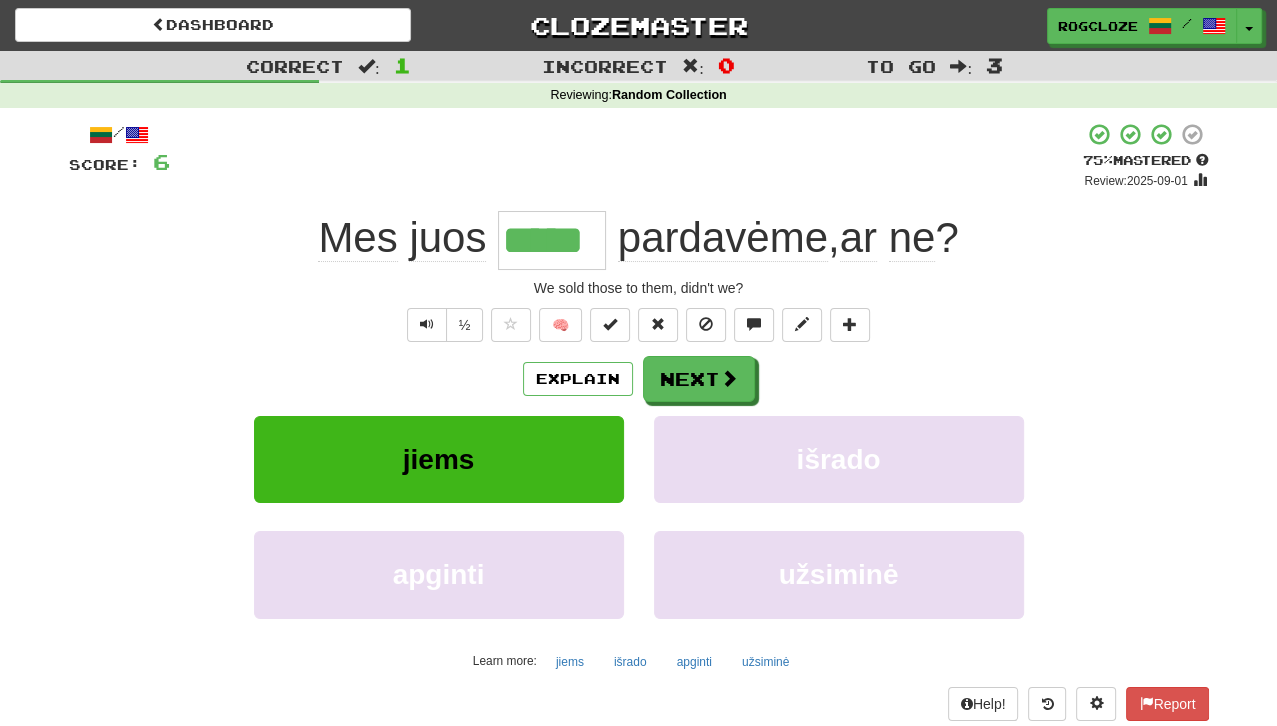 click on "Explain Next jiems išrado apginti užsiminė Learn more: jiems išrado apginti užsiminė" at bounding box center (639, 516) 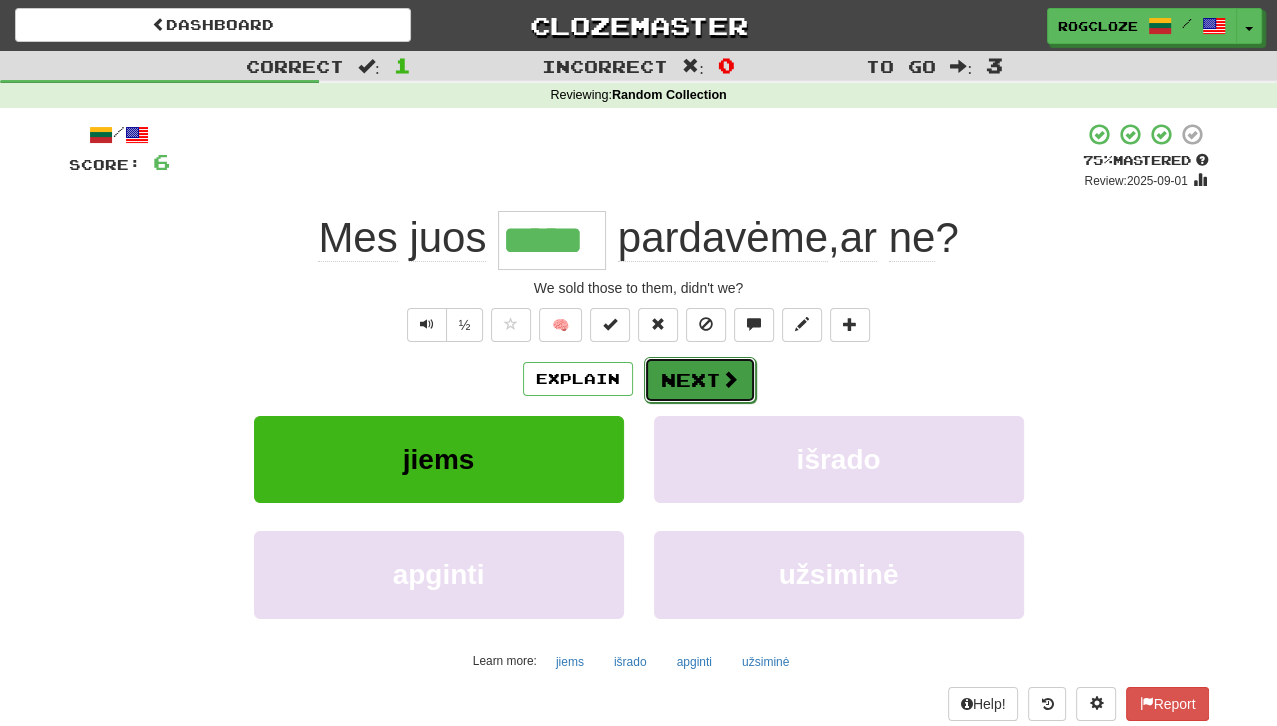 click on "Next" at bounding box center [700, 380] 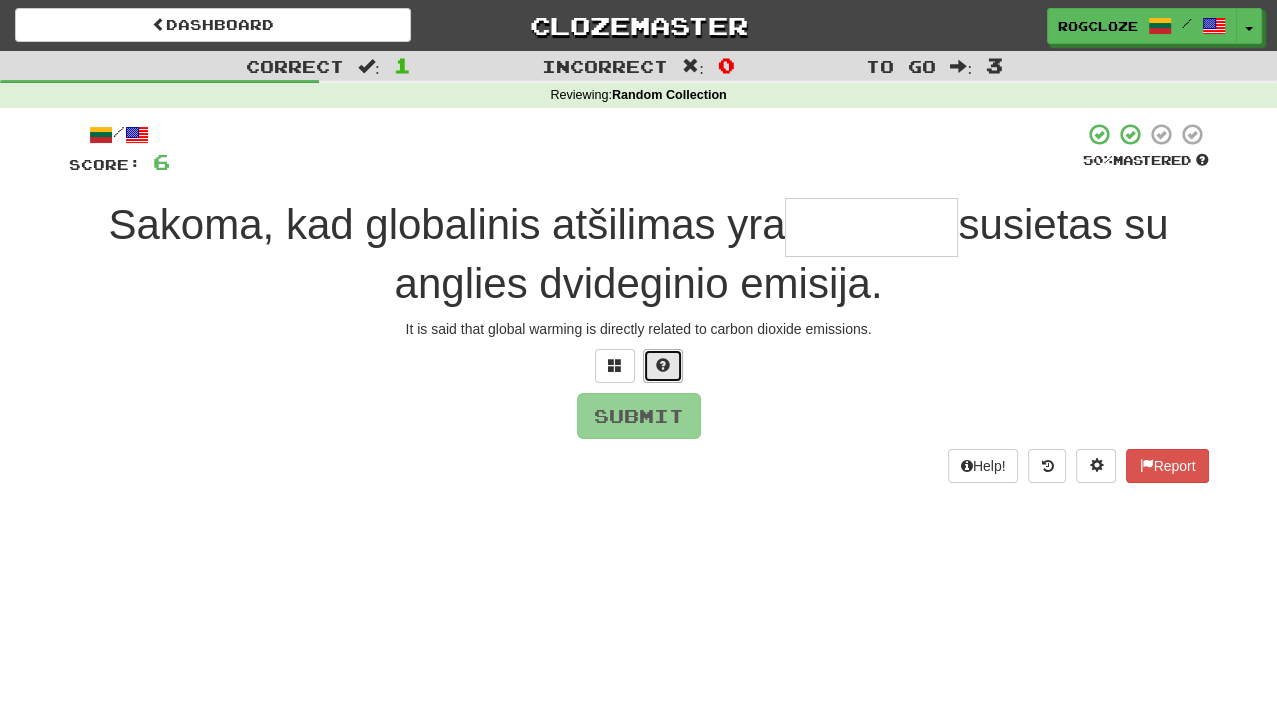 click at bounding box center (663, 366) 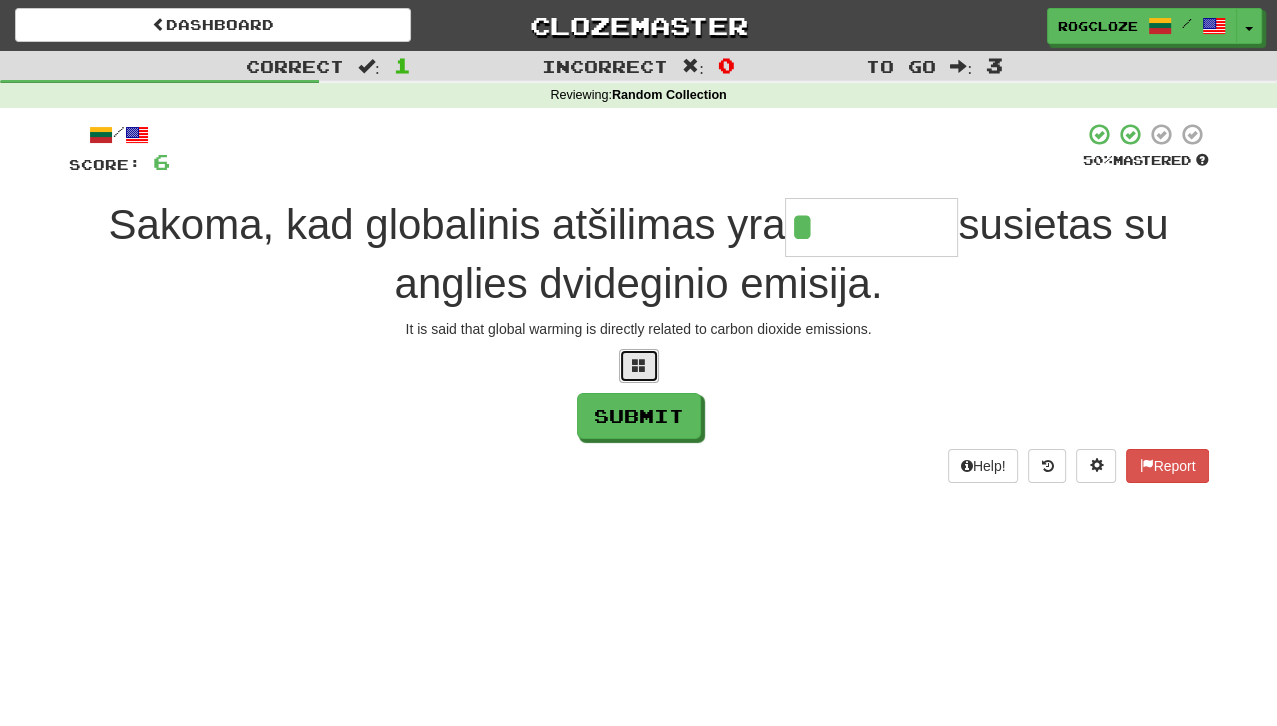 click at bounding box center (639, 366) 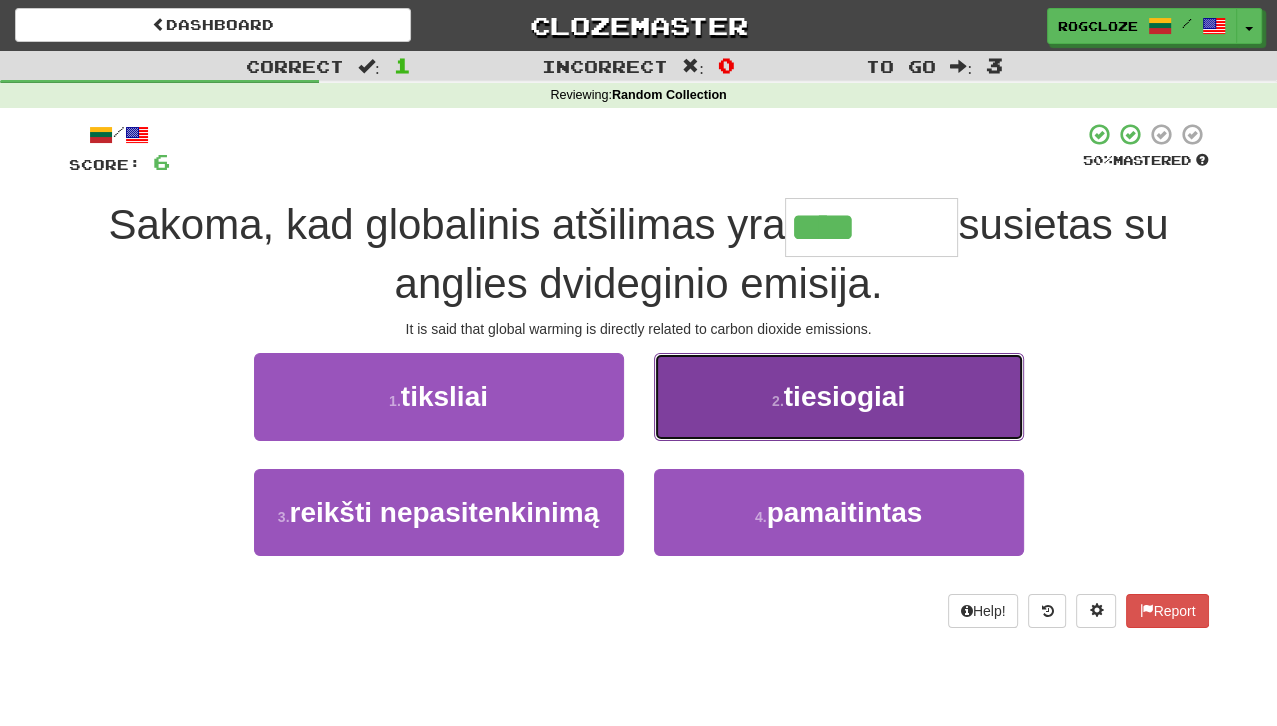 click on "2 .  tiesiogiai" at bounding box center [839, 396] 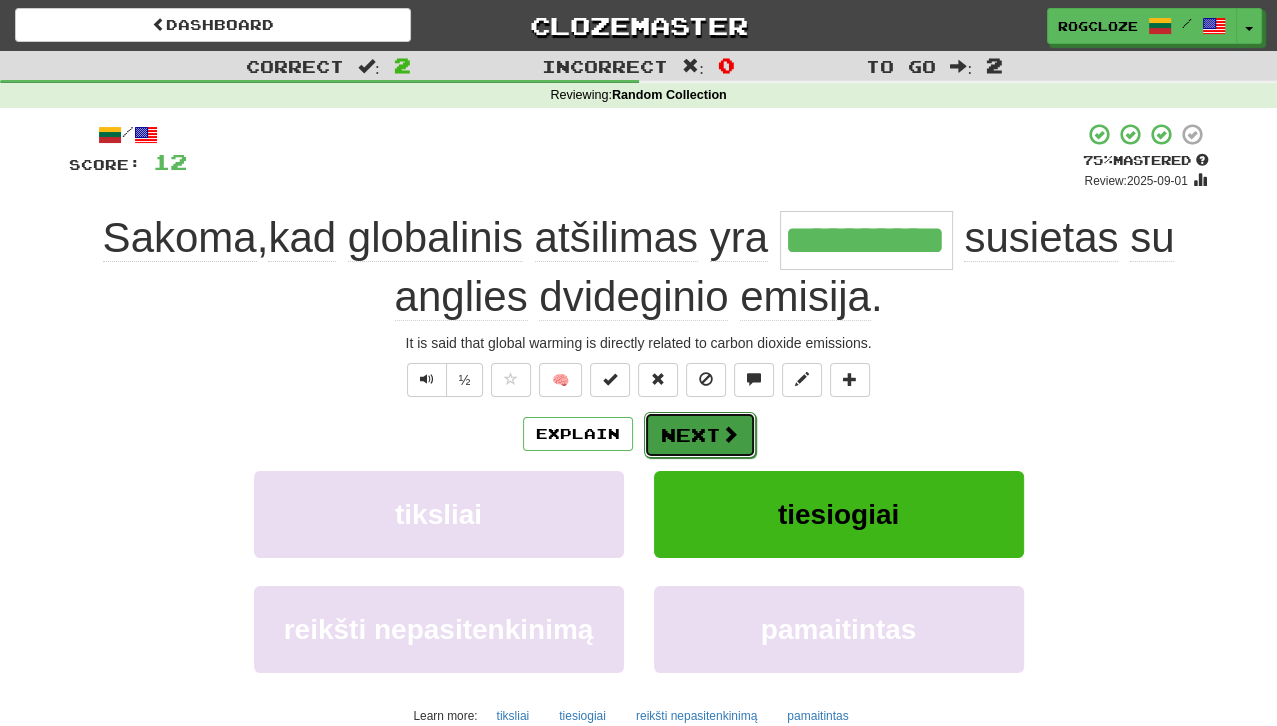 click at bounding box center [730, 434] 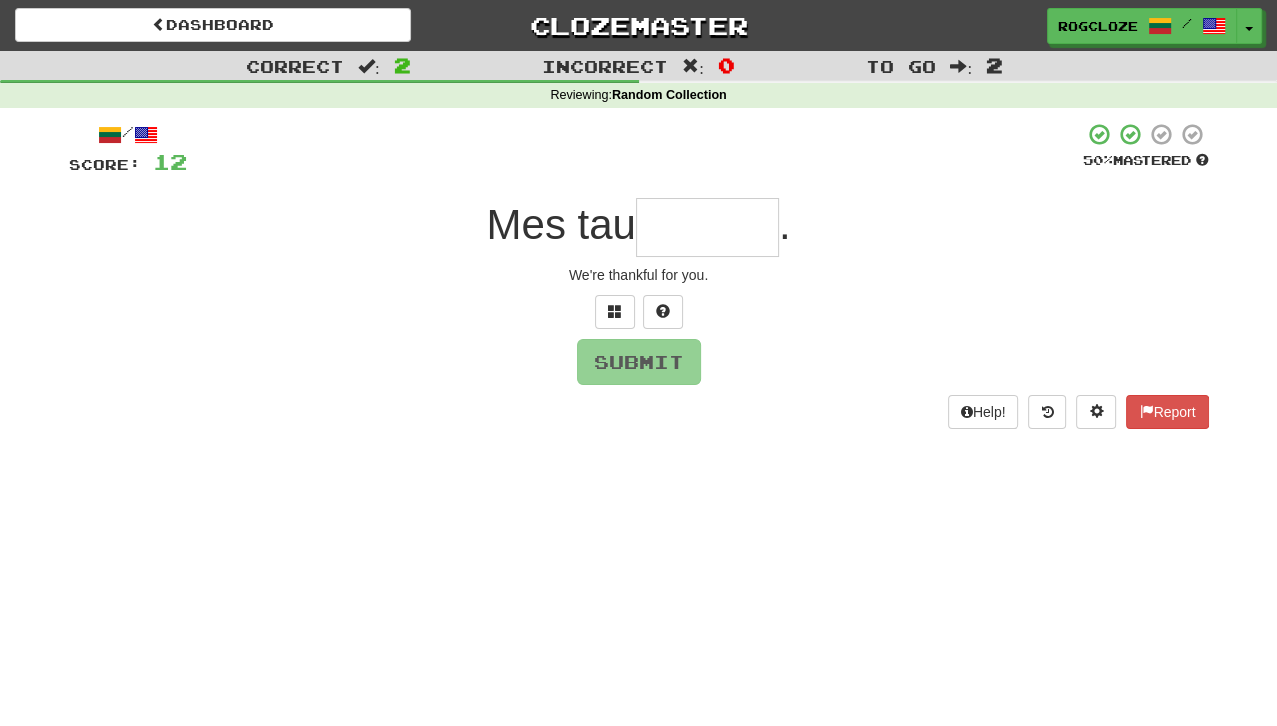 drag, startPoint x: 659, startPoint y: 371, endPoint x: 688, endPoint y: 509, distance: 141.01419 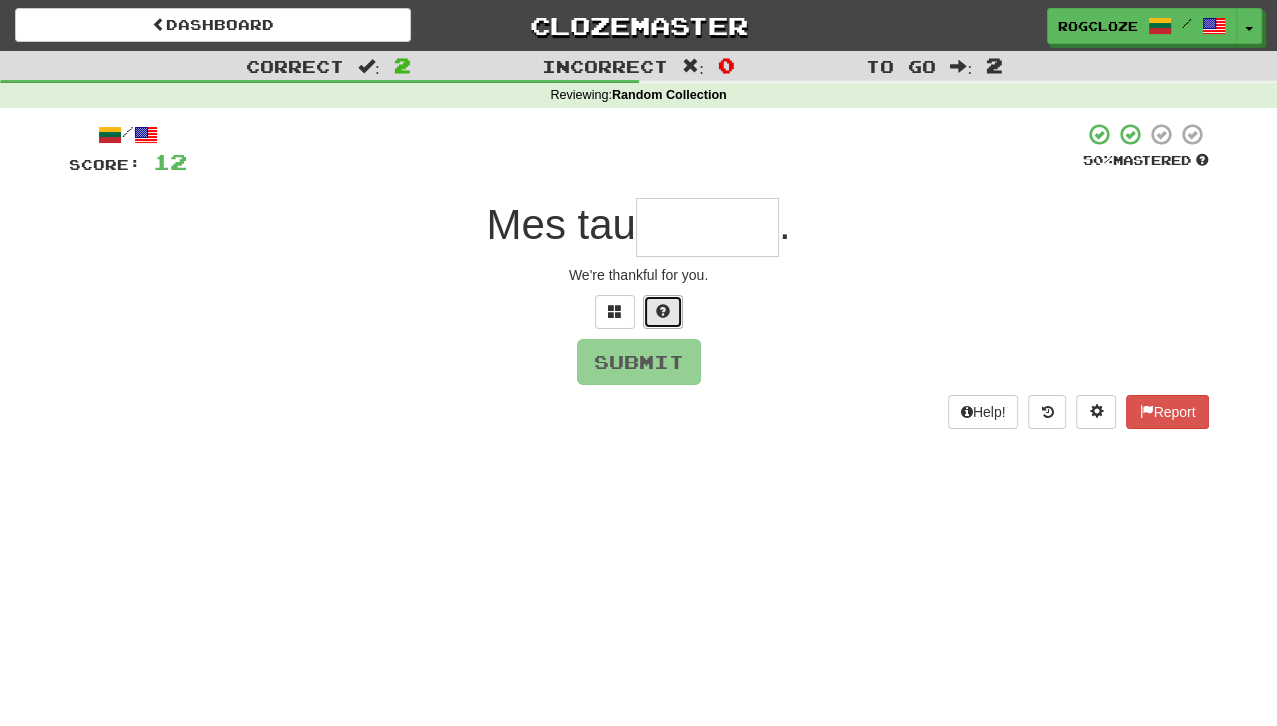 click at bounding box center (663, 312) 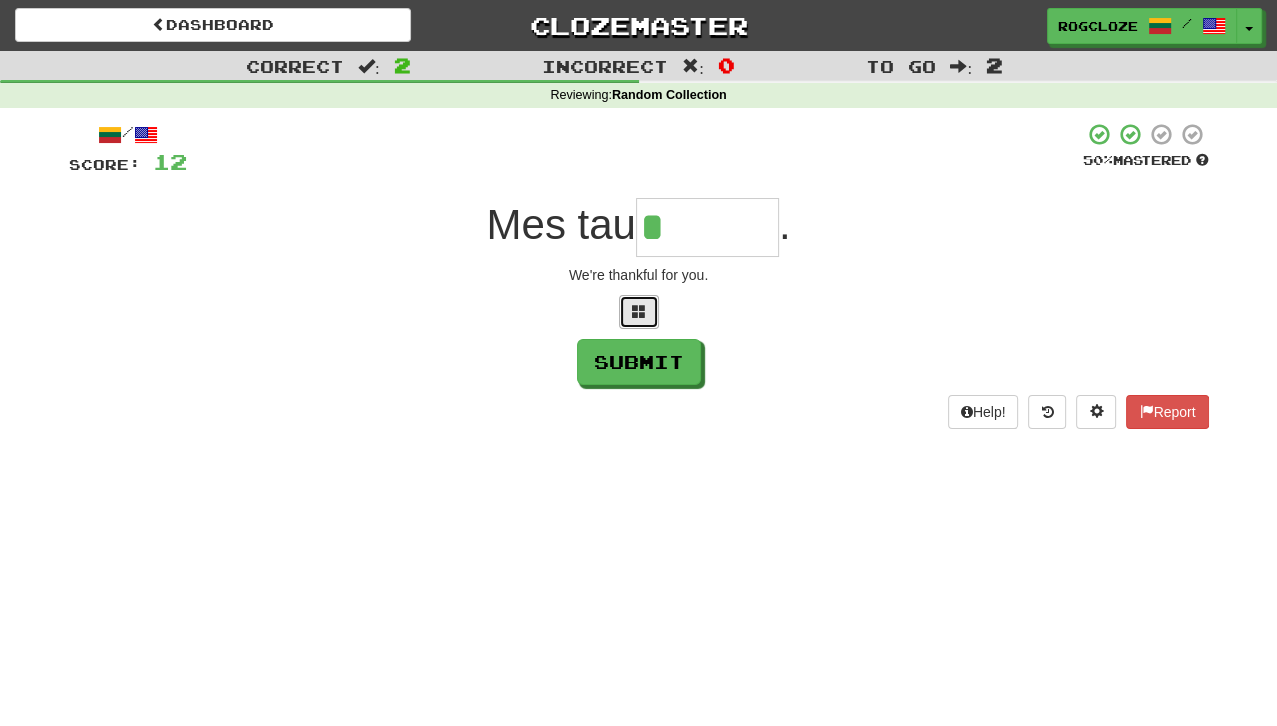 click at bounding box center [639, 312] 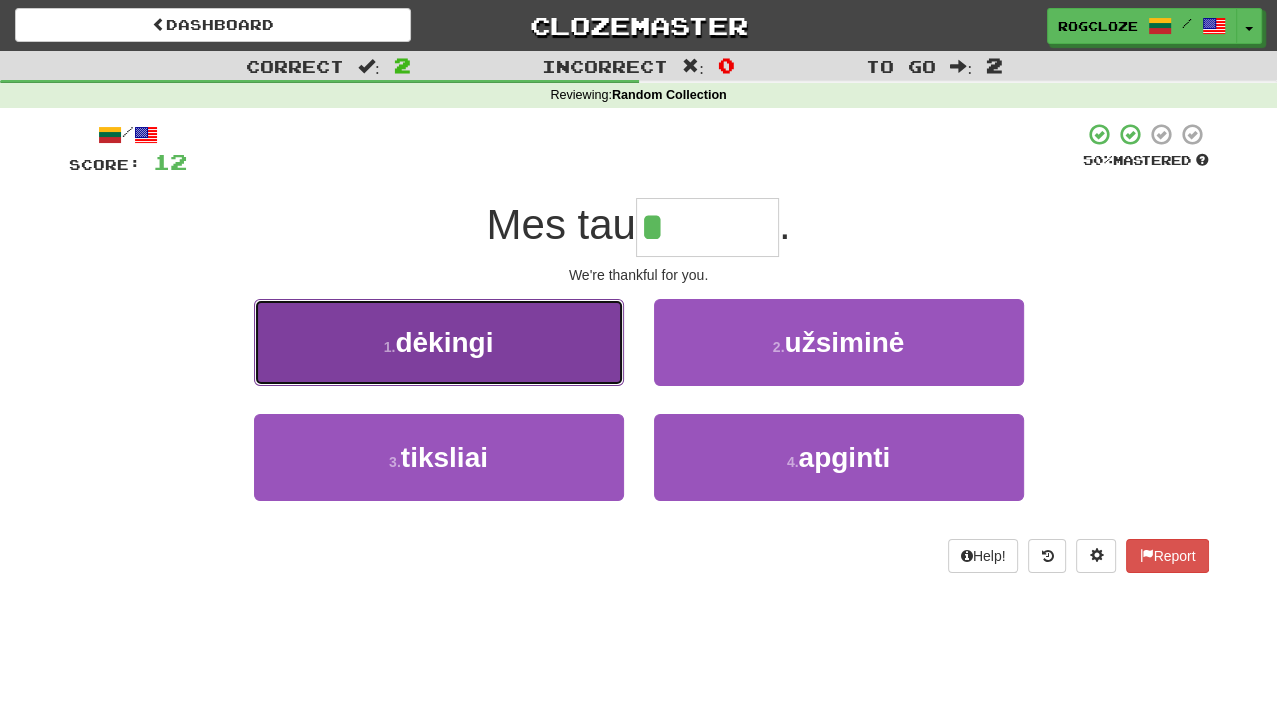 click on "1 .  dėkingi" at bounding box center (439, 342) 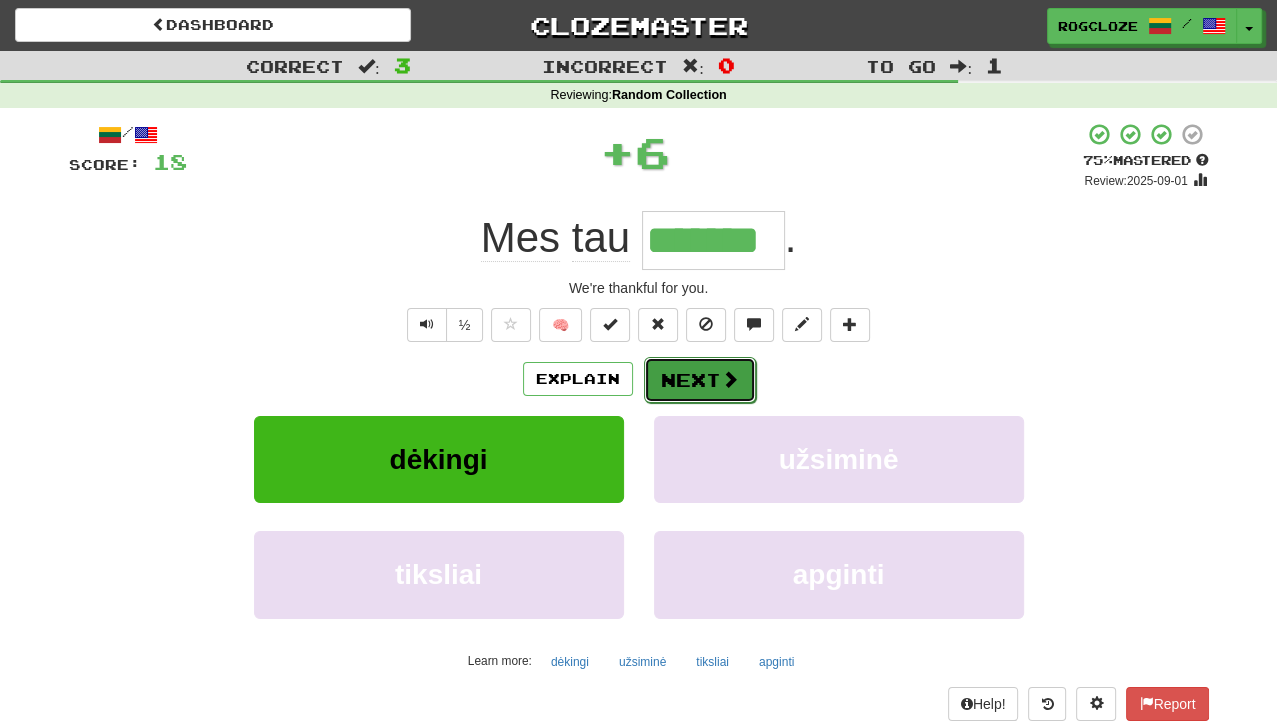 click on "Next" at bounding box center [700, 380] 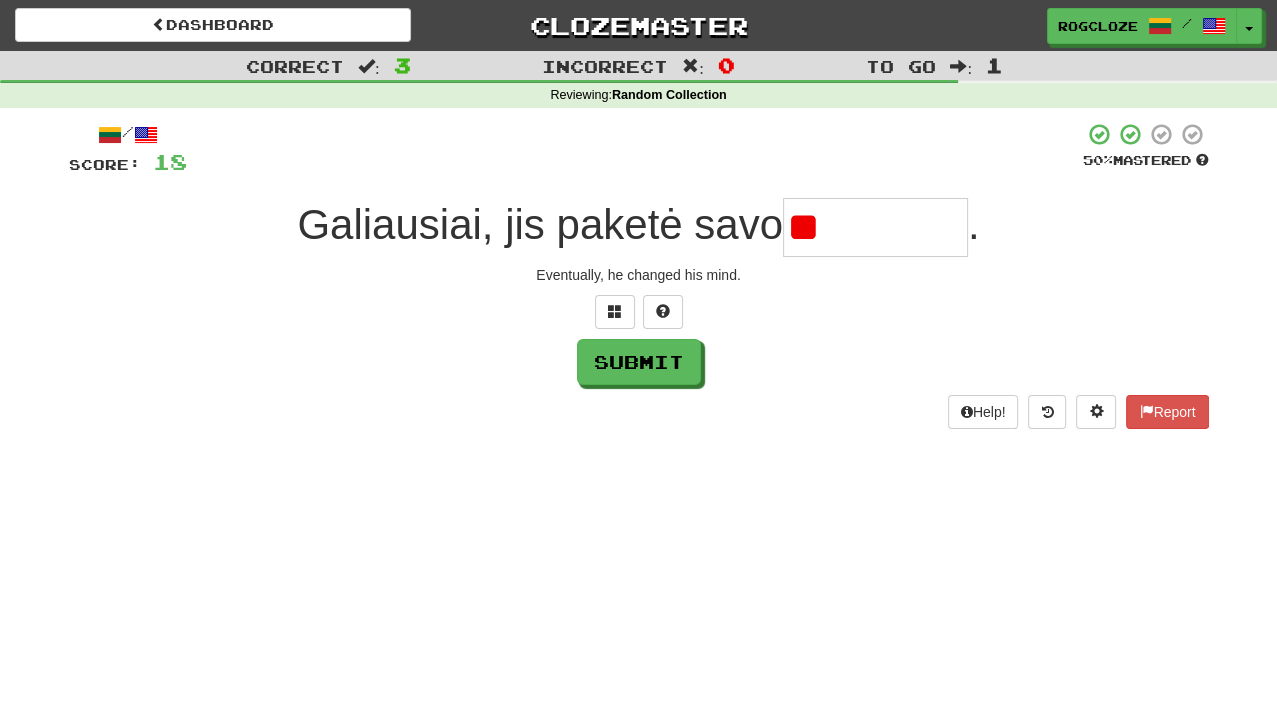 type on "*" 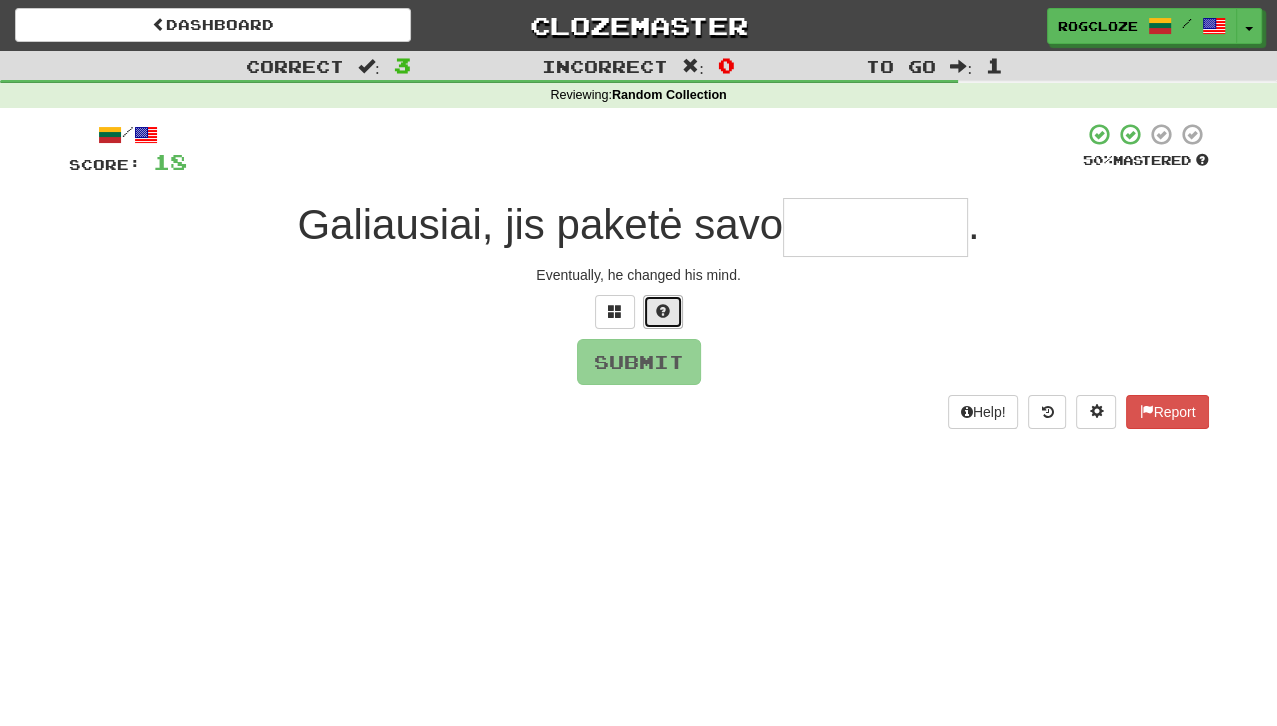 click at bounding box center [663, 312] 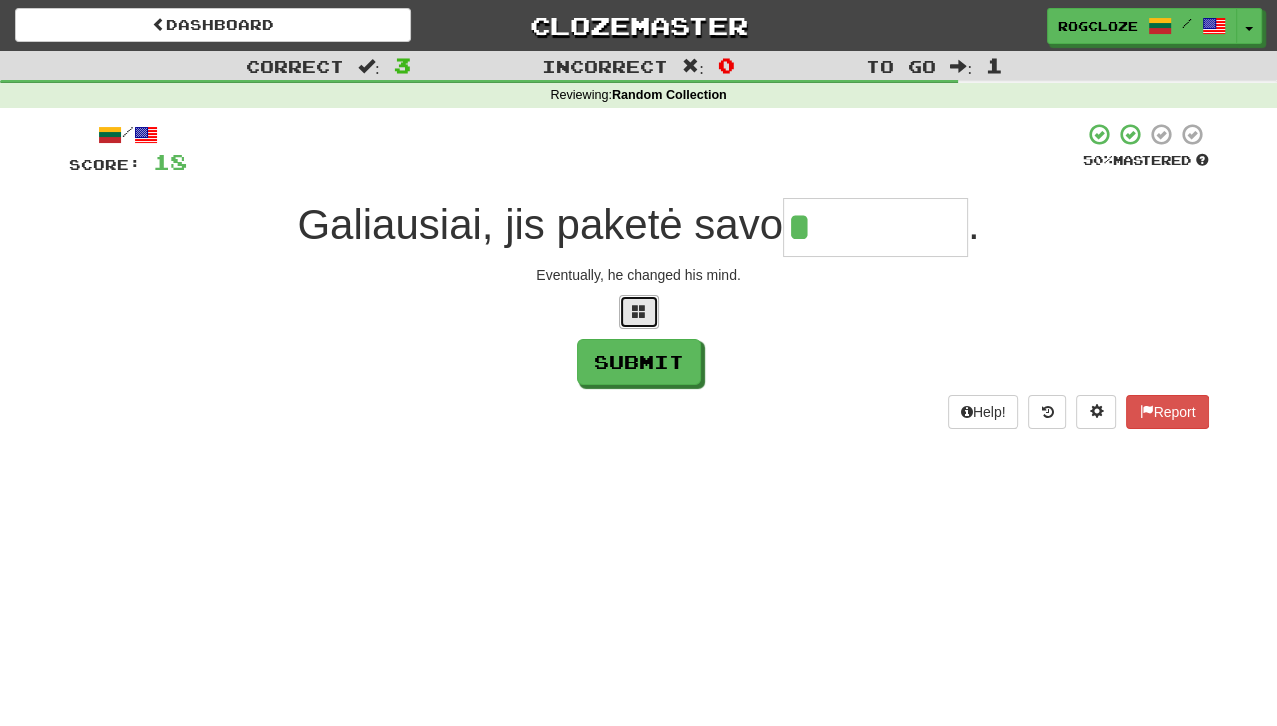click at bounding box center (639, 312) 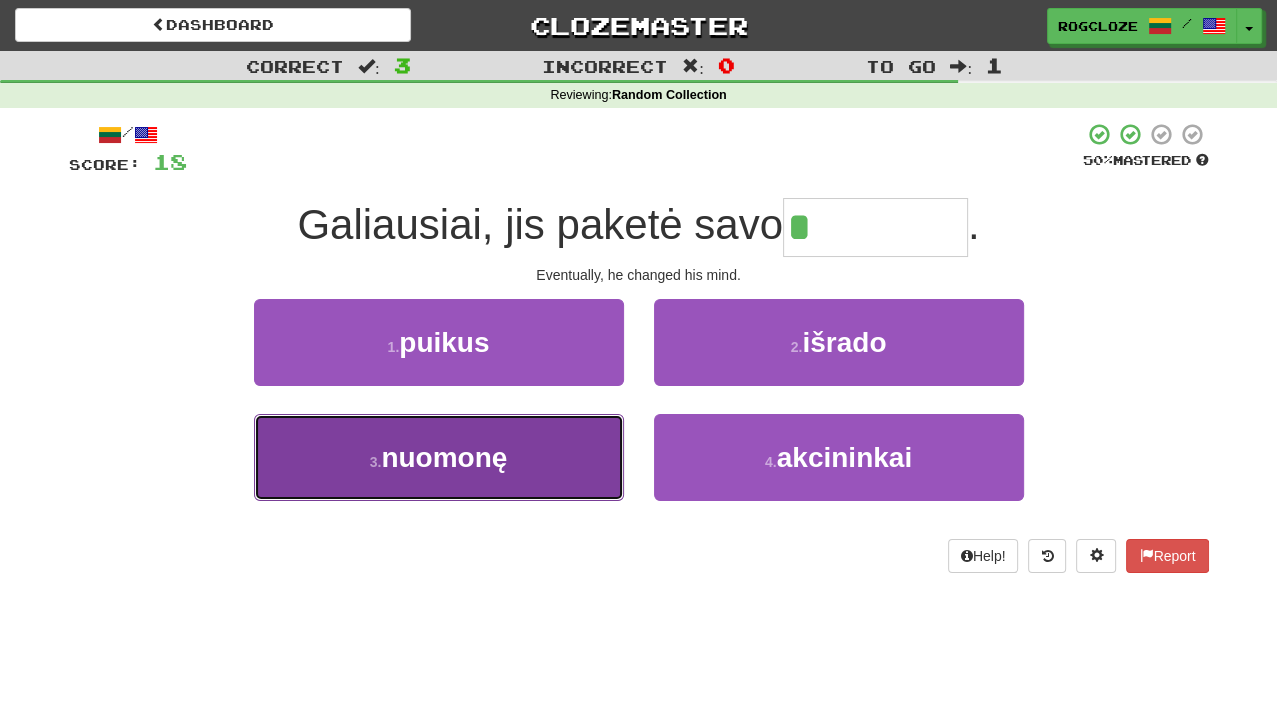 click on "nuomonę" at bounding box center (444, 457) 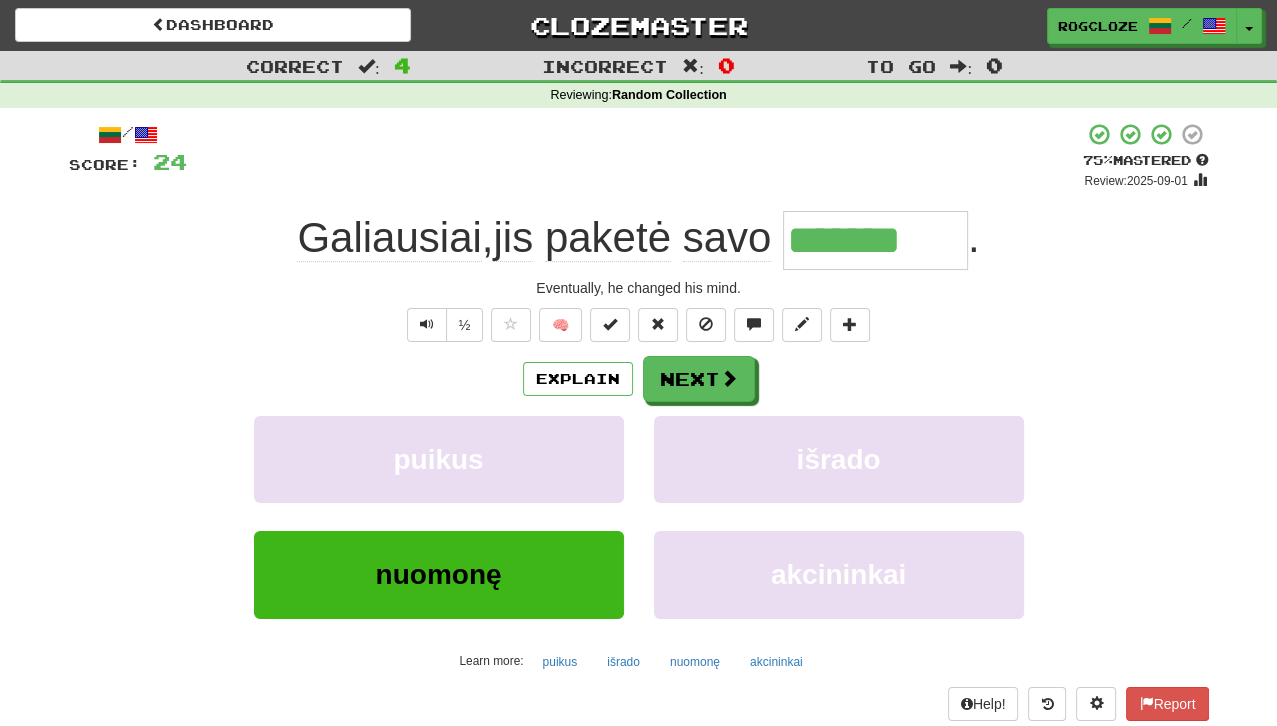 drag, startPoint x: 469, startPoint y: 466, endPoint x: 834, endPoint y: 375, distance: 376.17282 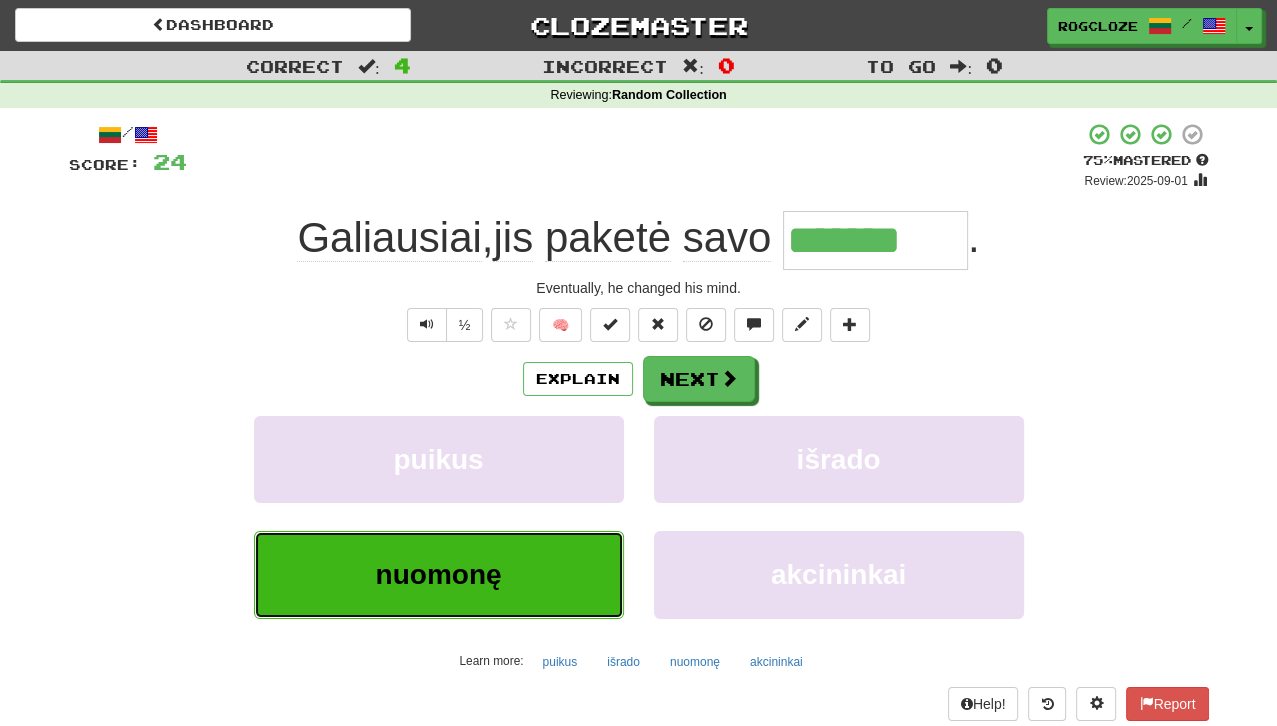 click on "nuomonę" at bounding box center (439, 574) 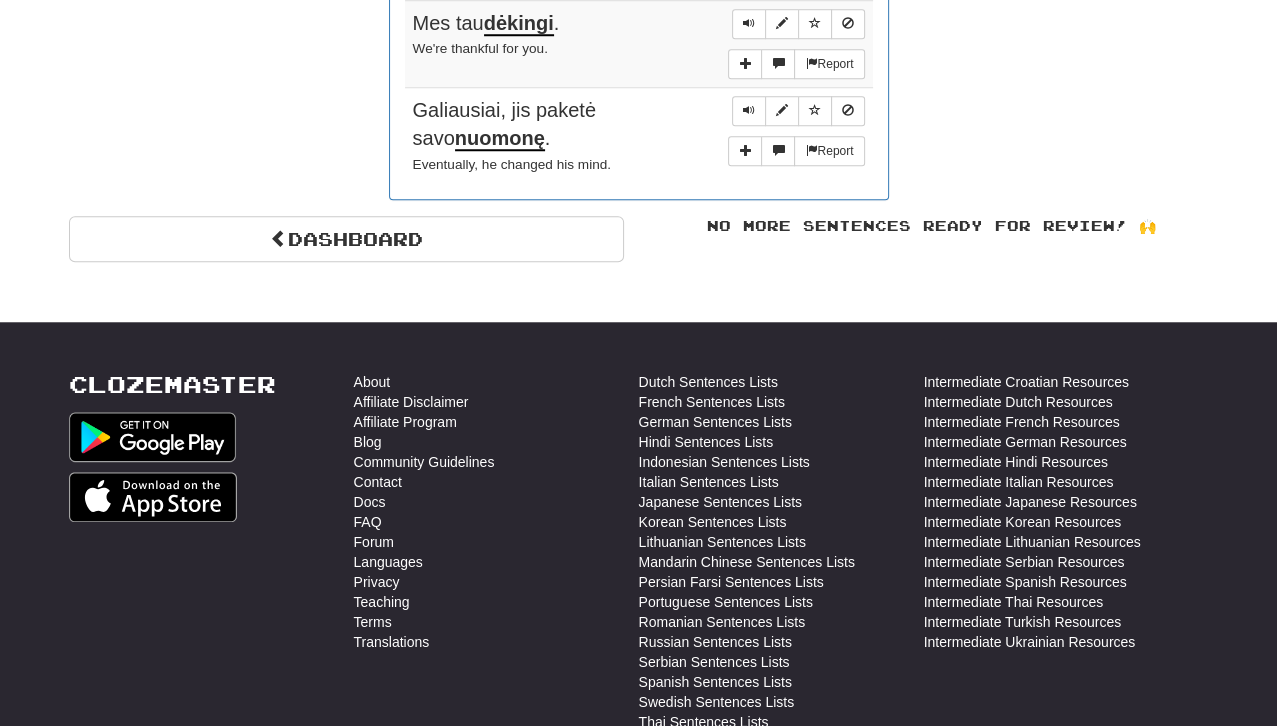 scroll, scrollTop: 1359, scrollLeft: 0, axis: vertical 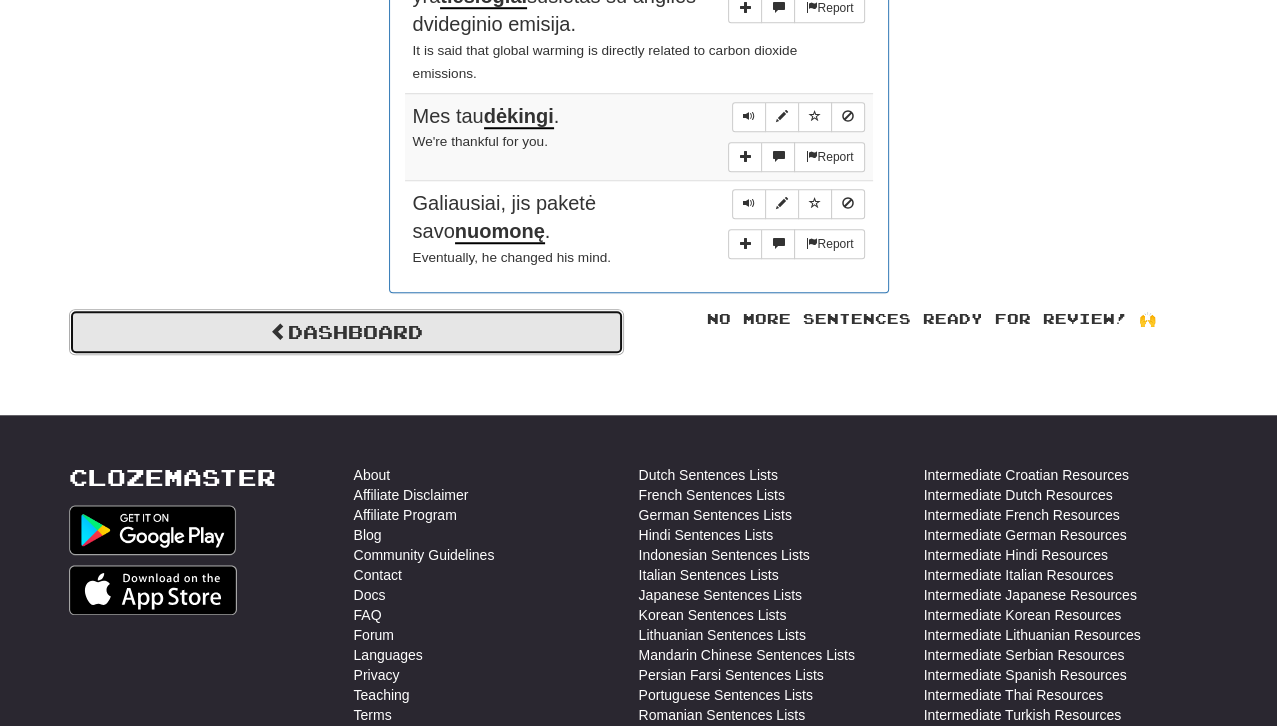 click on "Dashboard" at bounding box center (346, 332) 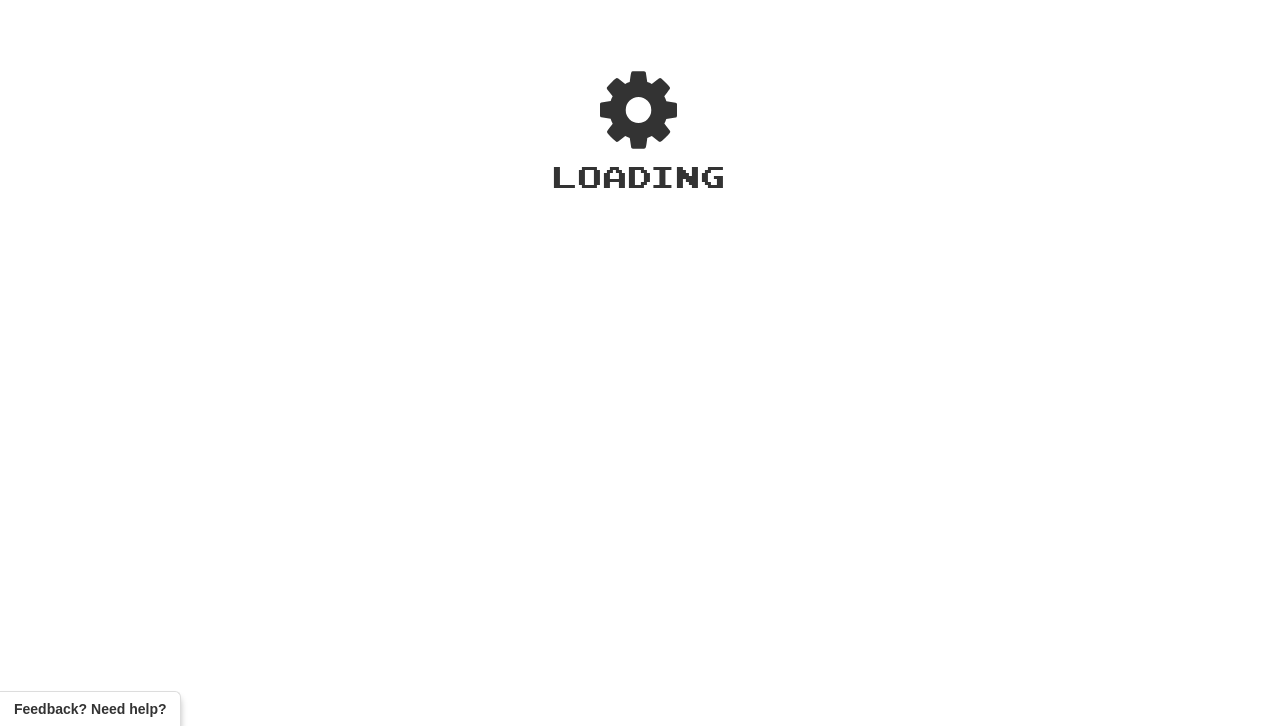 scroll, scrollTop: 0, scrollLeft: 0, axis: both 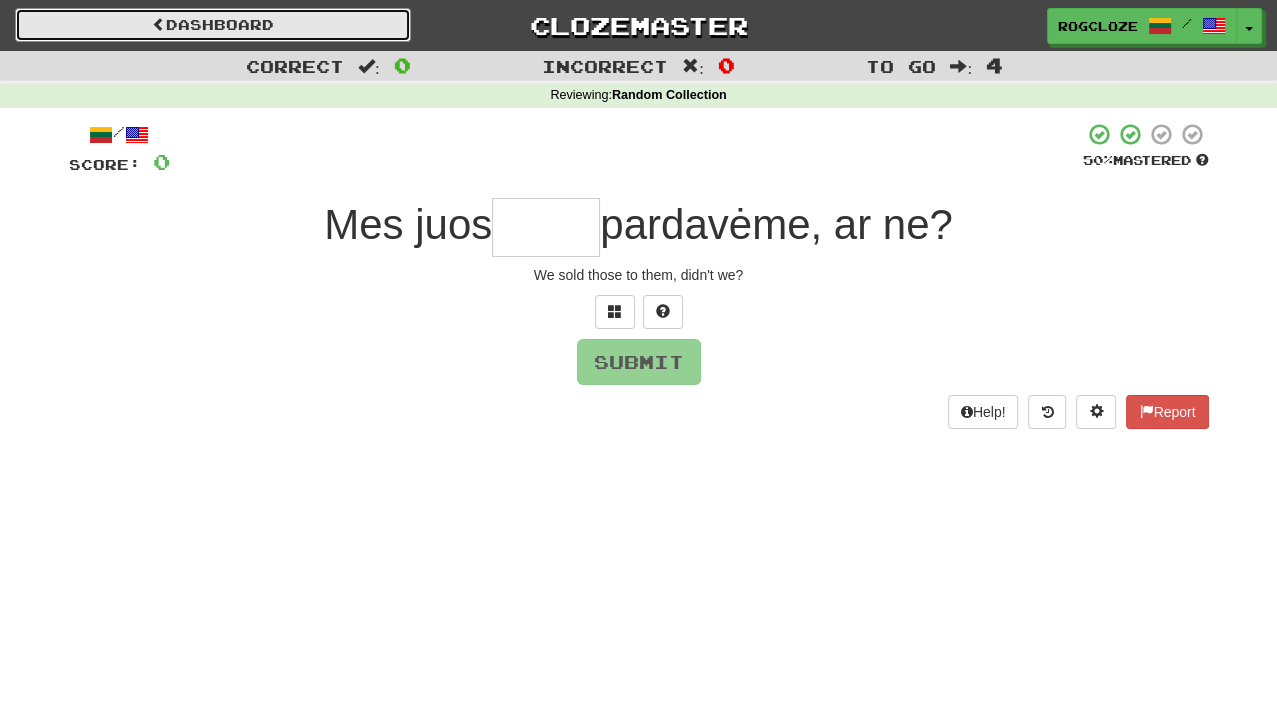 drag, startPoint x: 24, startPoint y: 13, endPoint x: 30, endPoint y: 61, distance: 48.373547 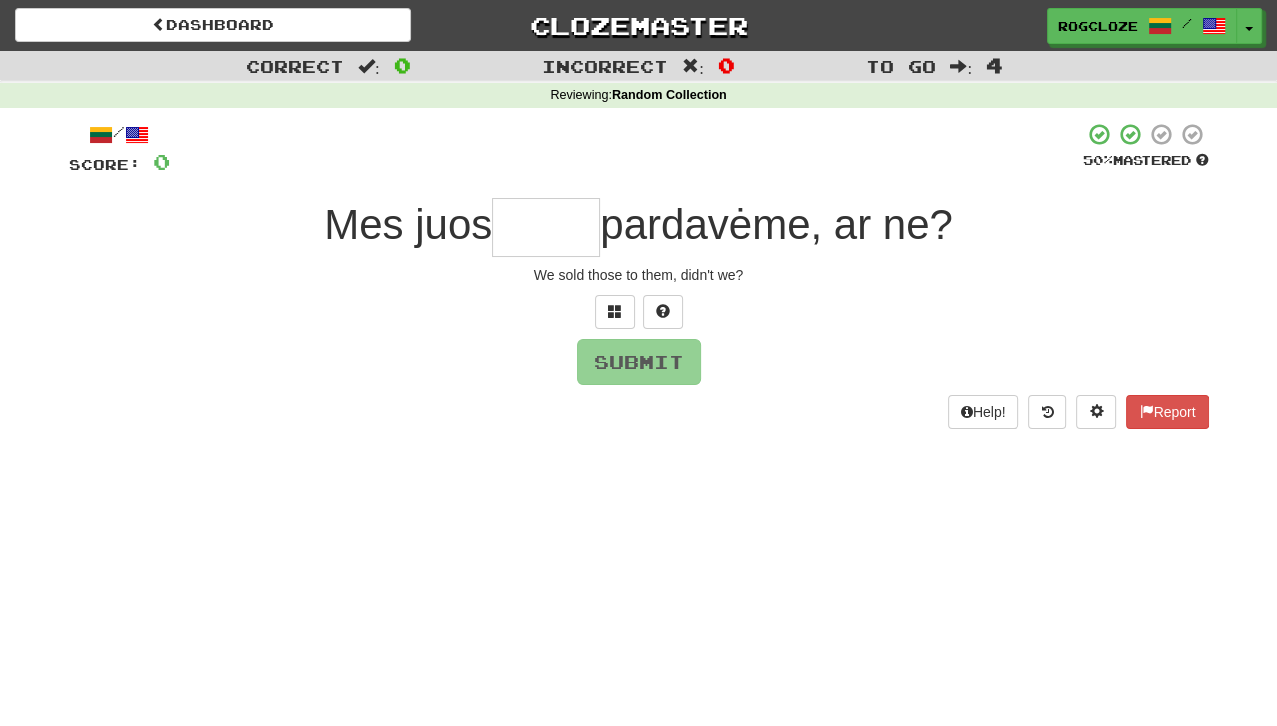 drag, startPoint x: 30, startPoint y: 61, endPoint x: 618, endPoint y: 567, distance: 775.7448 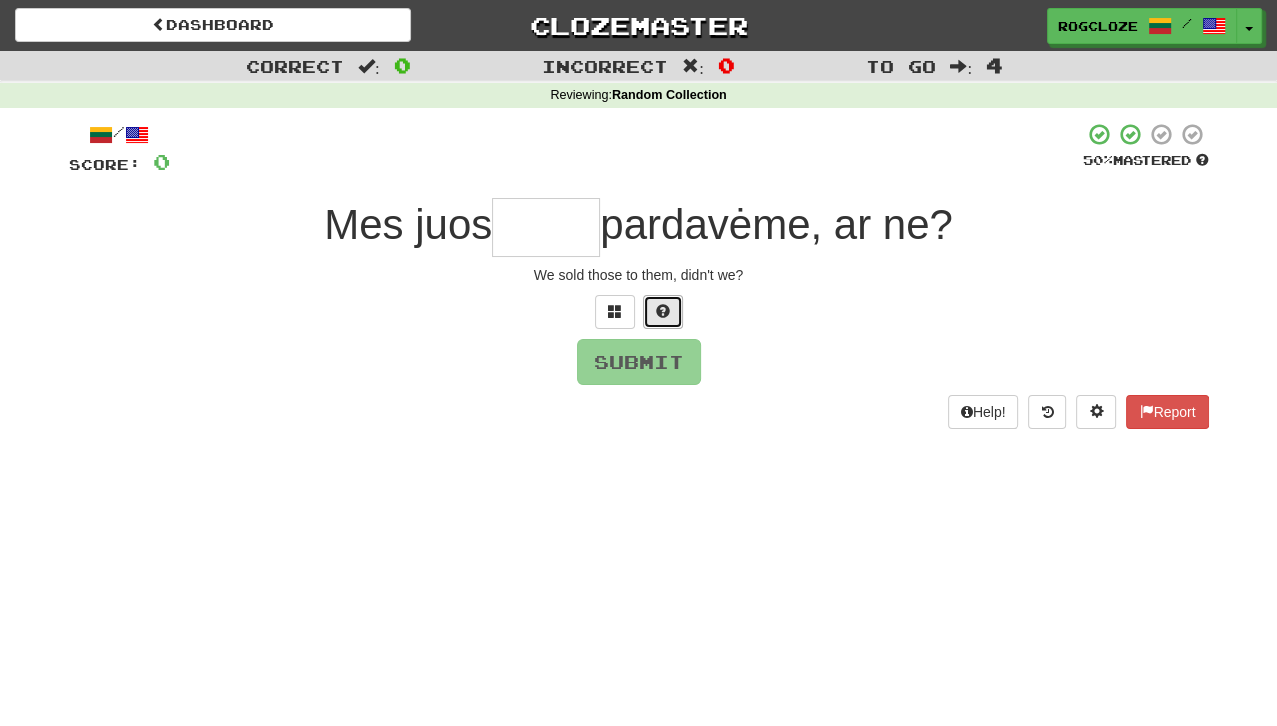 click at bounding box center [663, 312] 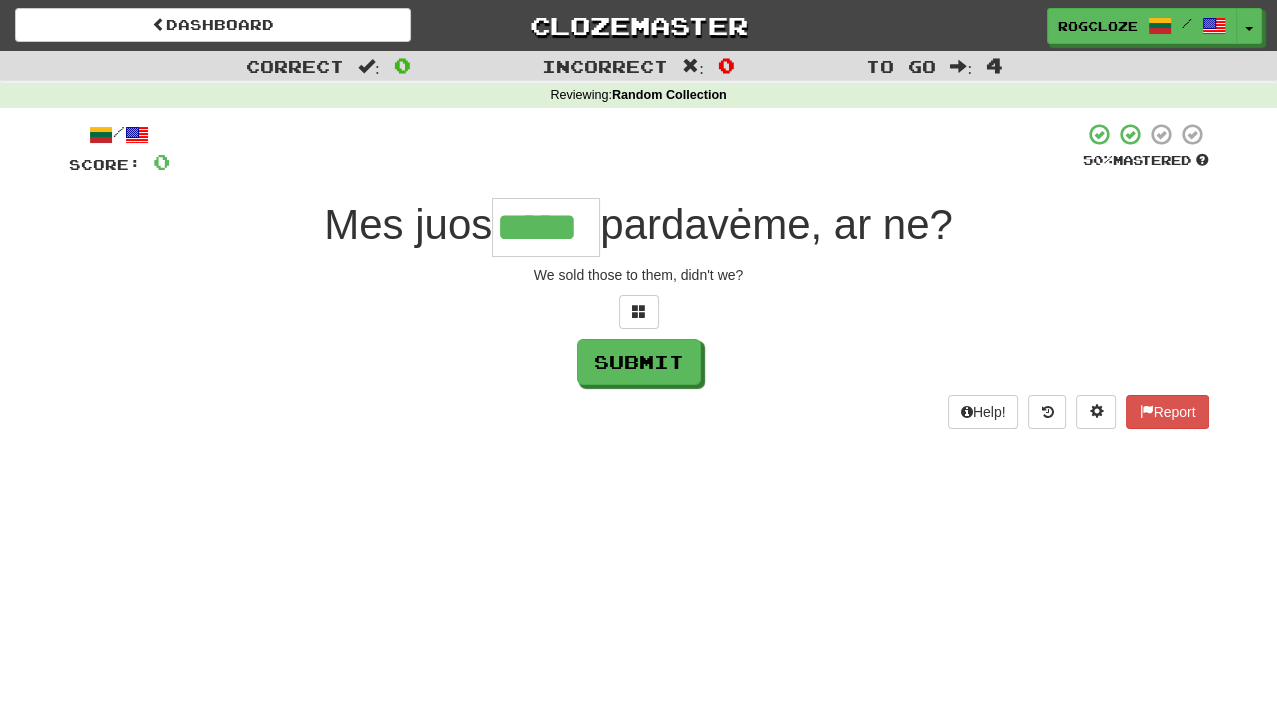 type on "*****" 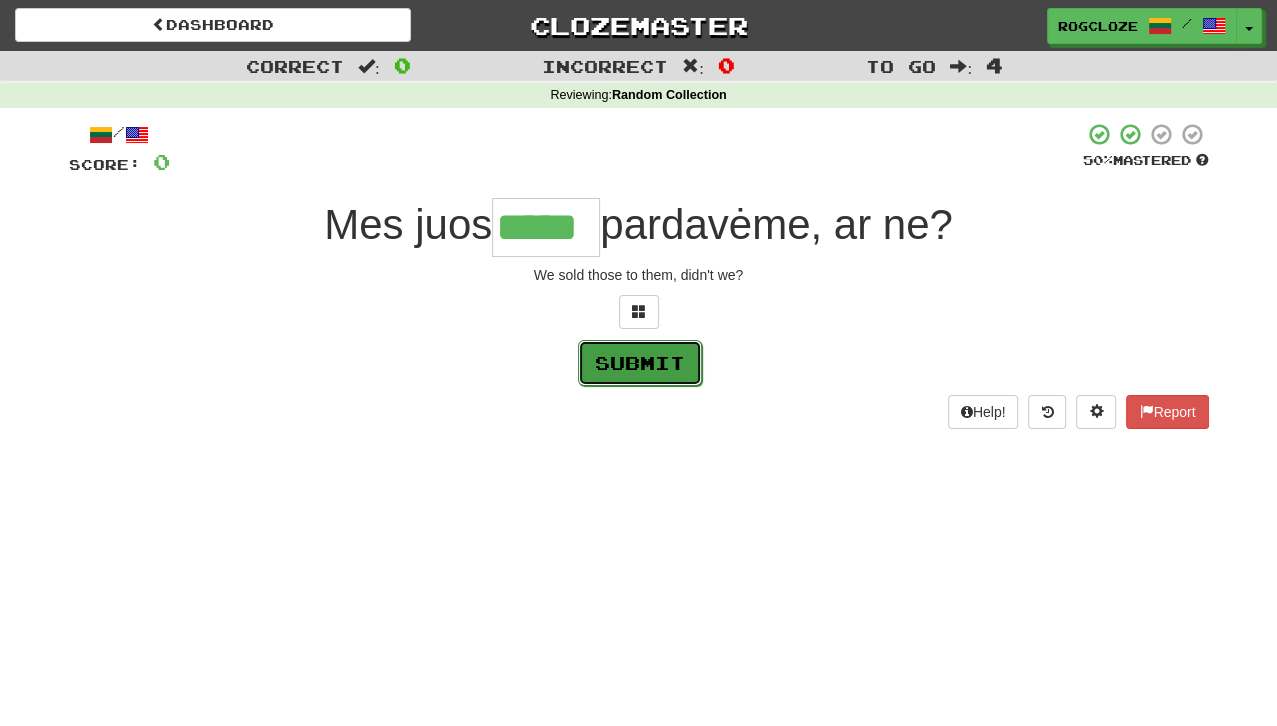 click on "Submit" at bounding box center [640, 363] 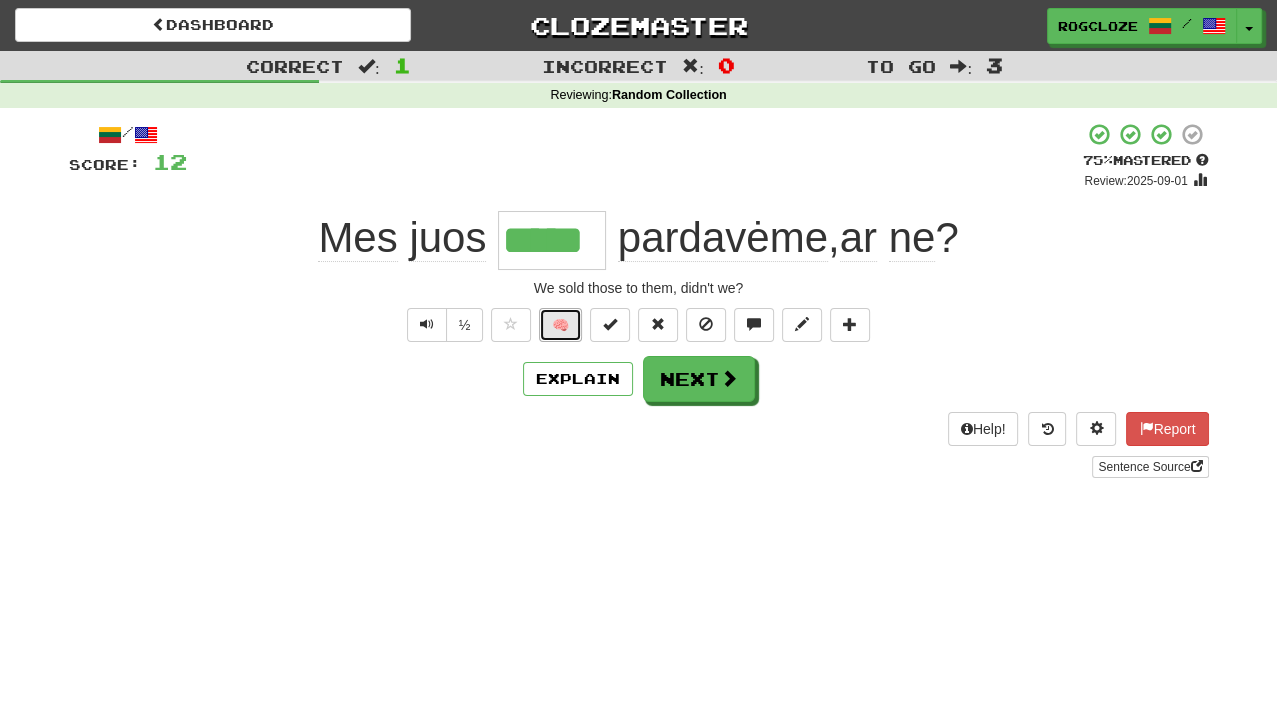click on "🧠" at bounding box center (560, 325) 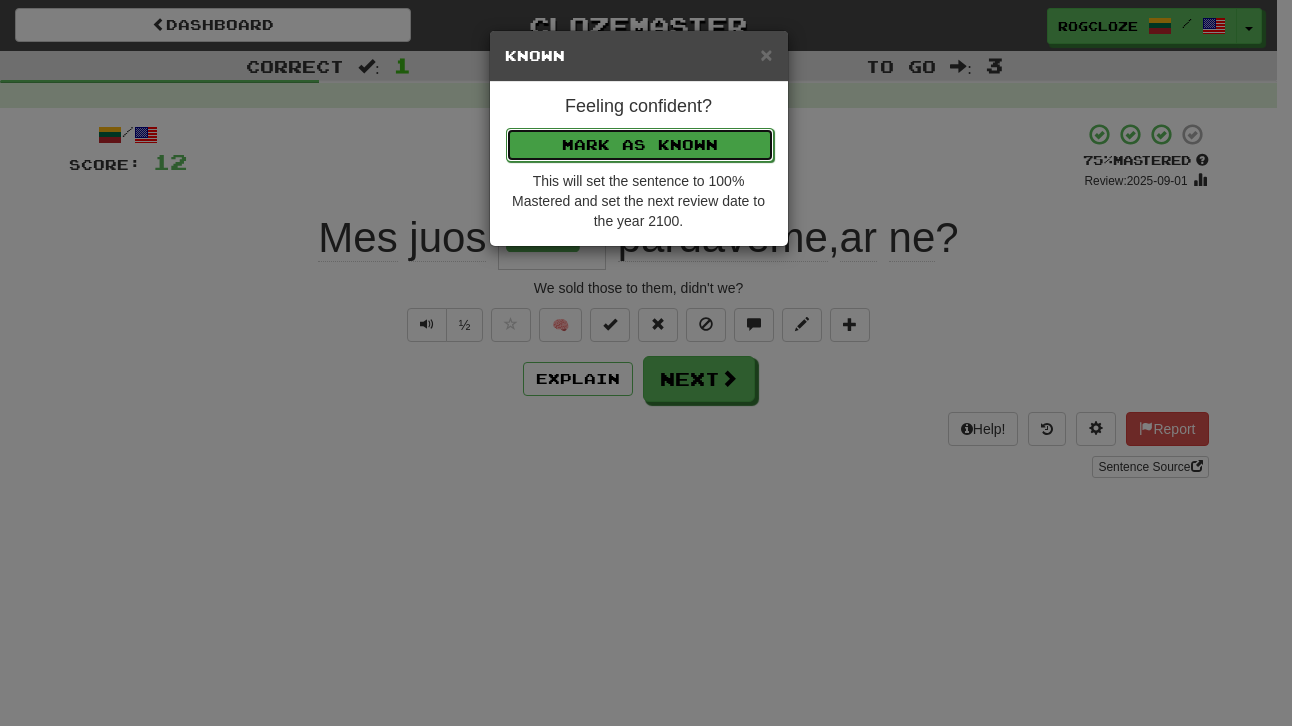click on "Mark as Known" at bounding box center (640, 145) 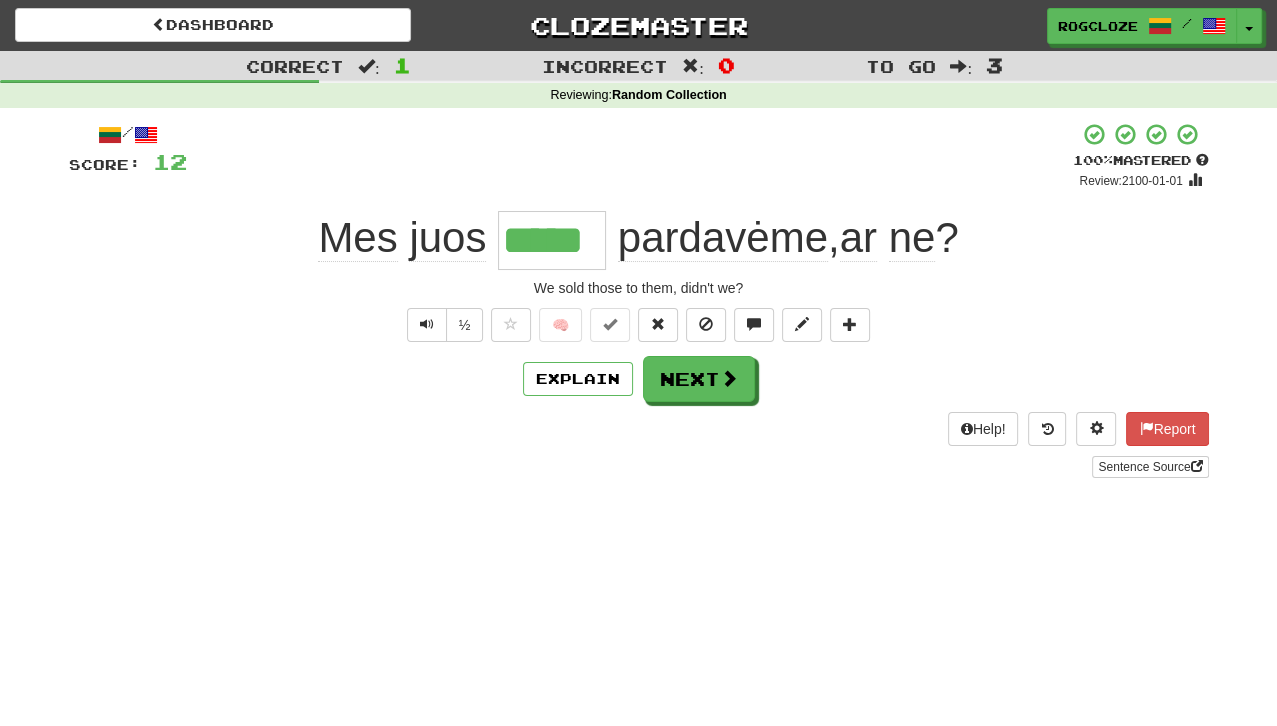 drag, startPoint x: 637, startPoint y: 297, endPoint x: 347, endPoint y: 535, distance: 375.15863 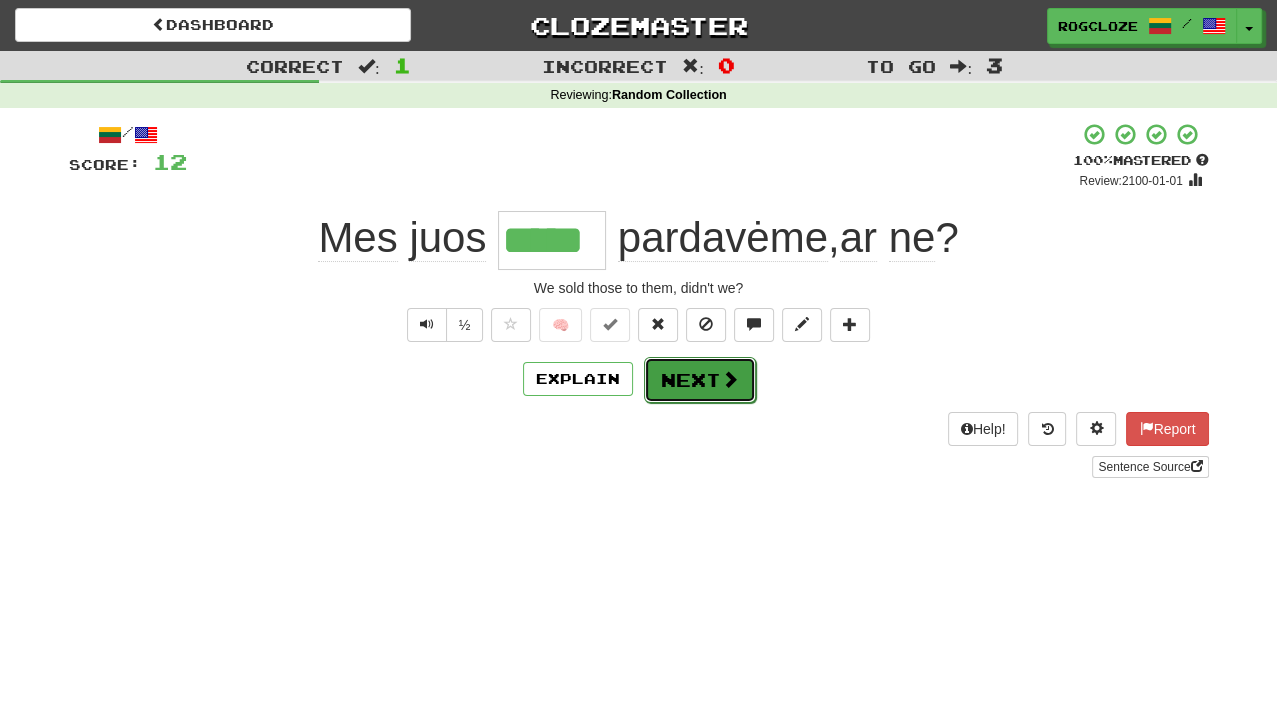 click on "Next" at bounding box center (700, 380) 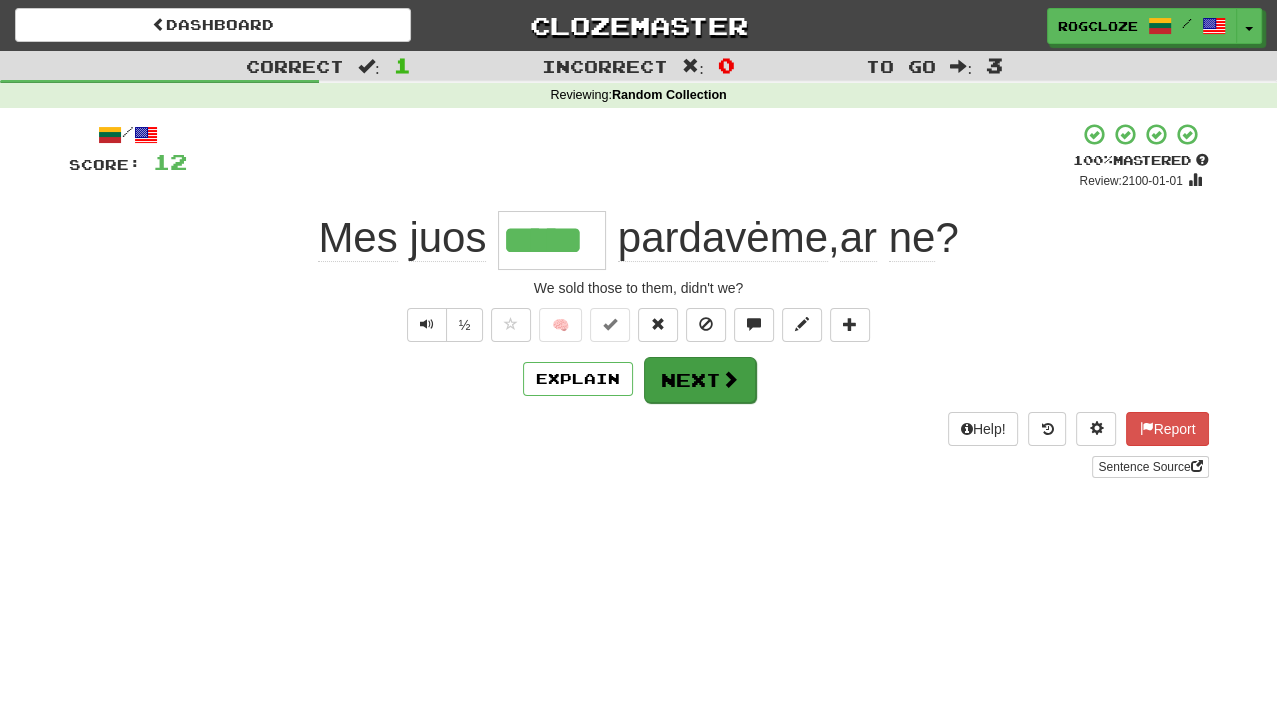 type 